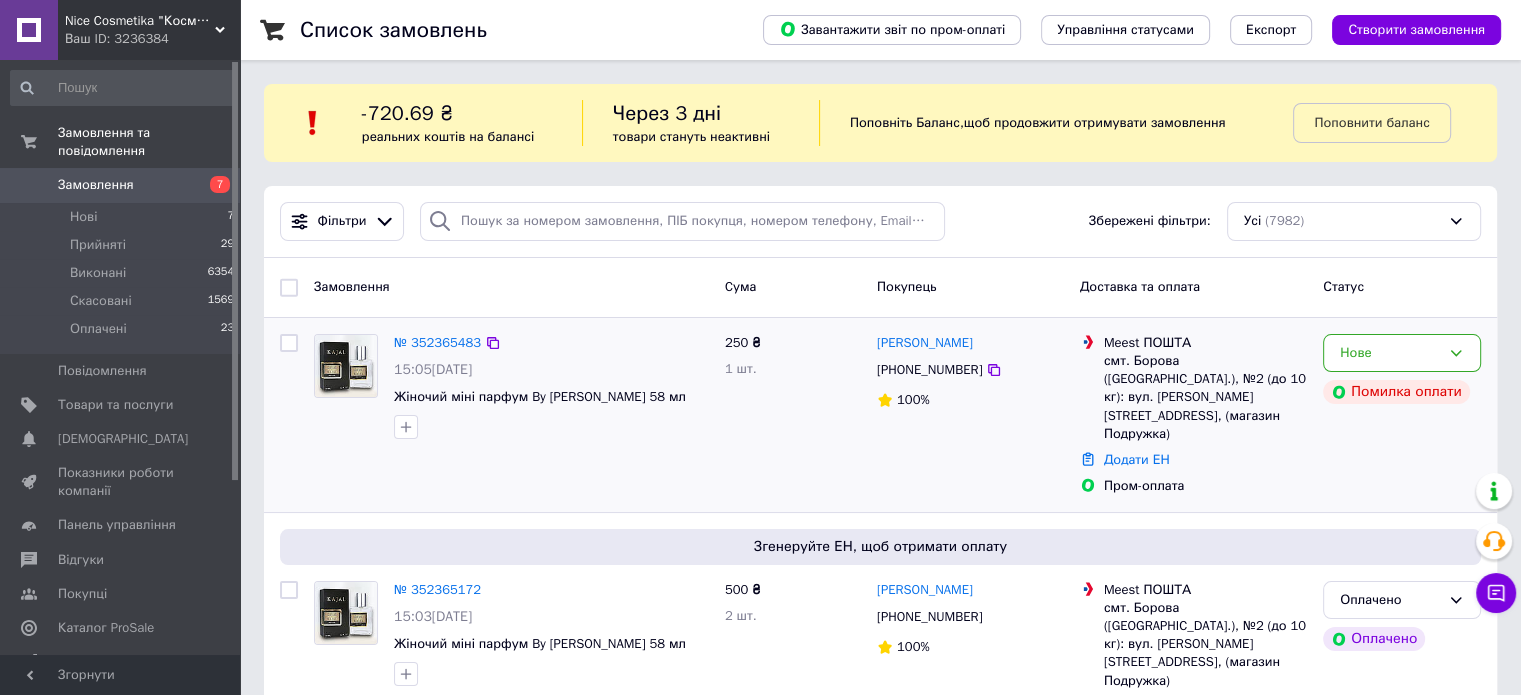scroll, scrollTop: 100, scrollLeft: 0, axis: vertical 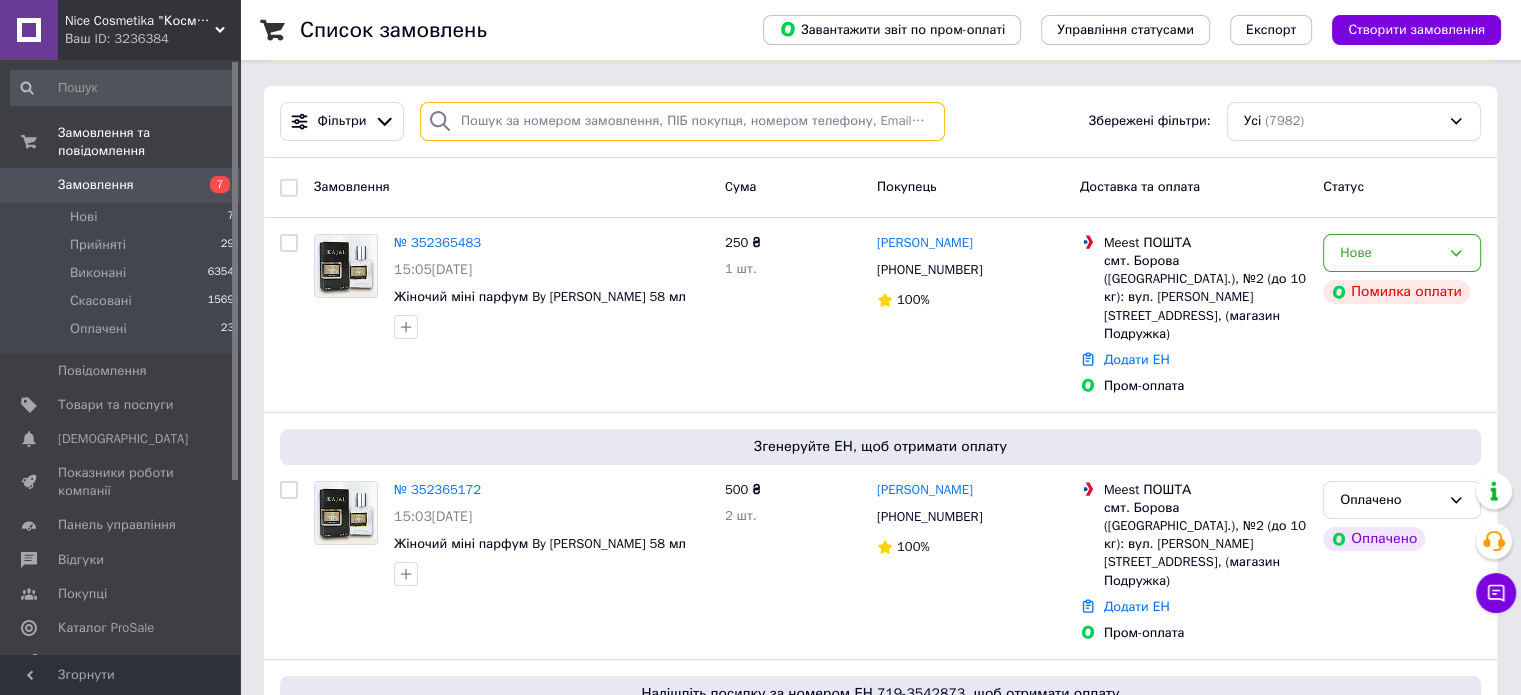 click at bounding box center (682, 121) 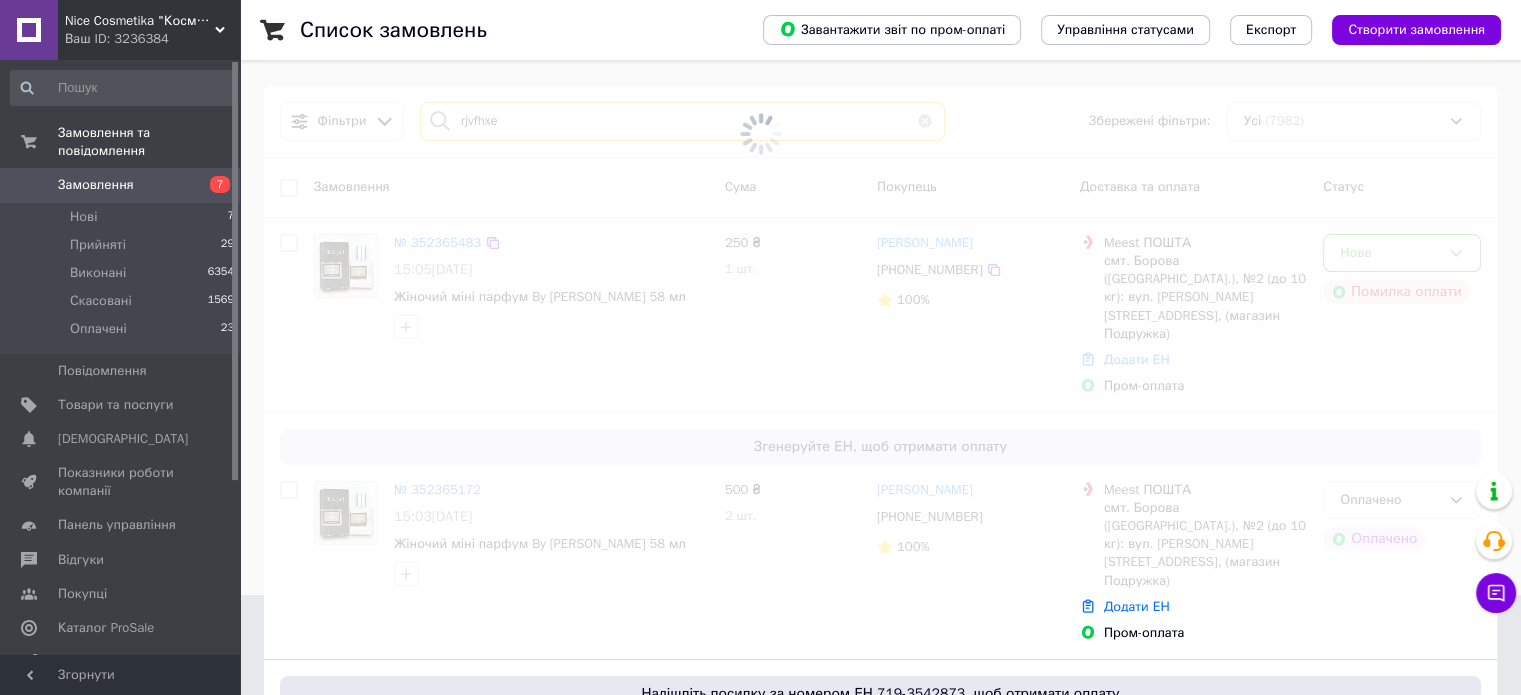 scroll, scrollTop: 0, scrollLeft: 0, axis: both 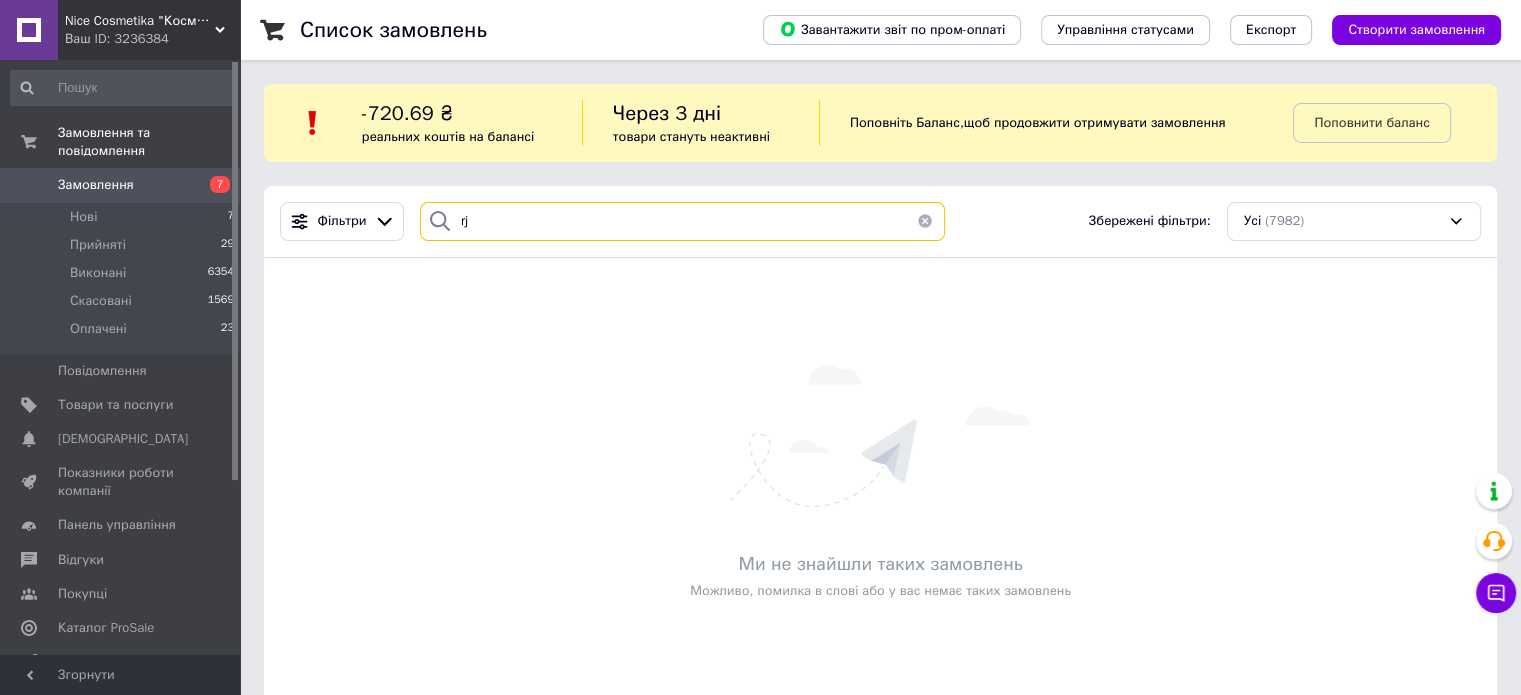 type on "r" 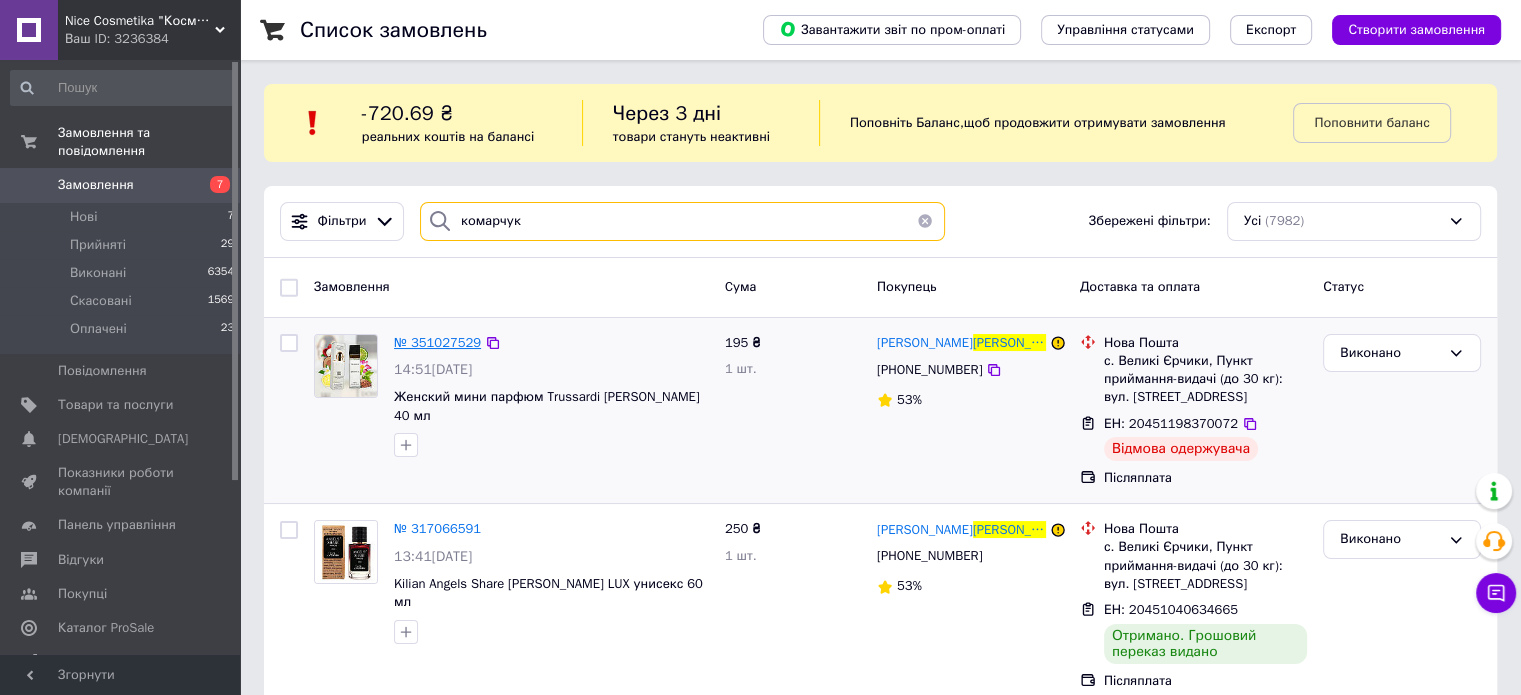type on "комарчук" 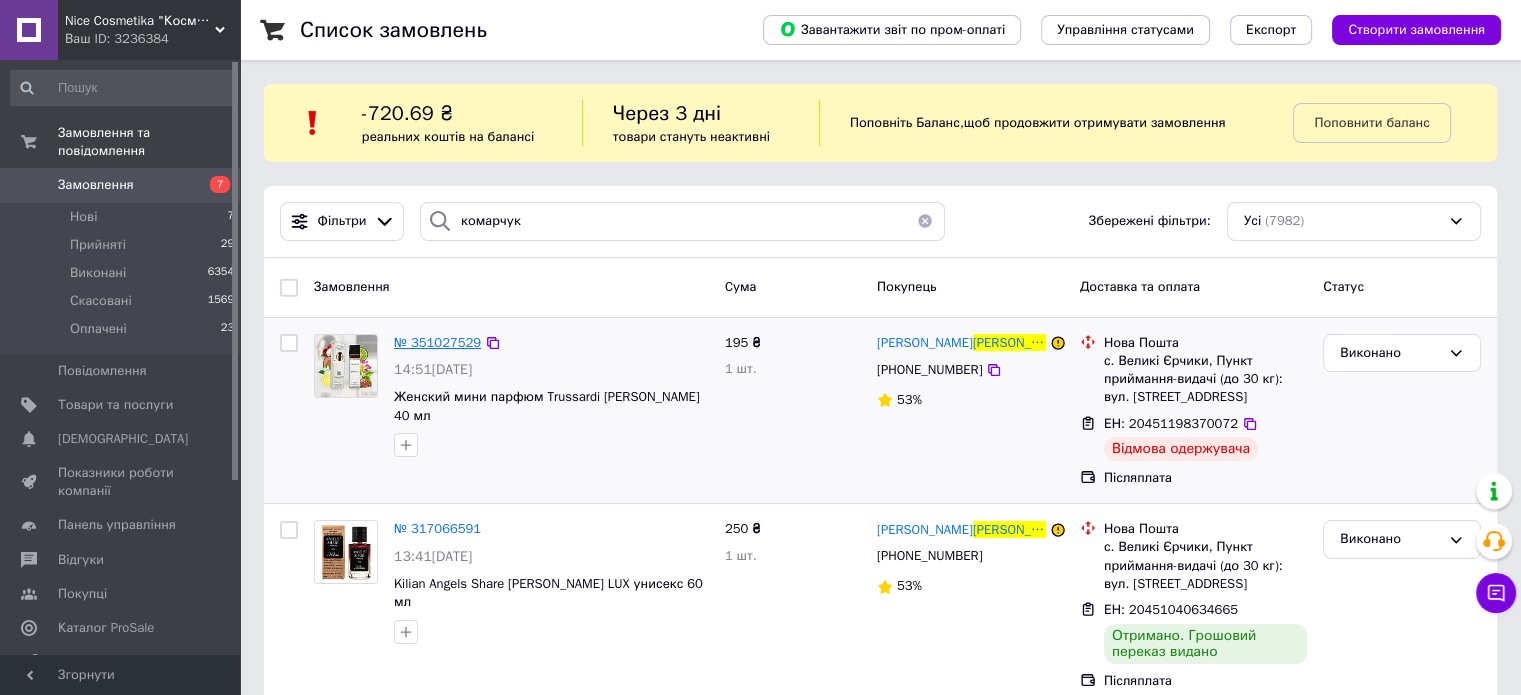 click on "№ 351027529" at bounding box center (437, 342) 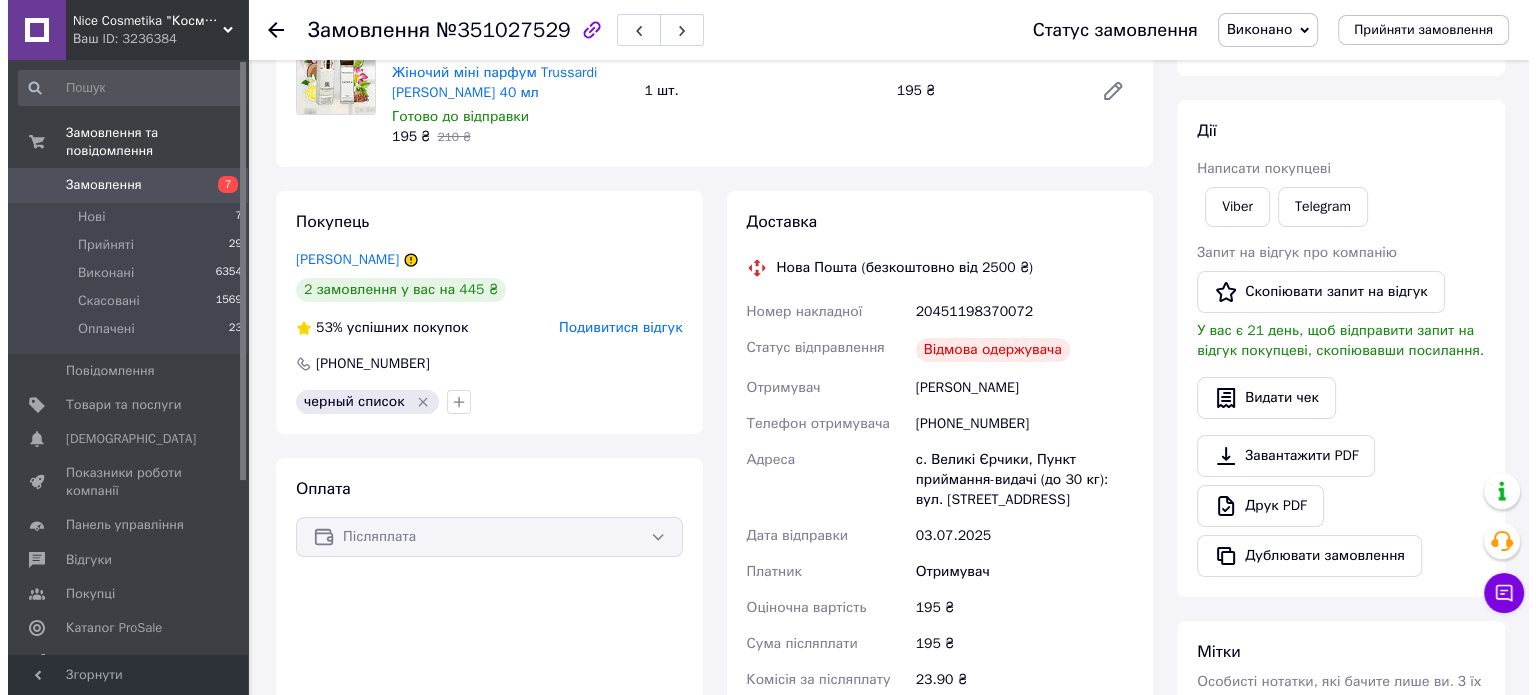 scroll, scrollTop: 200, scrollLeft: 0, axis: vertical 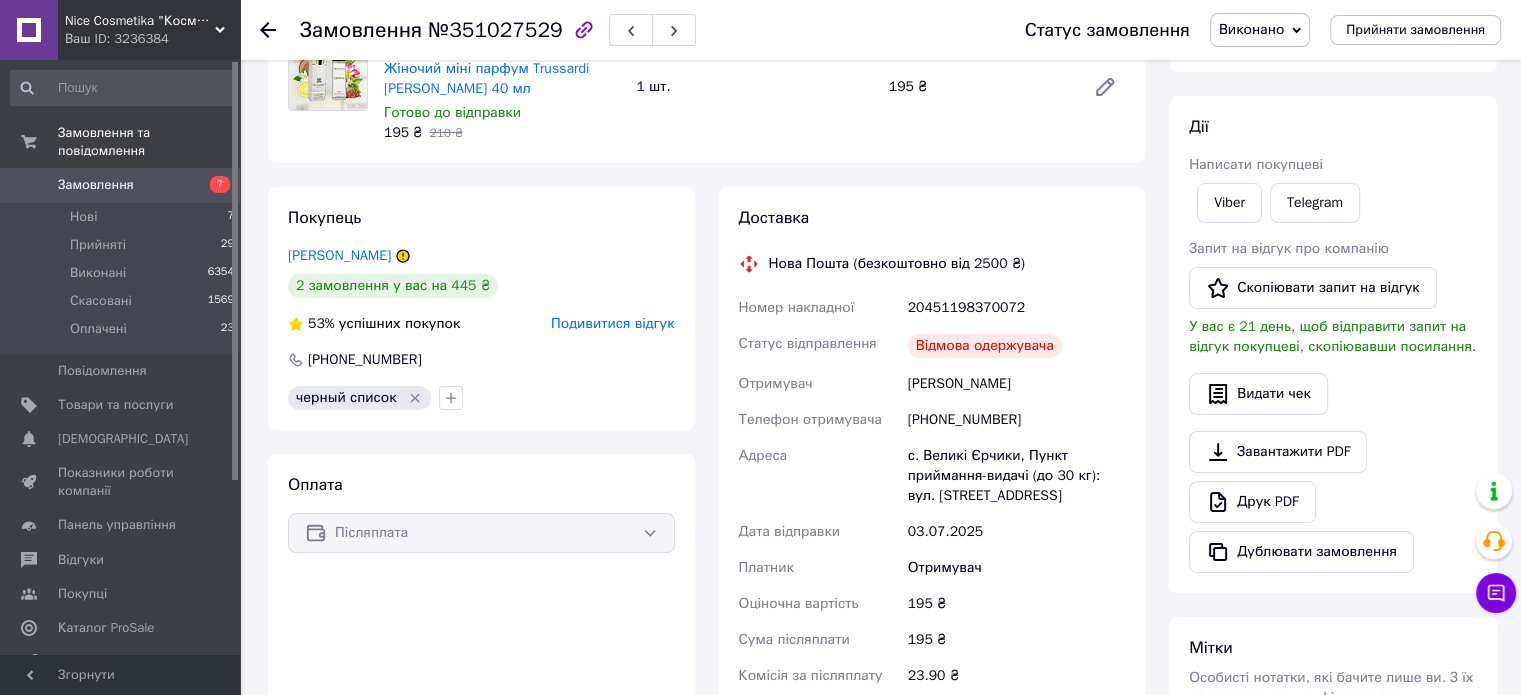 click on "Подивитися відгук" at bounding box center (612, 323) 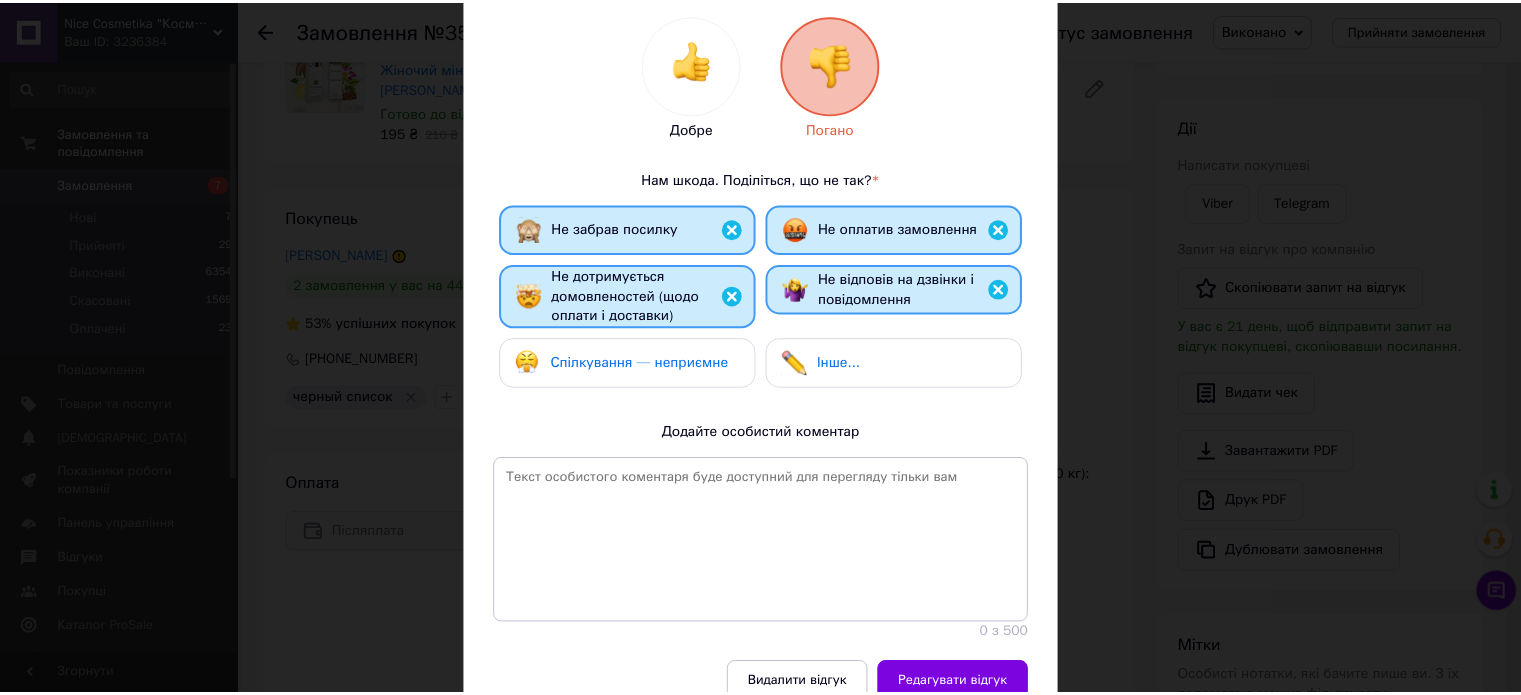 scroll, scrollTop: 300, scrollLeft: 0, axis: vertical 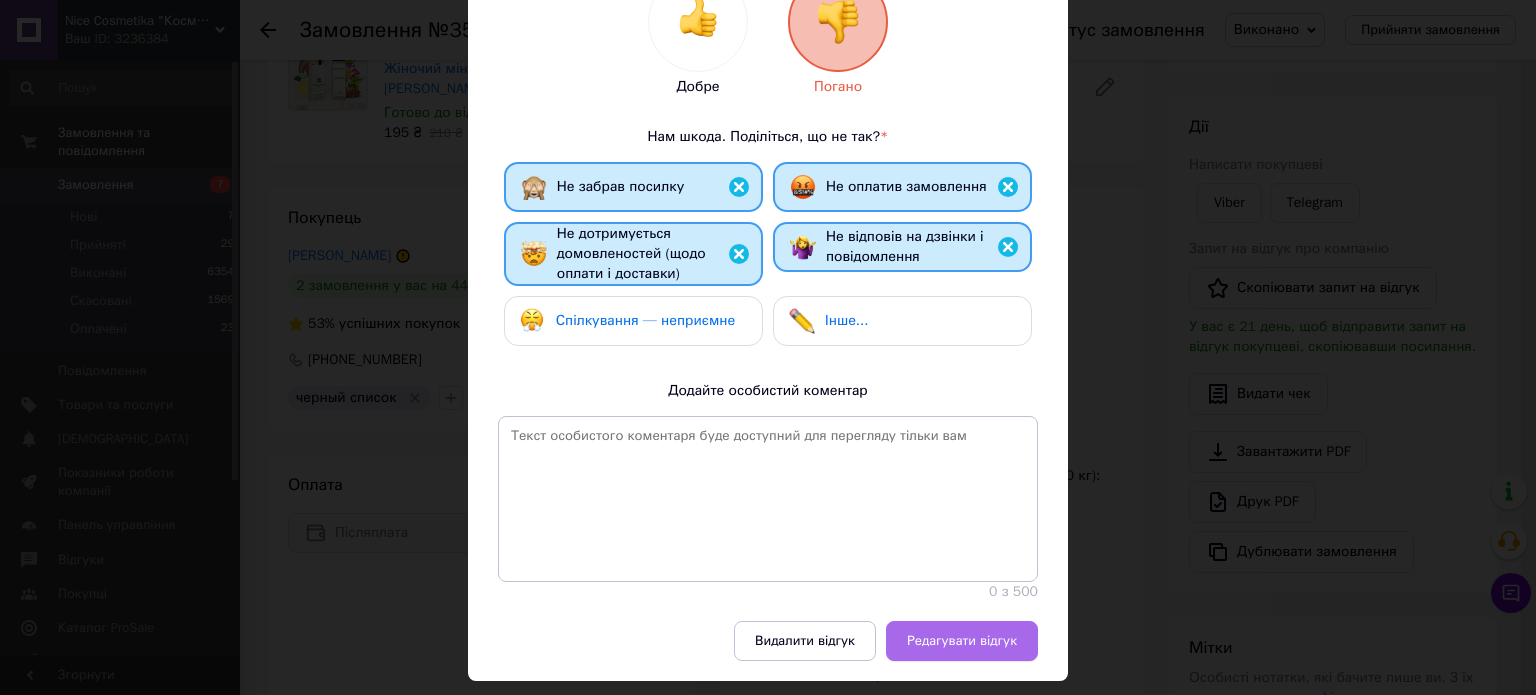 click on "Редагувати відгук" at bounding box center [962, 641] 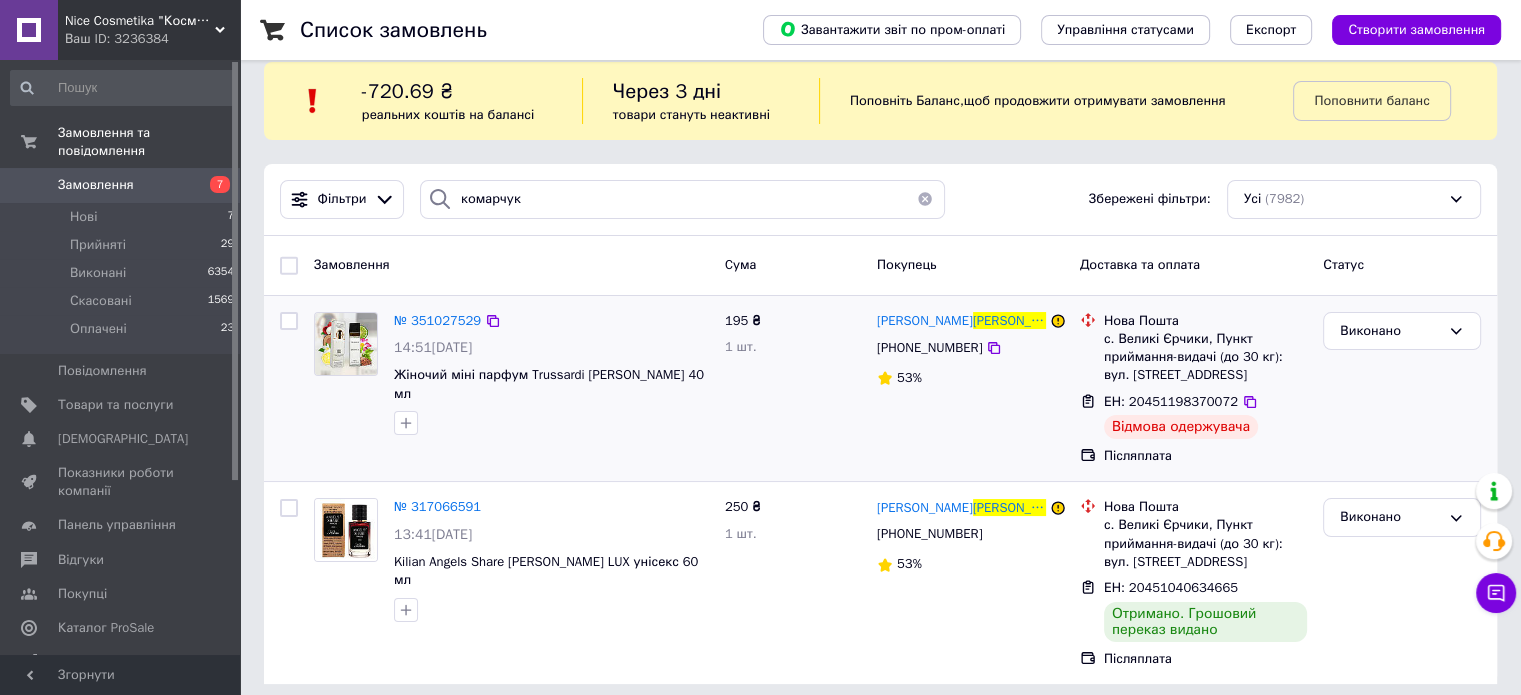 scroll, scrollTop: 33, scrollLeft: 0, axis: vertical 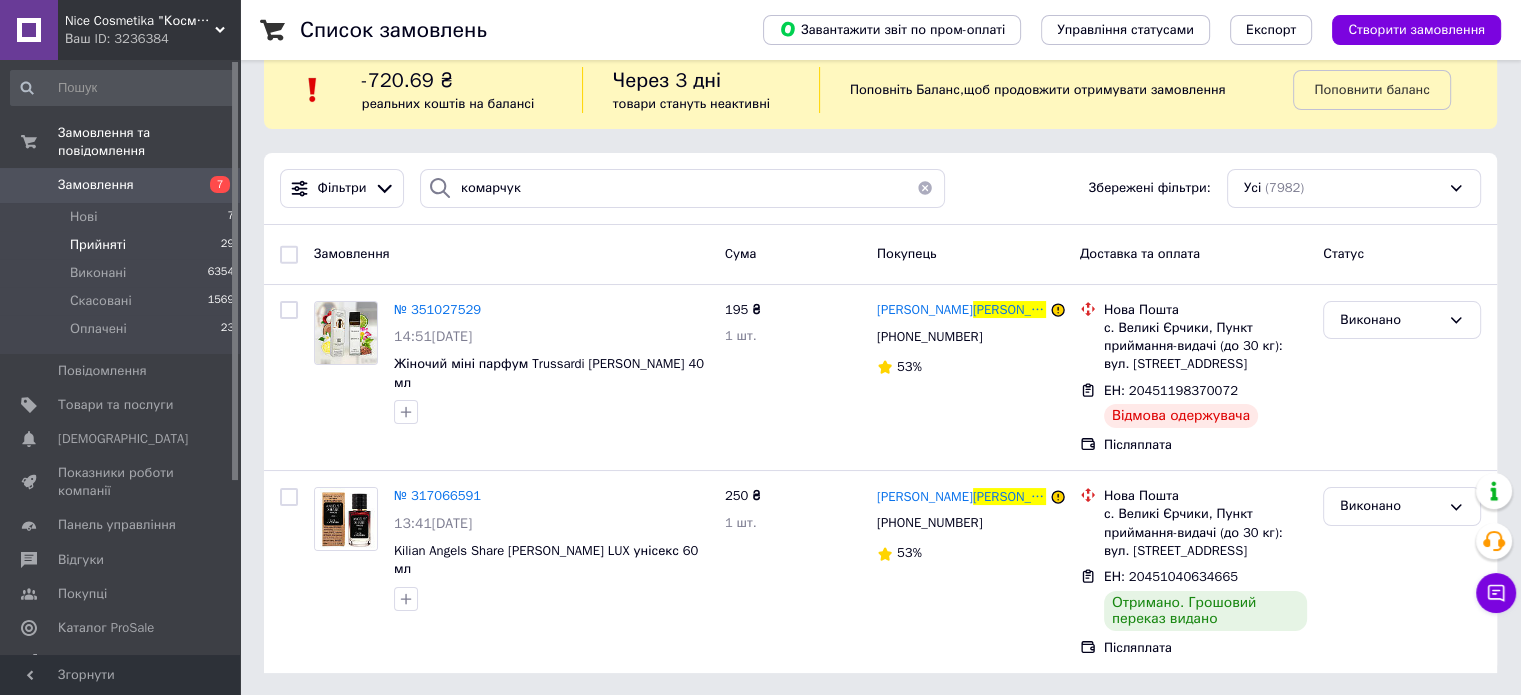 click on "Прийняті" at bounding box center [98, 245] 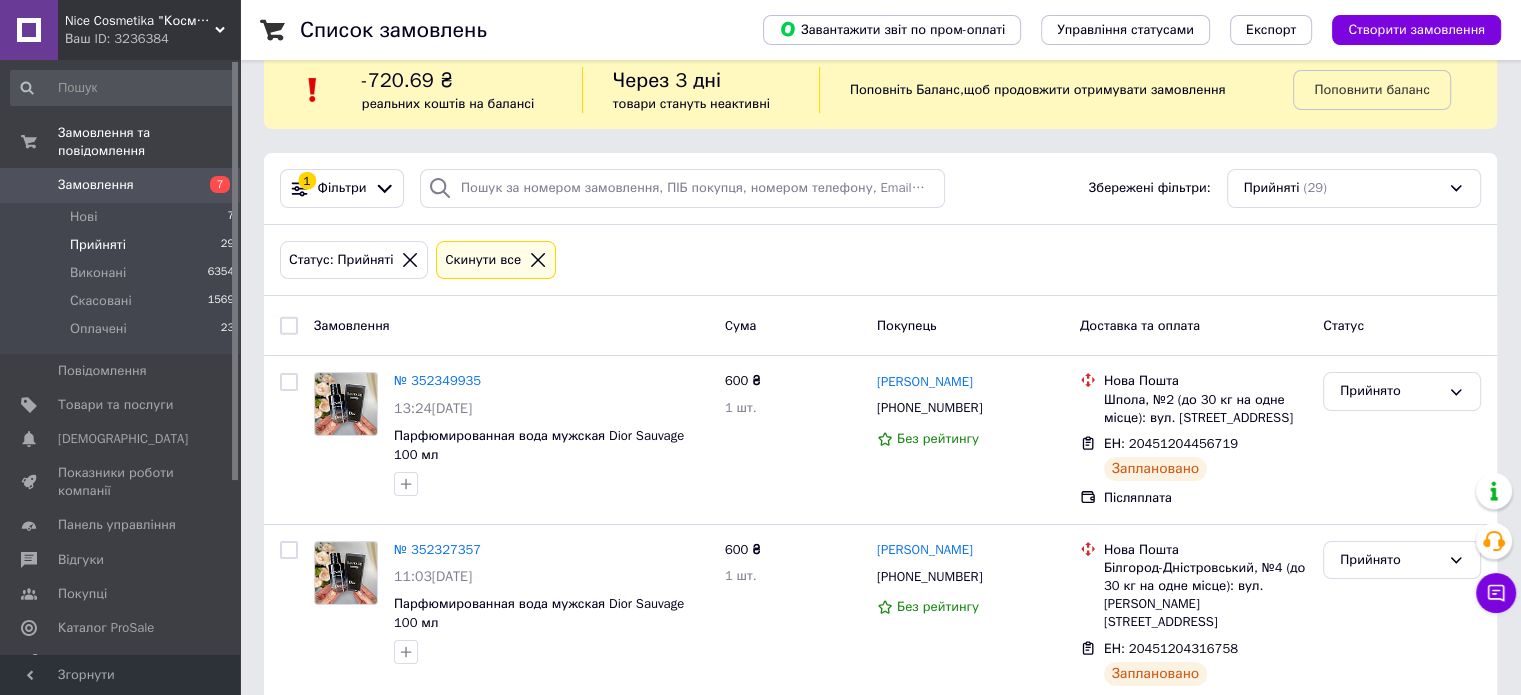 scroll, scrollTop: 0, scrollLeft: 0, axis: both 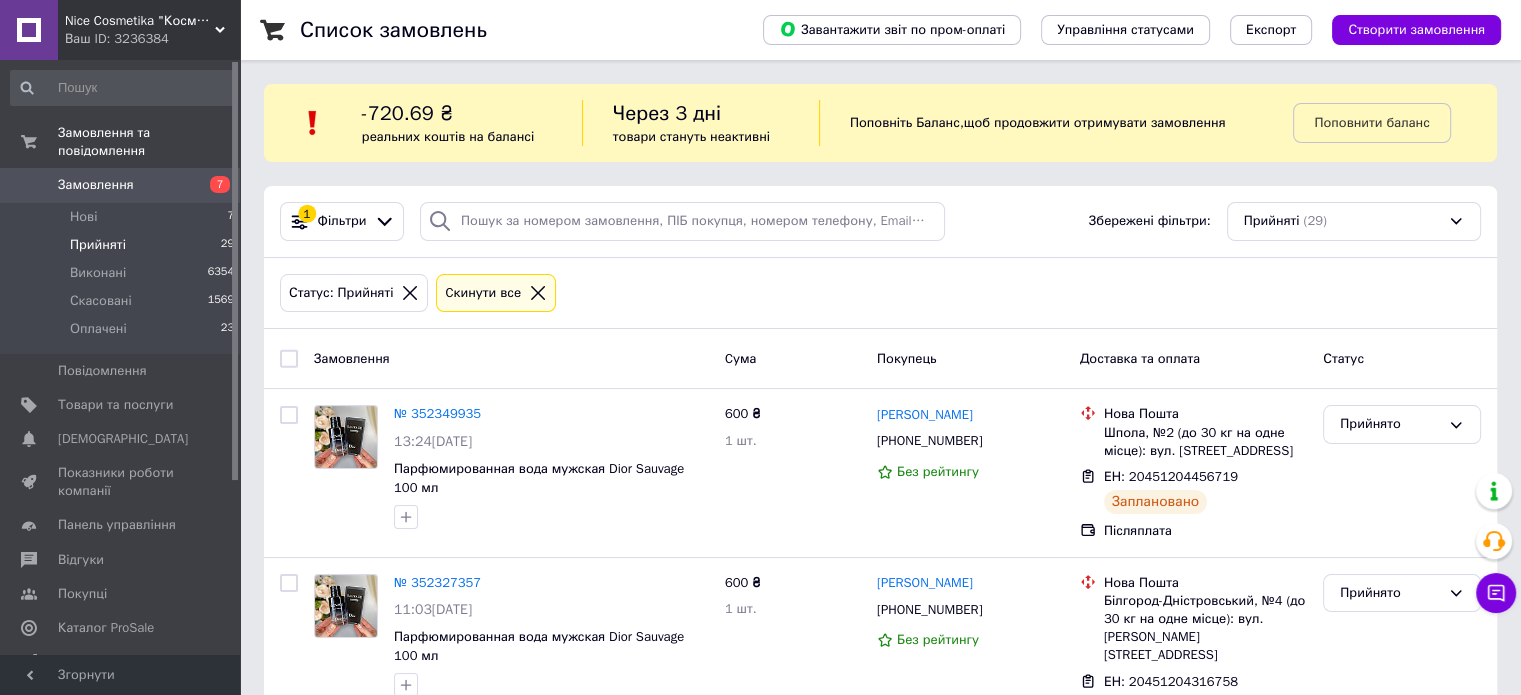 click 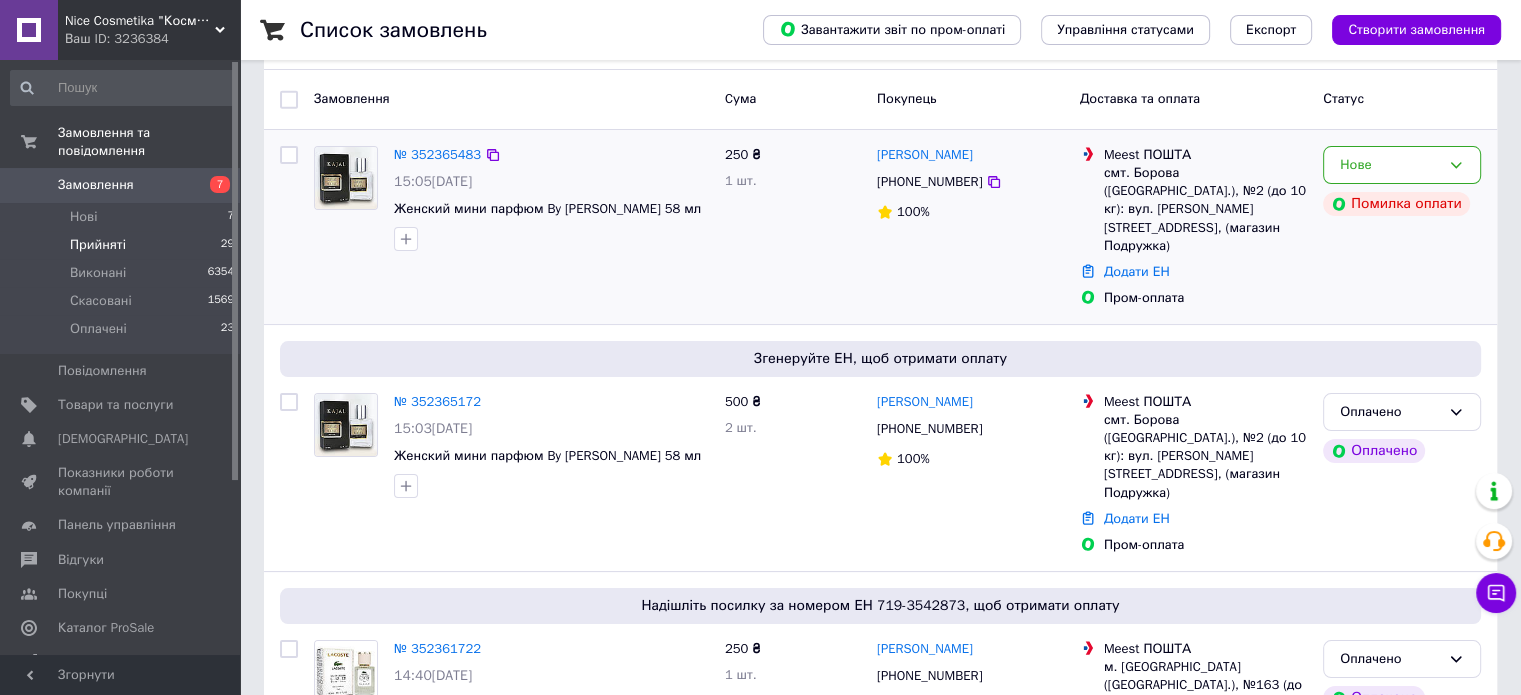 scroll, scrollTop: 200, scrollLeft: 0, axis: vertical 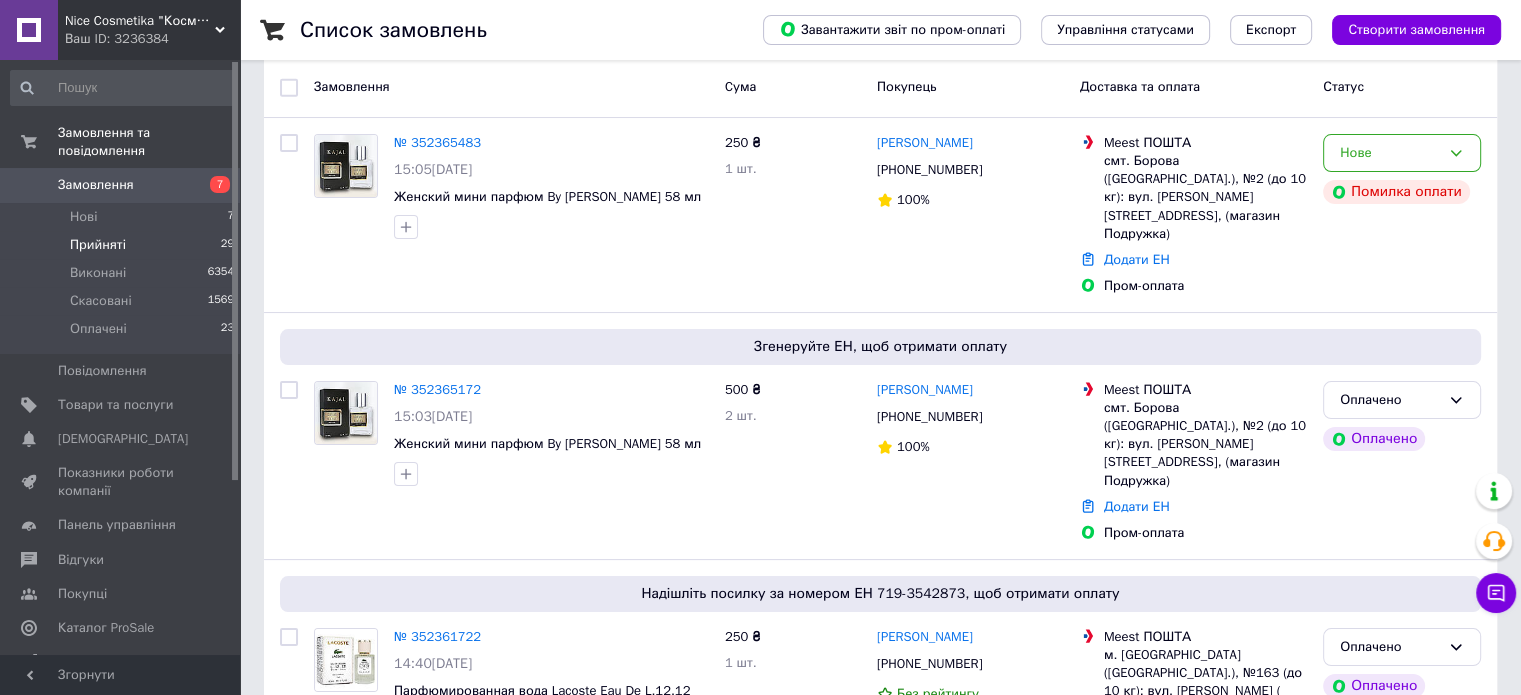 click on "Прийняті" at bounding box center [98, 245] 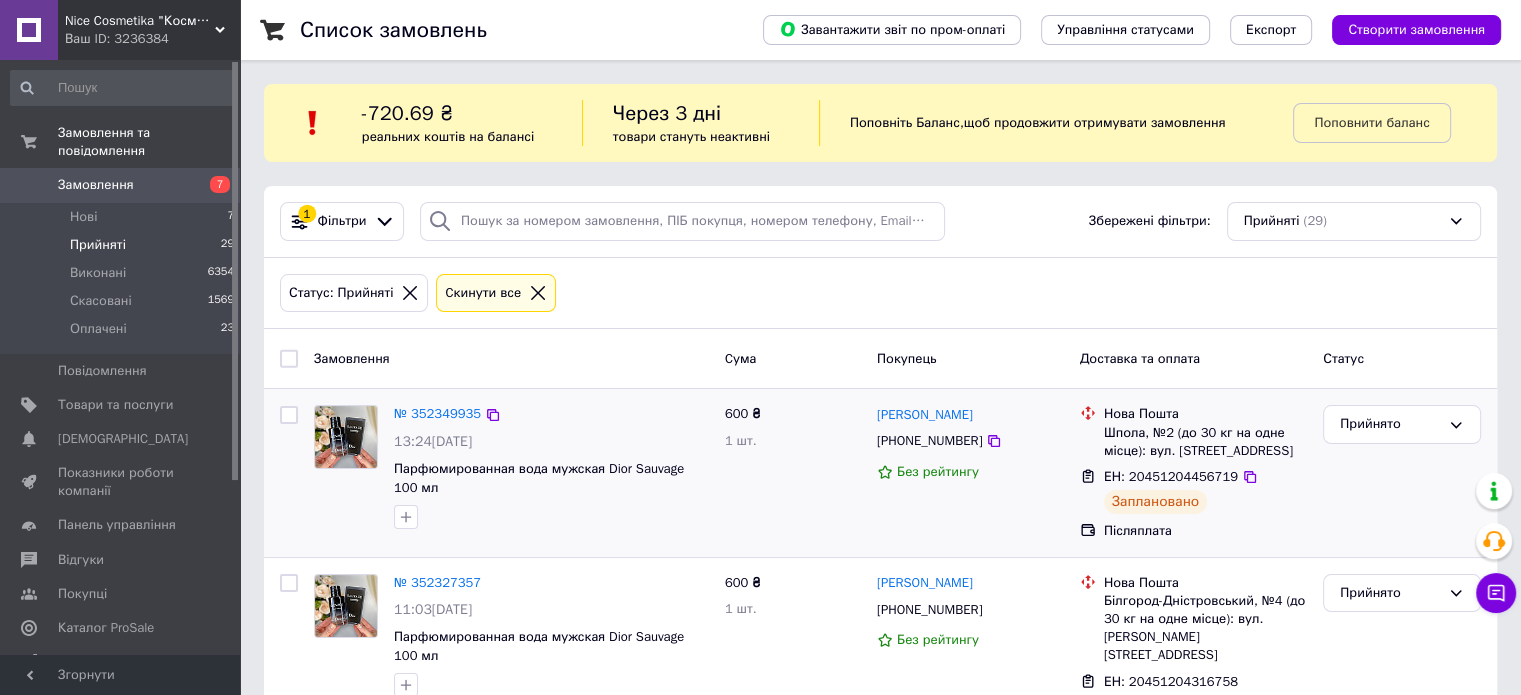 scroll, scrollTop: 0, scrollLeft: 0, axis: both 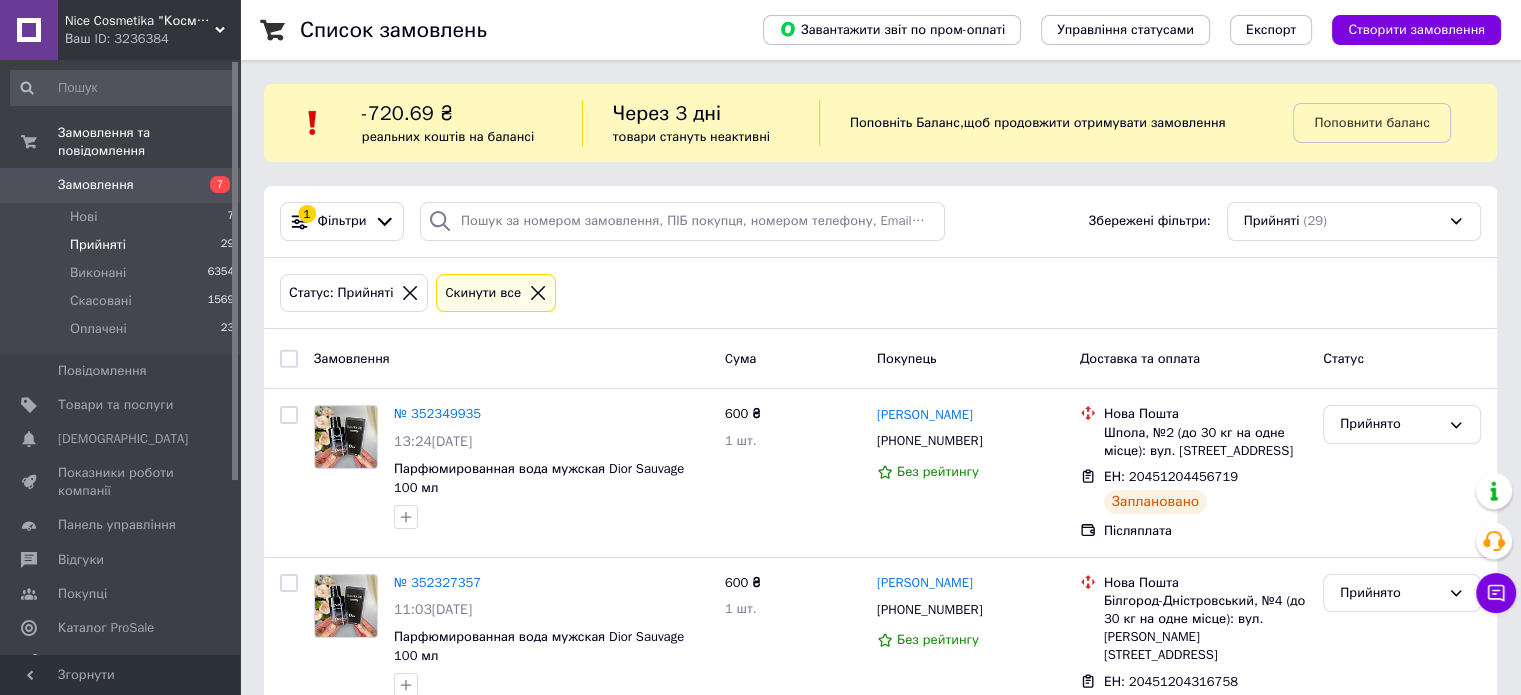 click 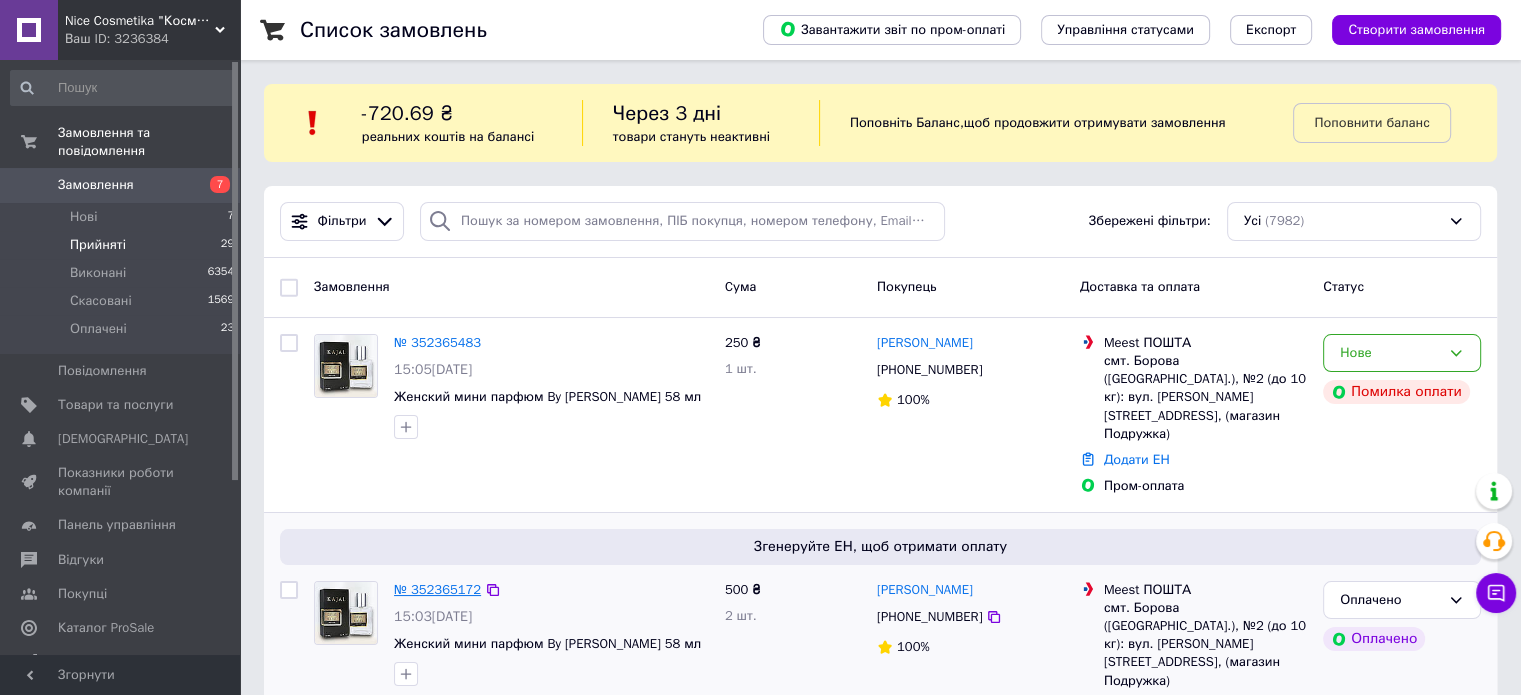 click on "№ 352365172" at bounding box center [437, 589] 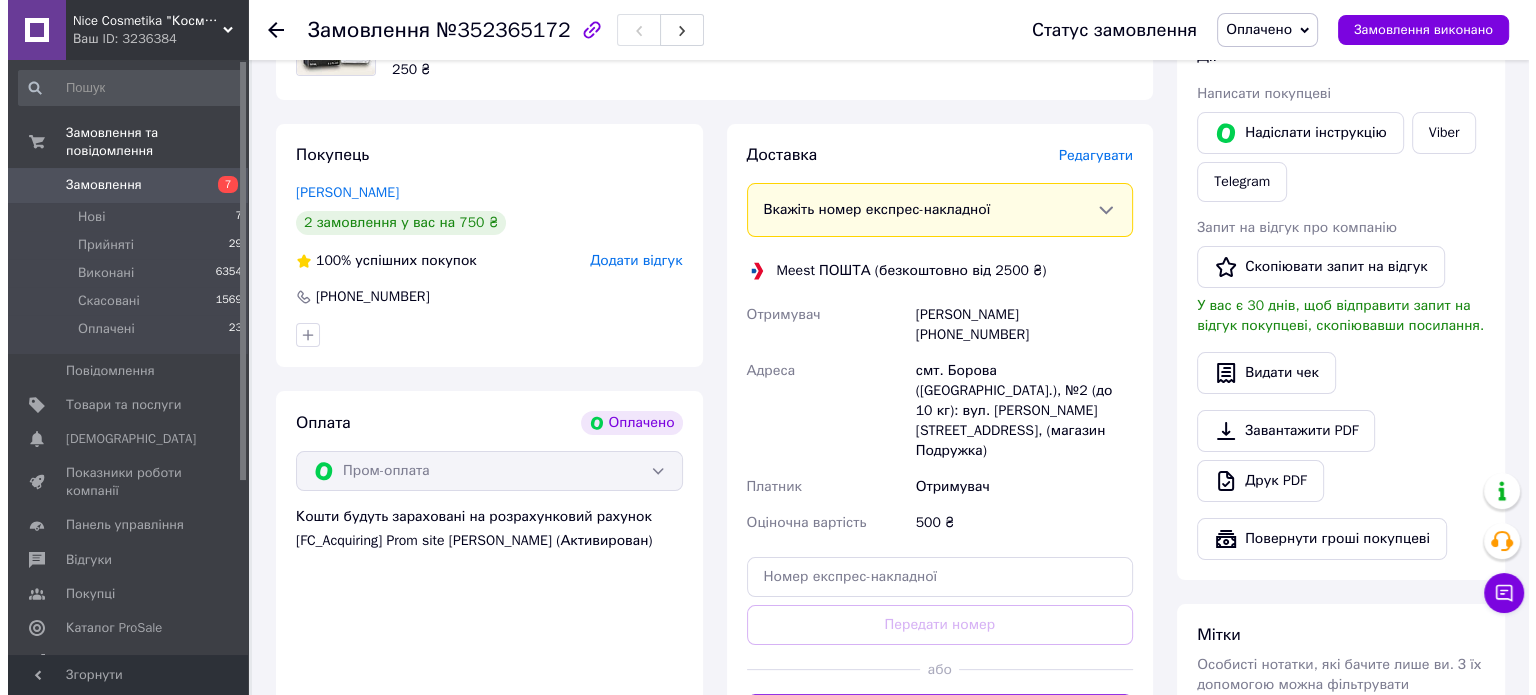 scroll, scrollTop: 300, scrollLeft: 0, axis: vertical 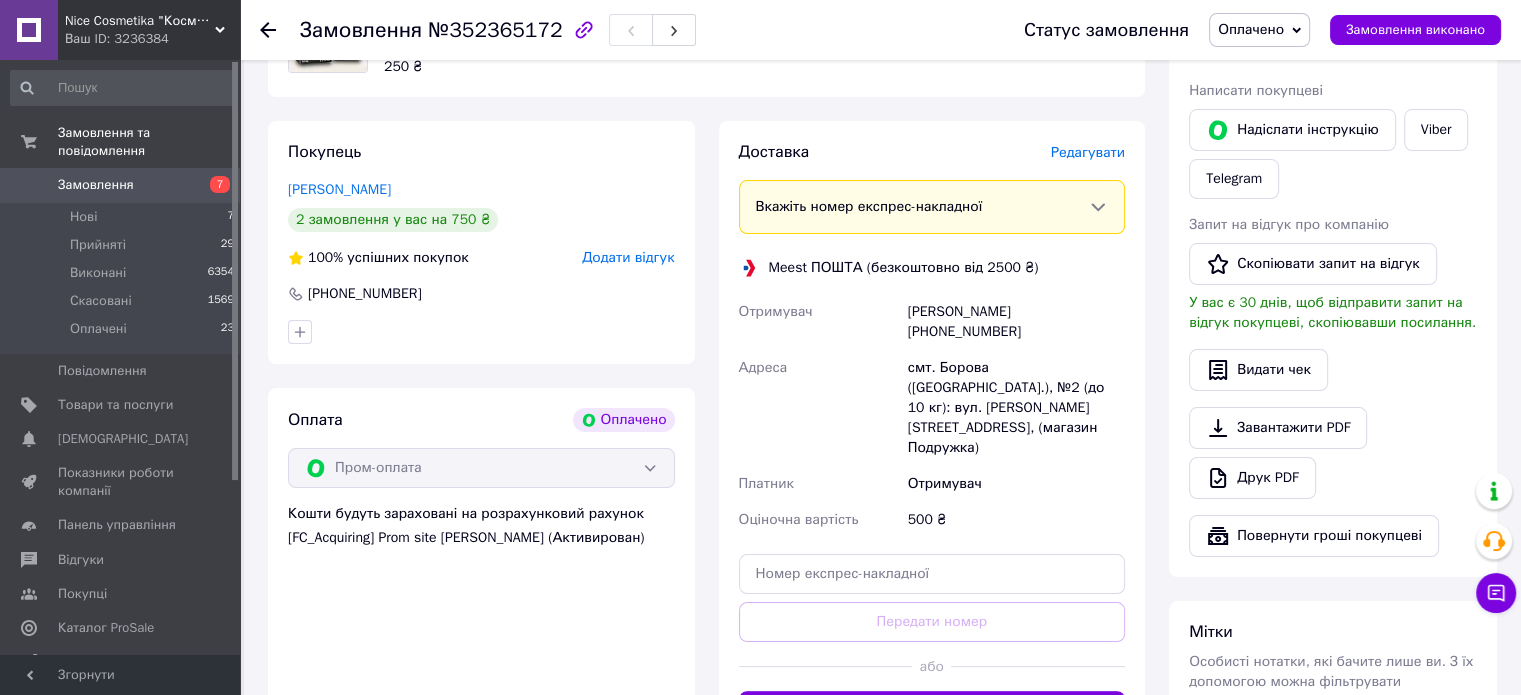 click on "Редагувати" at bounding box center [1088, 152] 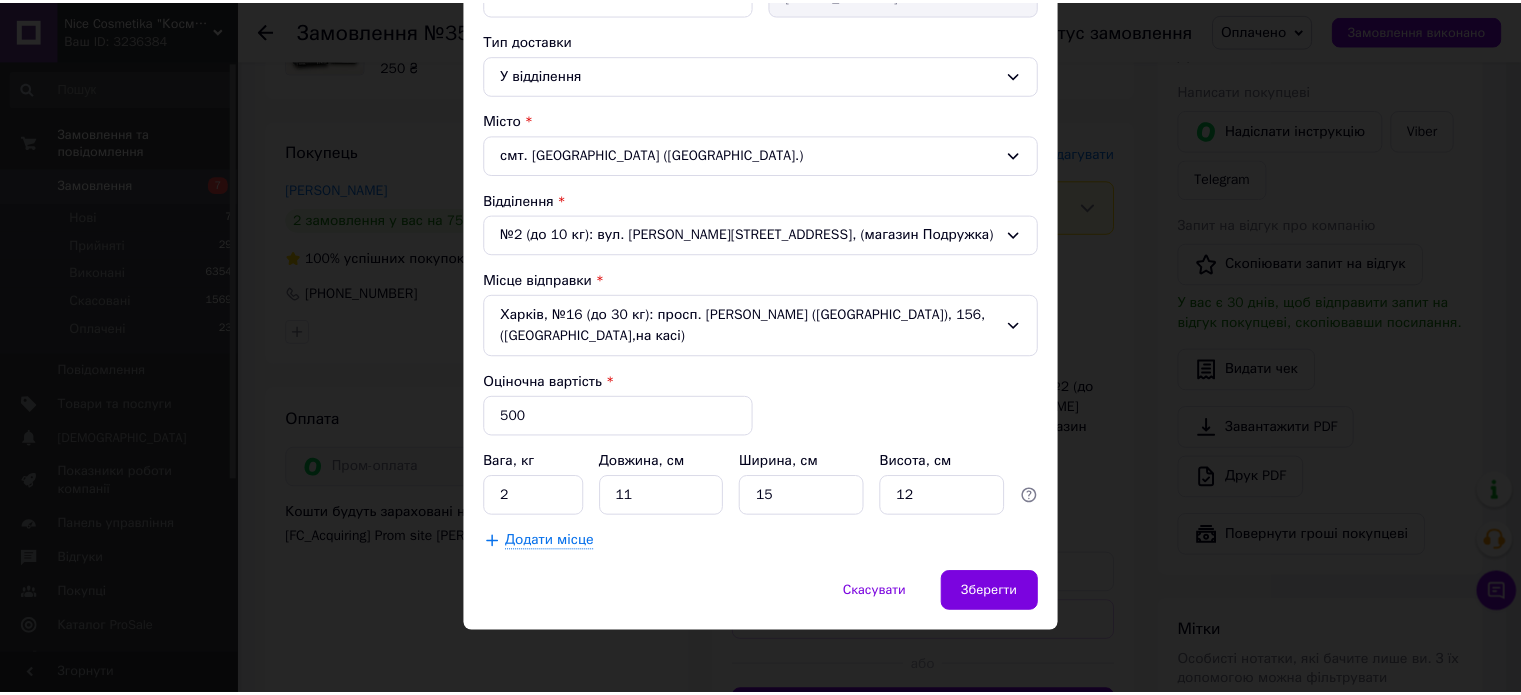 scroll, scrollTop: 443, scrollLeft: 0, axis: vertical 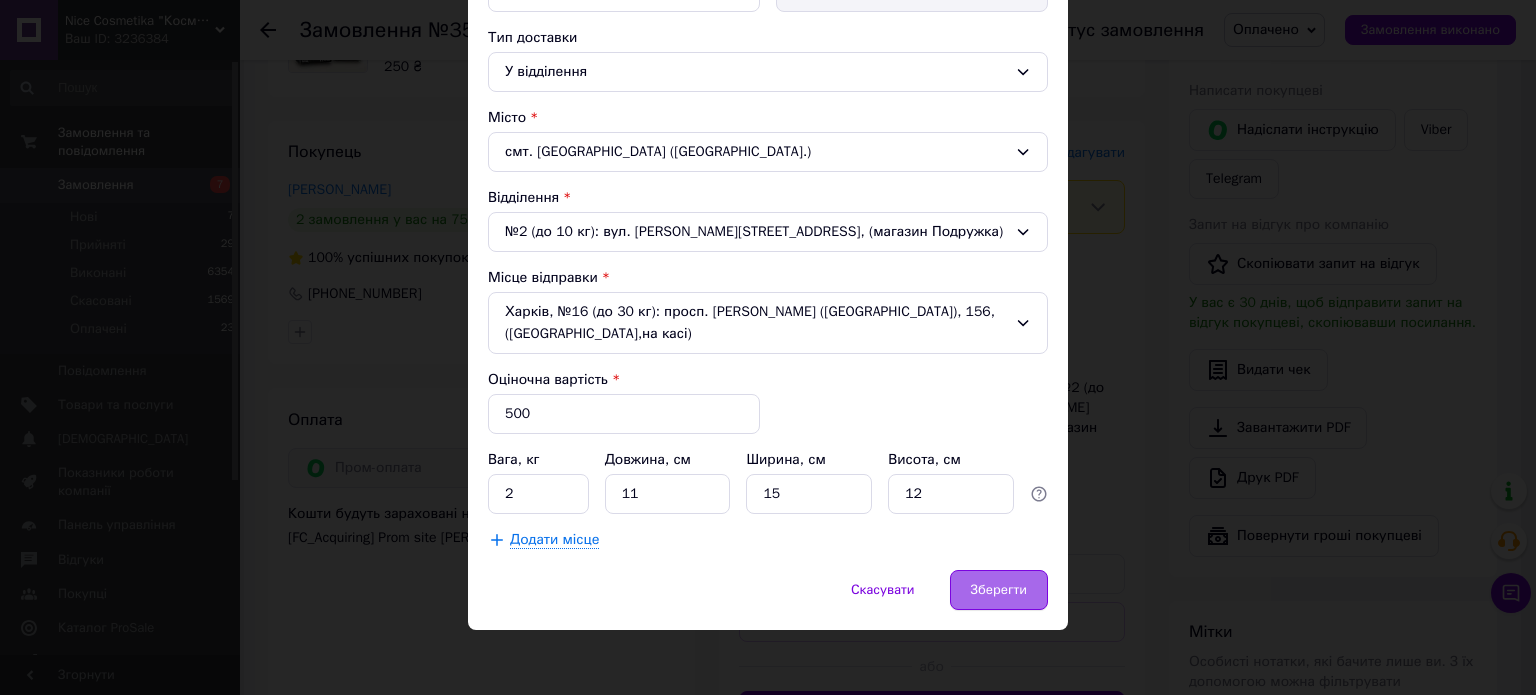 click on "Зберегти" at bounding box center (999, 590) 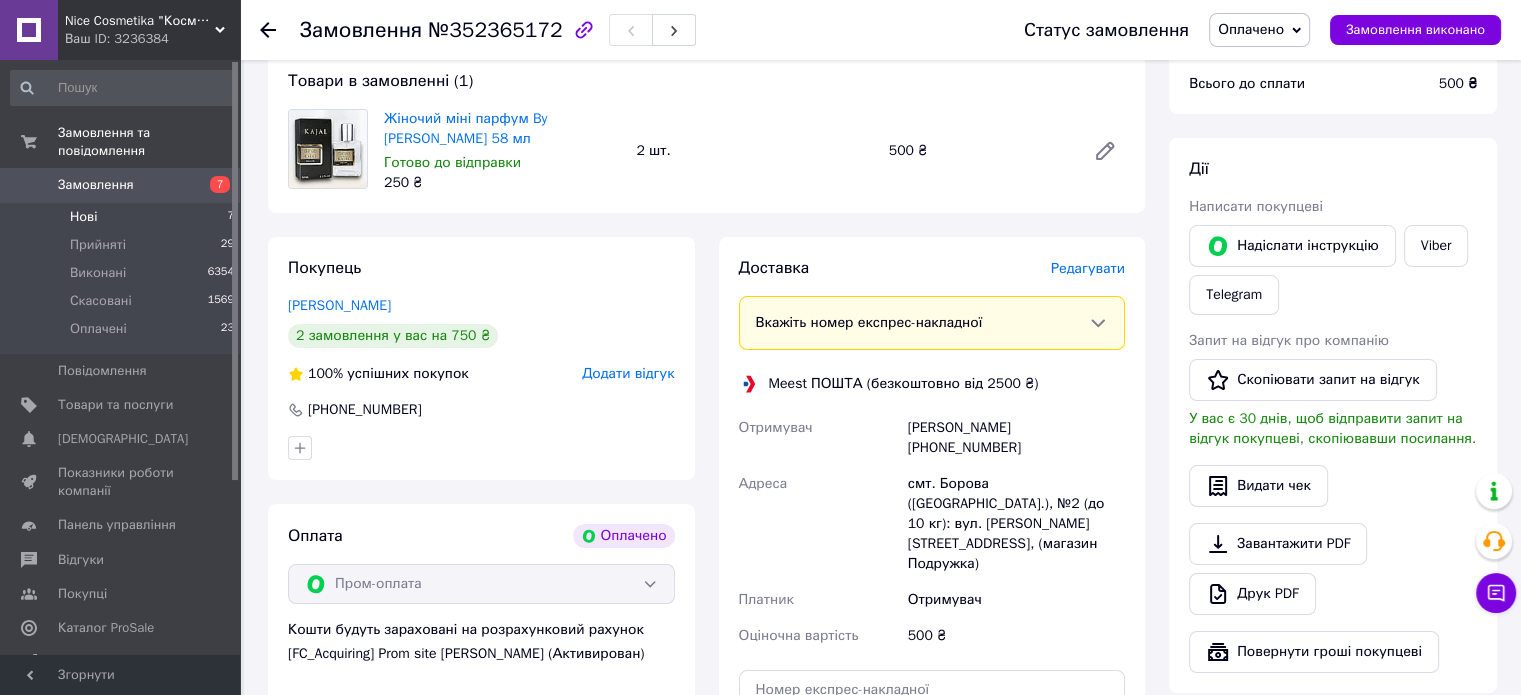 scroll, scrollTop: 0, scrollLeft: 0, axis: both 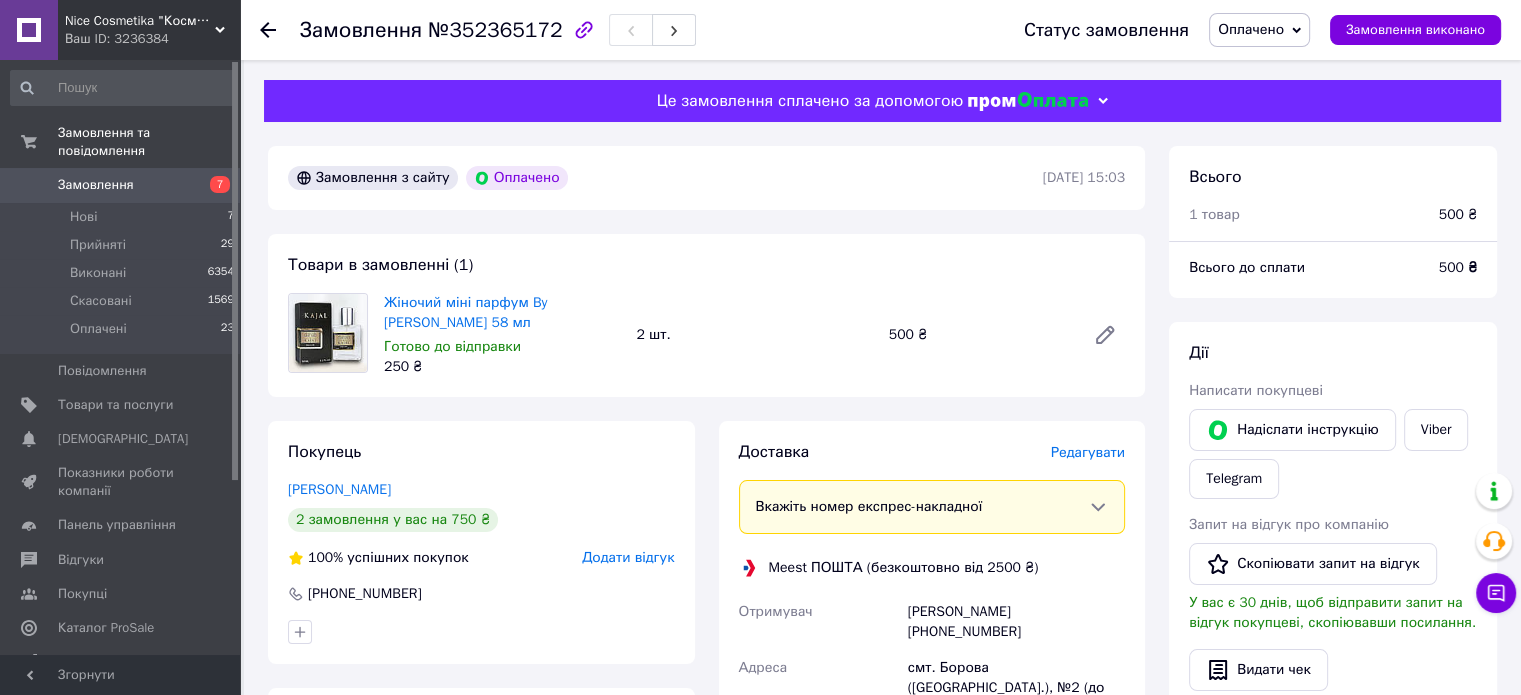 click on "Замовлення" at bounding box center [96, 185] 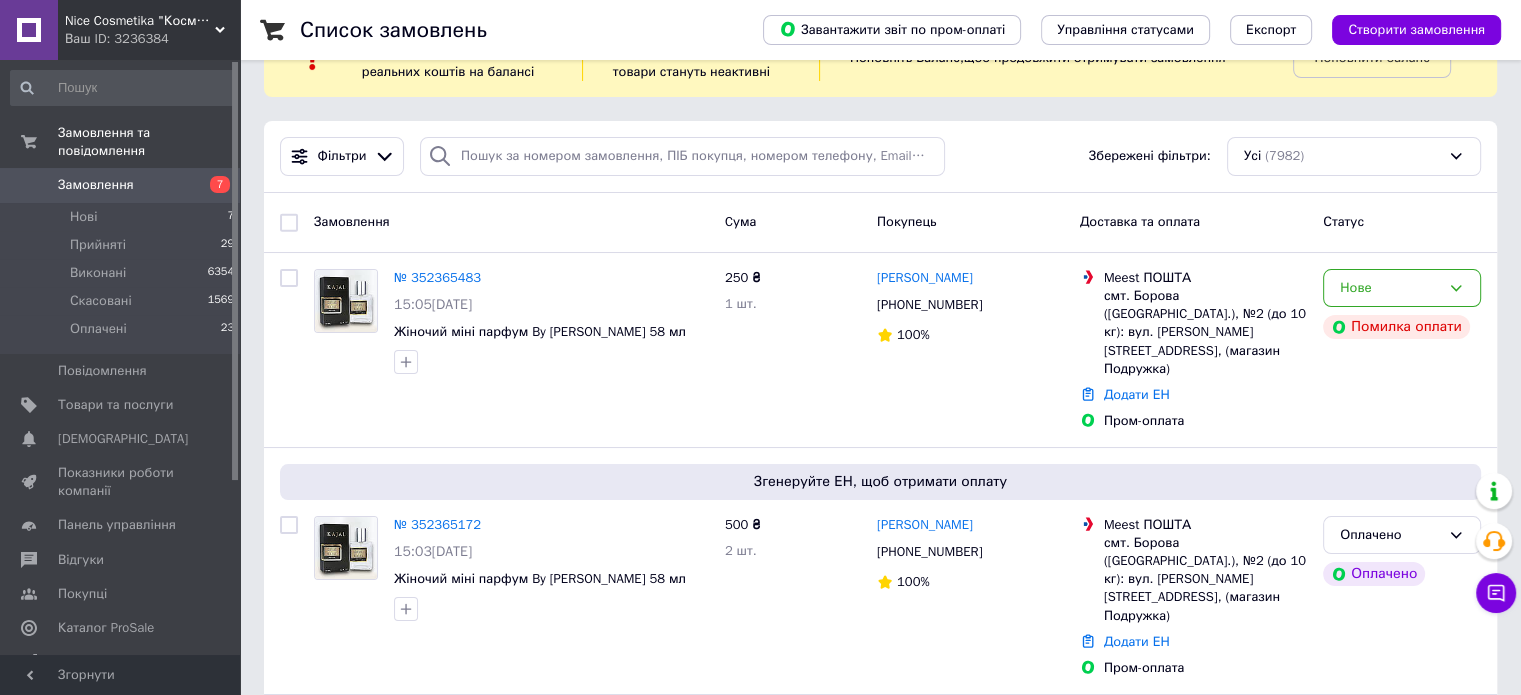 scroll, scrollTop: 100, scrollLeft: 0, axis: vertical 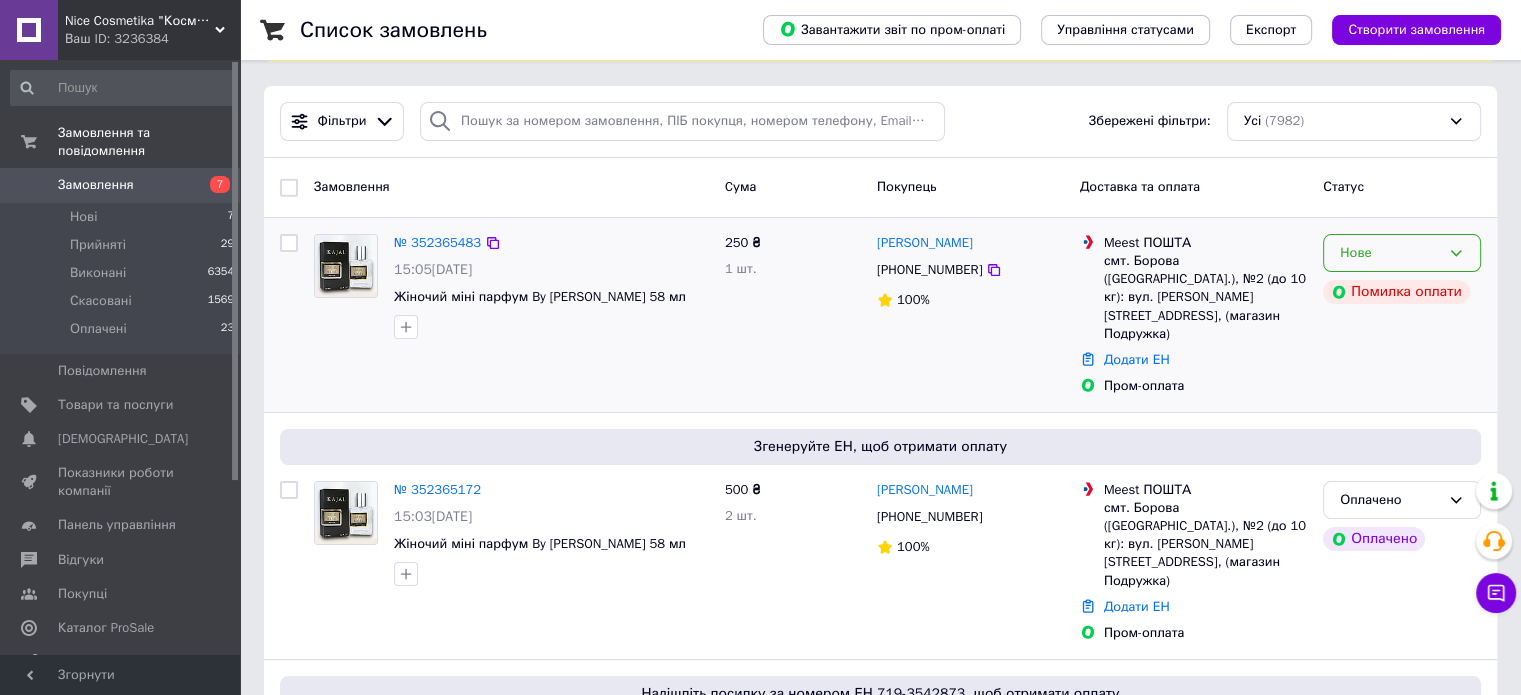 click on "Нове" at bounding box center [1402, 253] 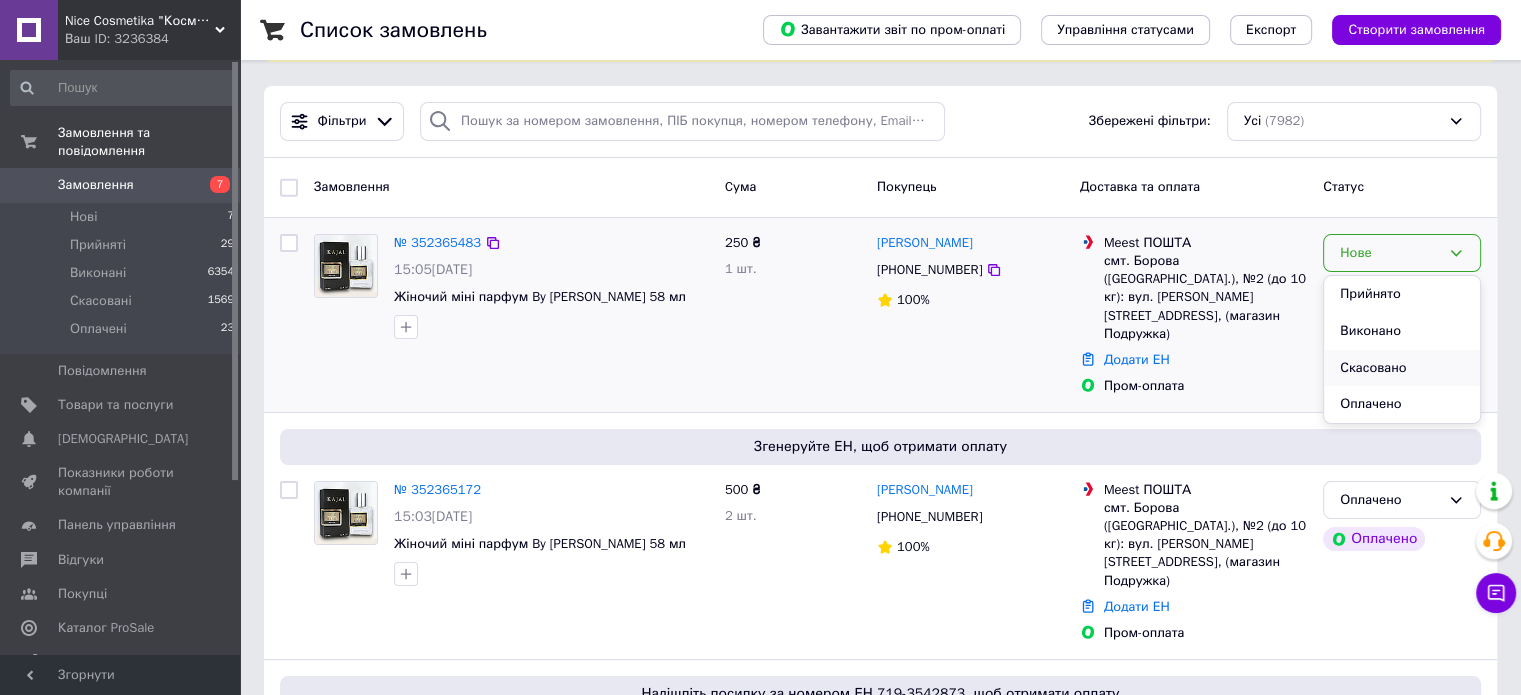 click on "Скасовано" at bounding box center (1402, 368) 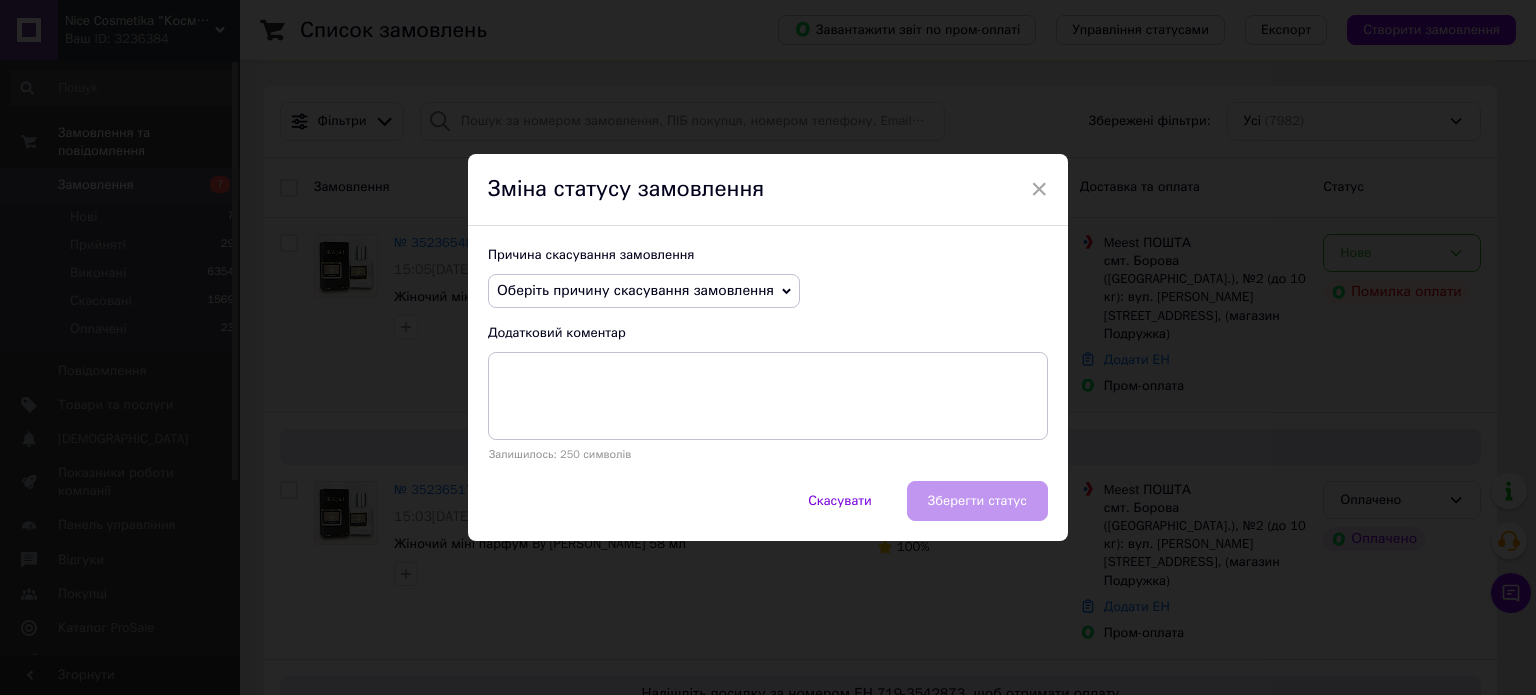 click on "Оберіть причину скасування замовлення" at bounding box center [635, 290] 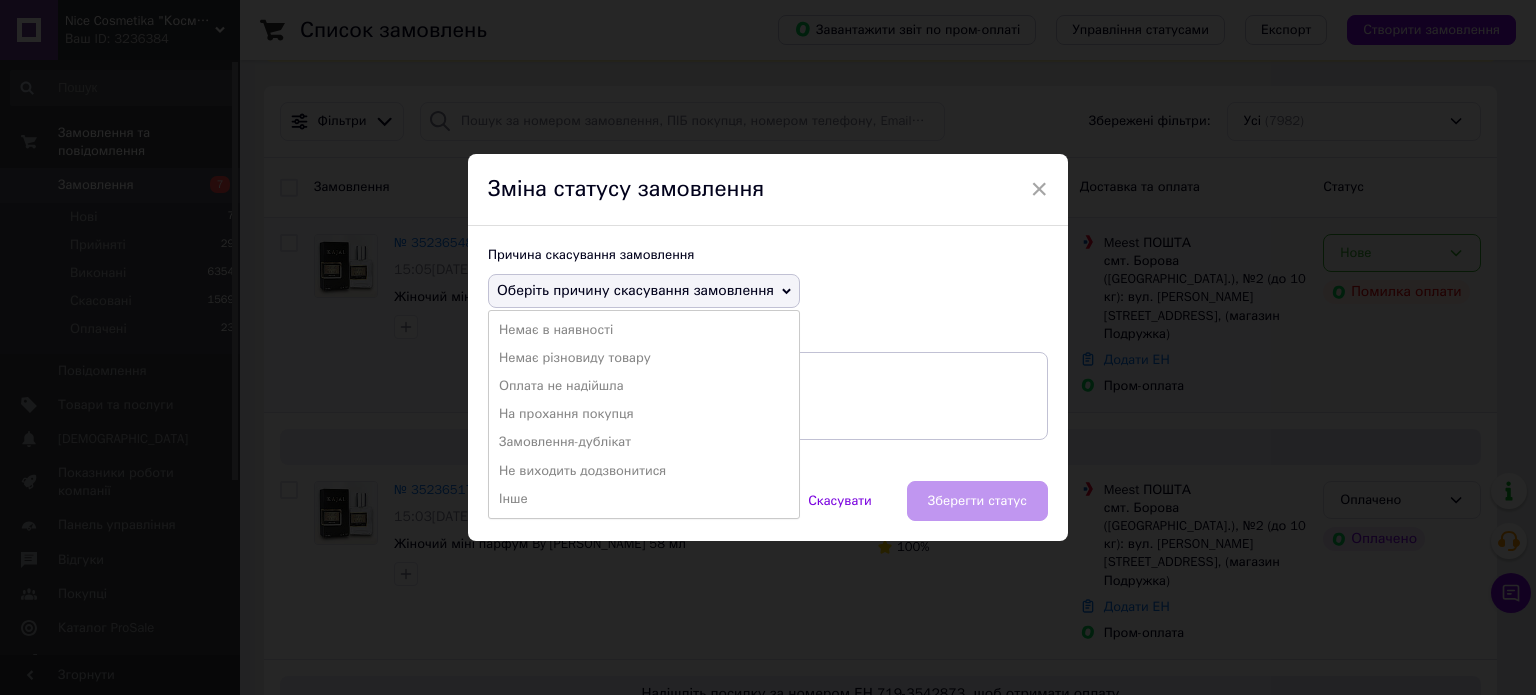 drag, startPoint x: 600, startPoint y: 387, endPoint x: 616, endPoint y: 390, distance: 16.27882 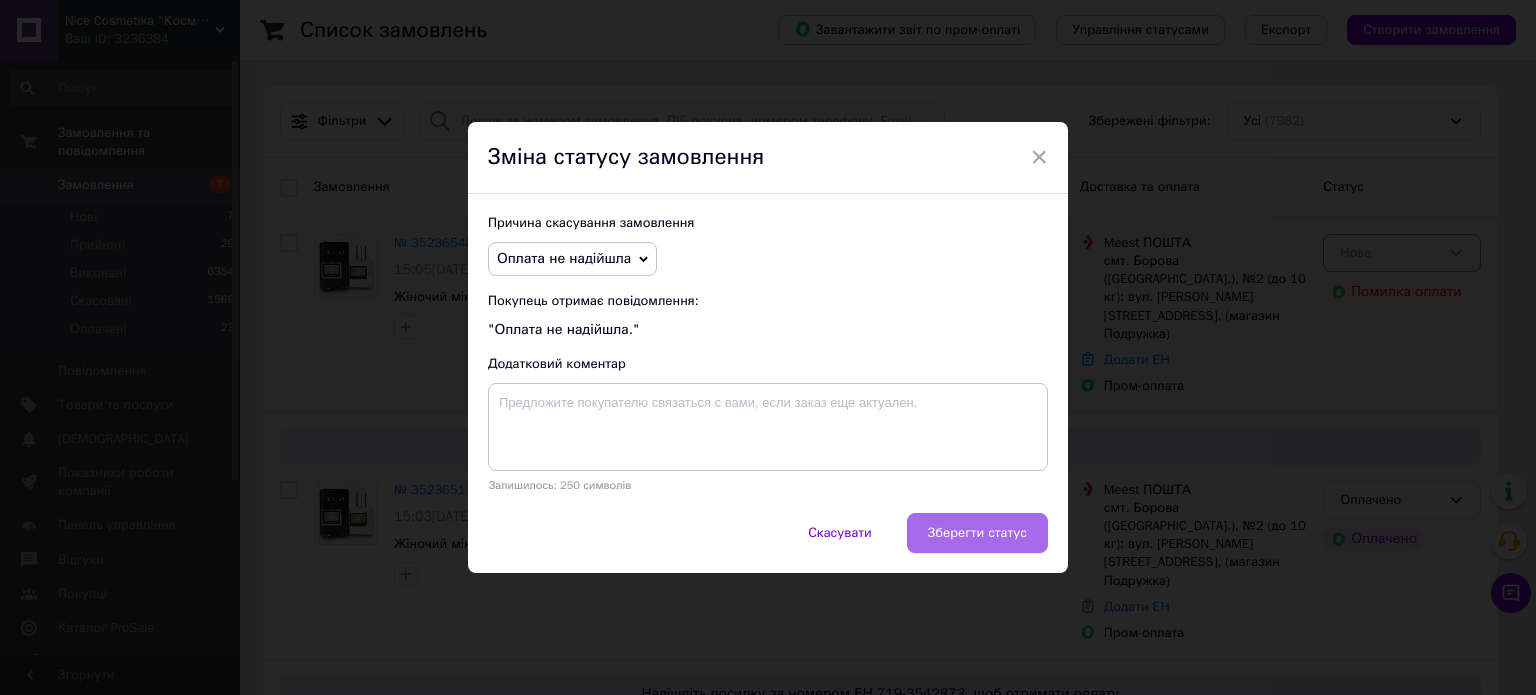 click on "Зберегти статус" at bounding box center (977, 533) 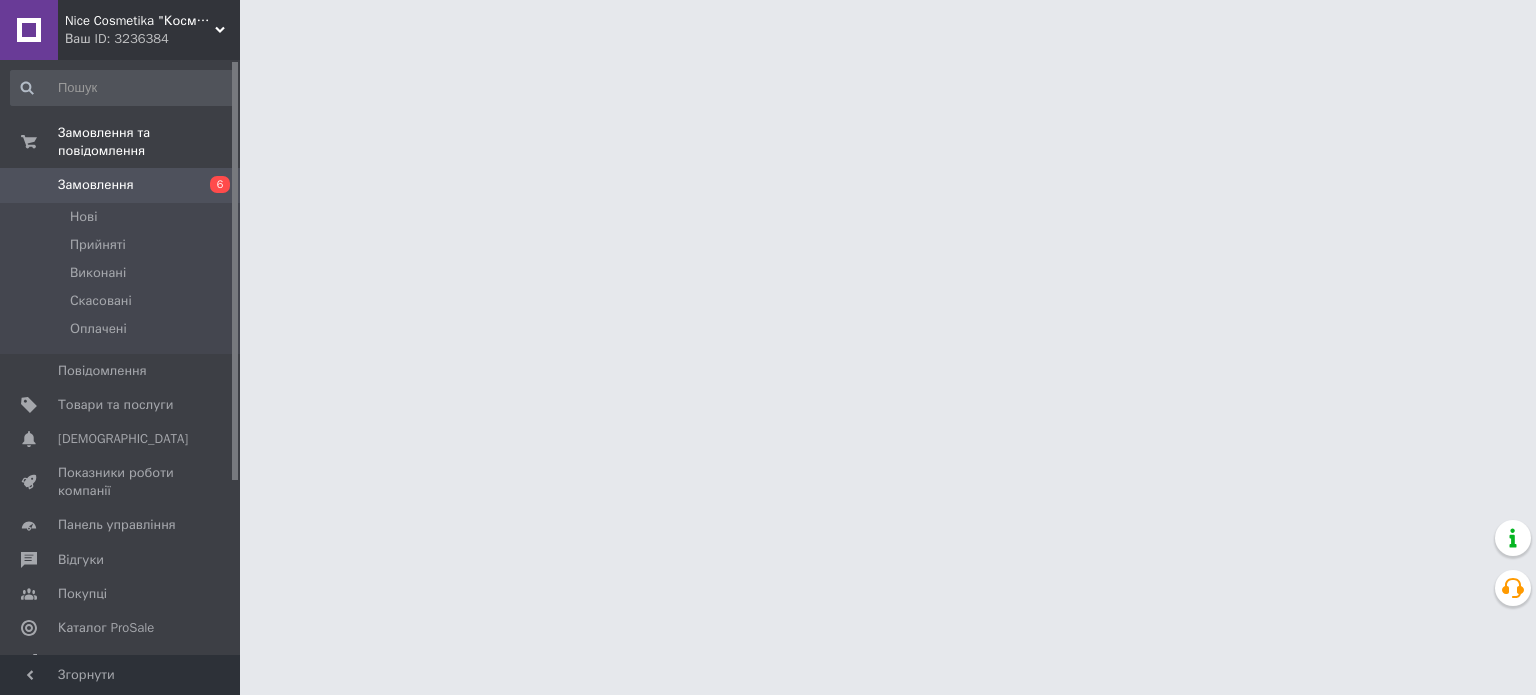 scroll, scrollTop: 0, scrollLeft: 0, axis: both 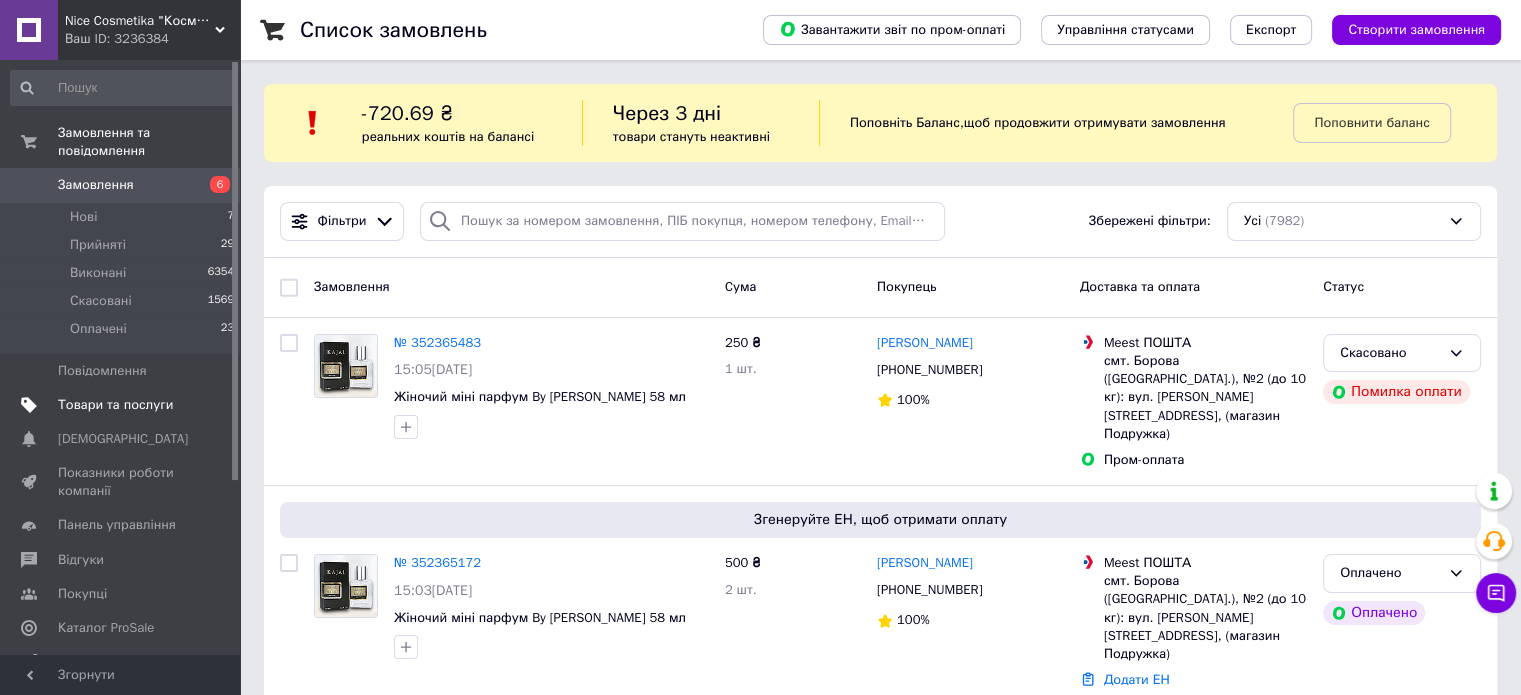 click on "Товари та послуги" at bounding box center (115, 405) 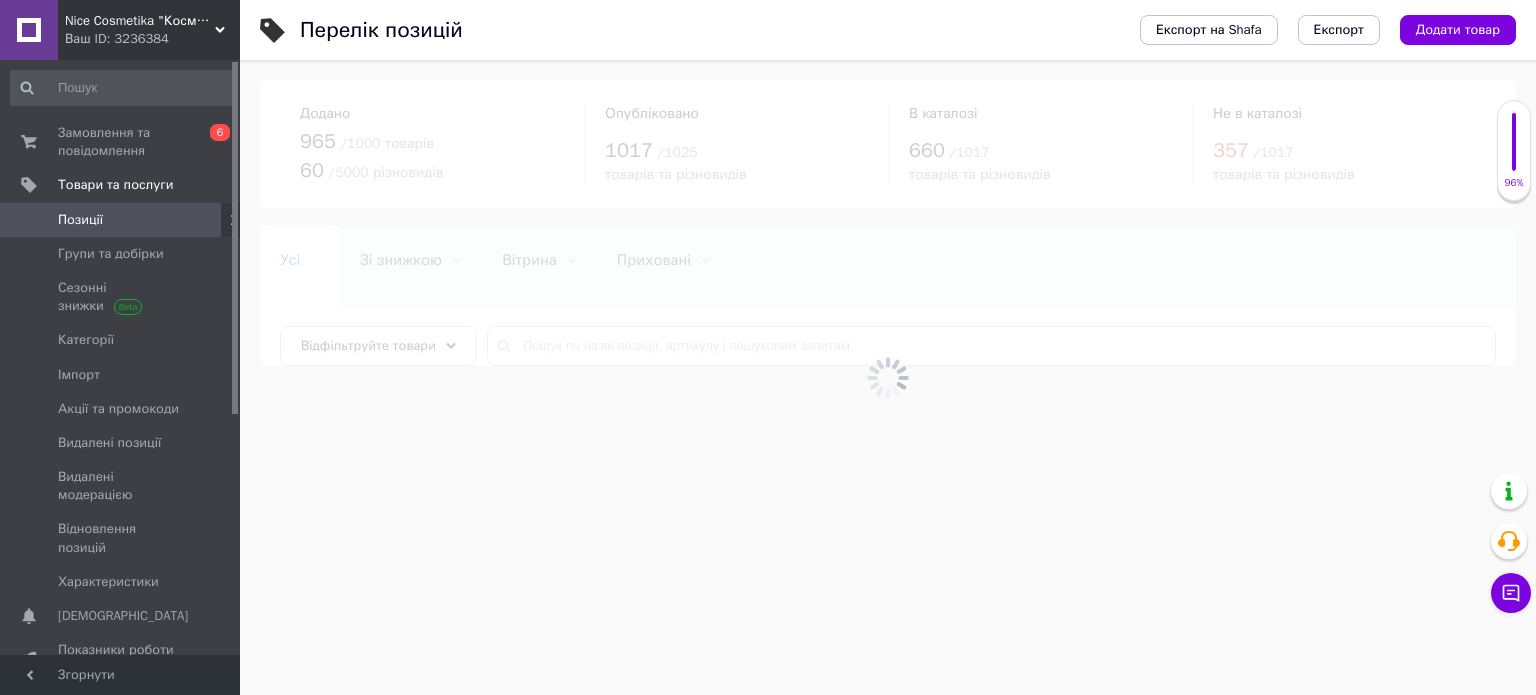 click on "Nice Cosmetika "Косметика. Парфуми. Окуляри"" at bounding box center (140, 21) 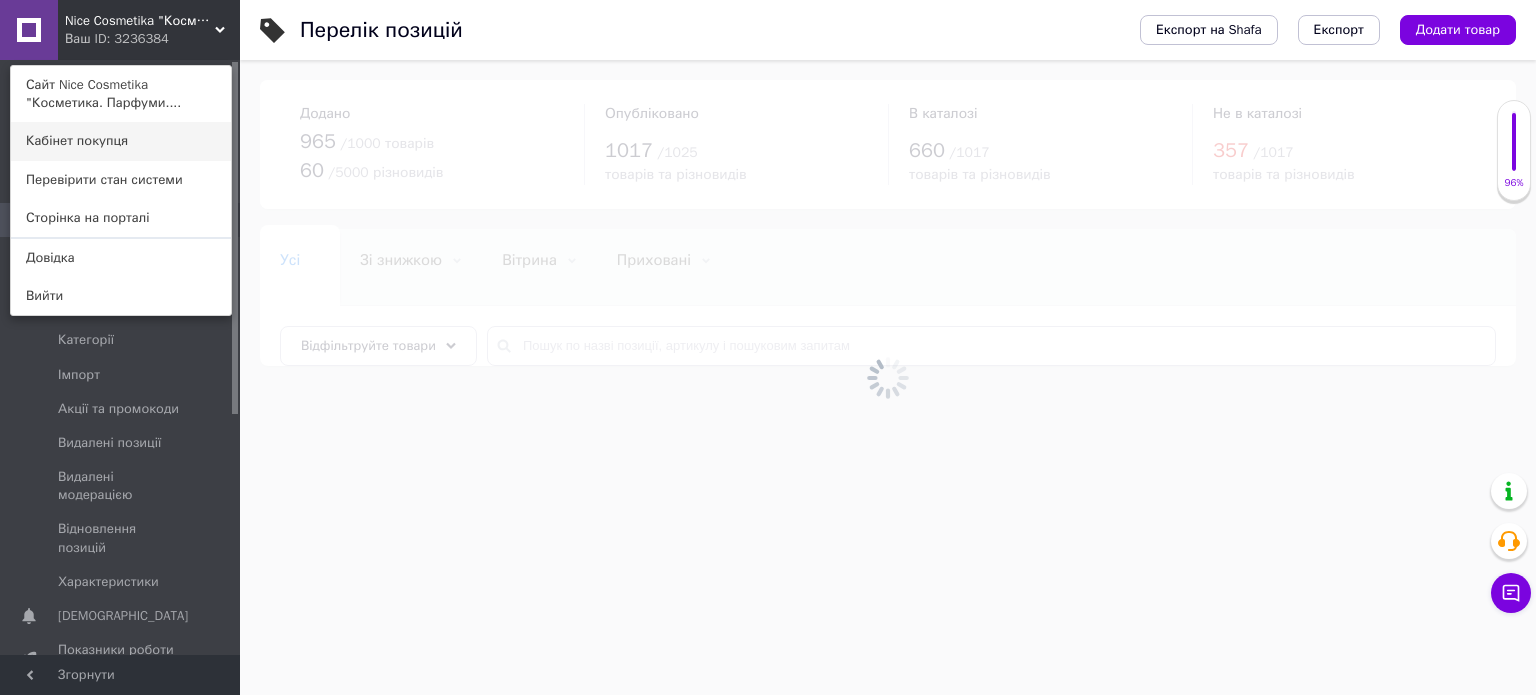 click on "Кабінет покупця" at bounding box center [121, 141] 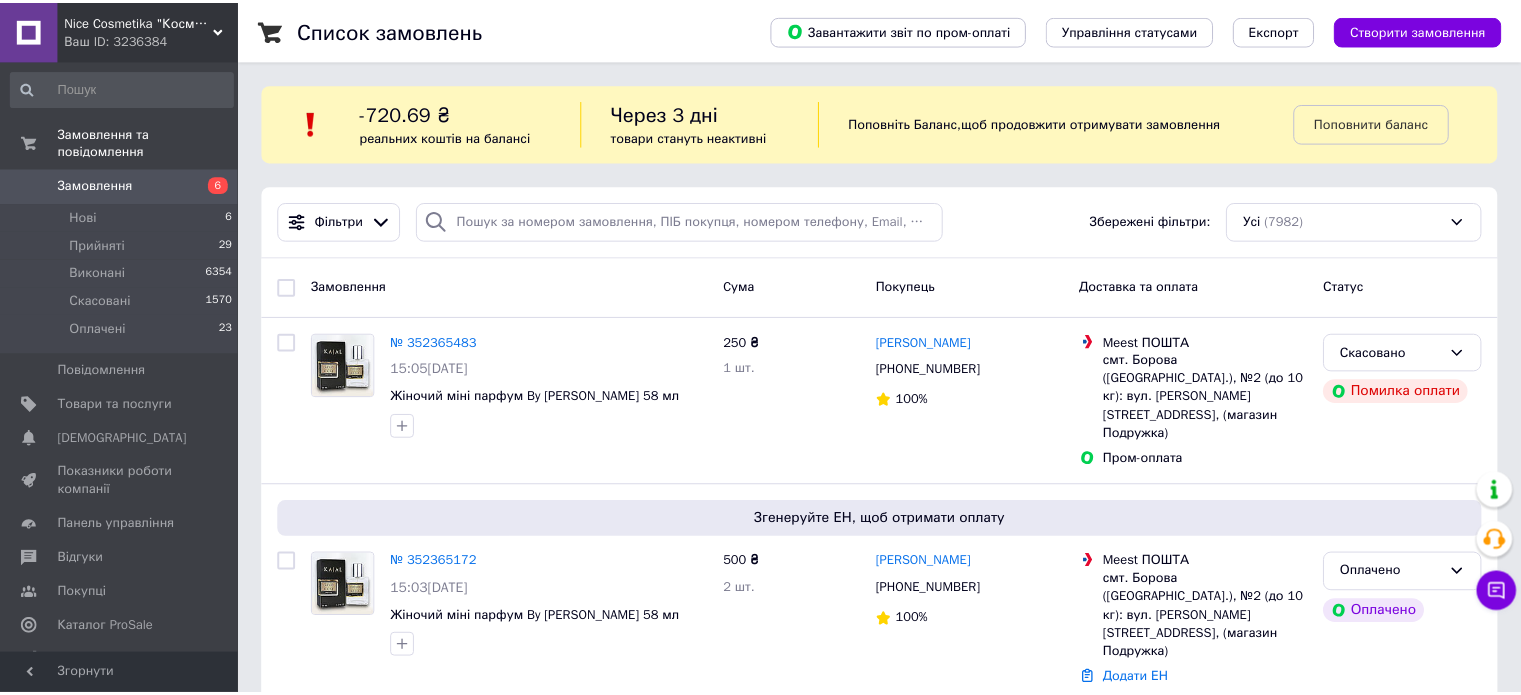 scroll, scrollTop: 0, scrollLeft: 0, axis: both 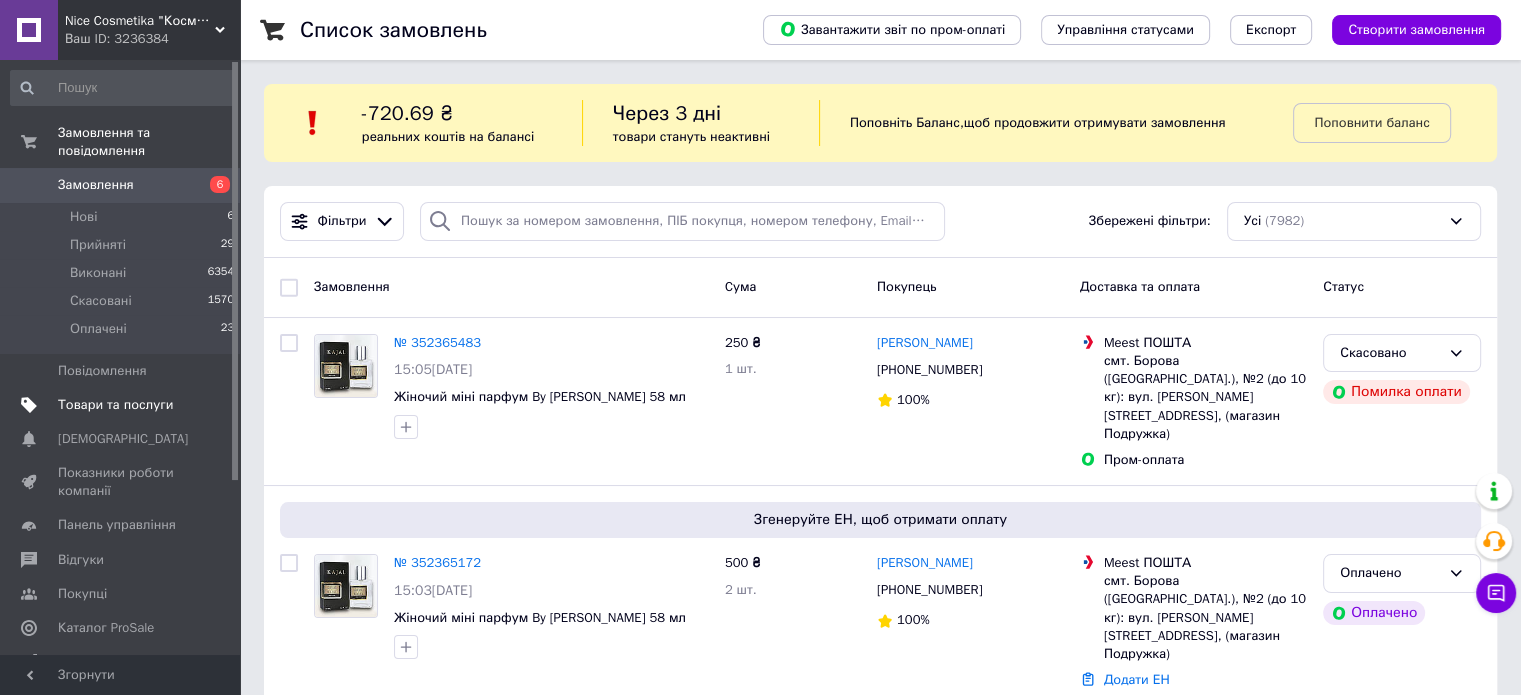 click on "Товари та послуги" at bounding box center [115, 405] 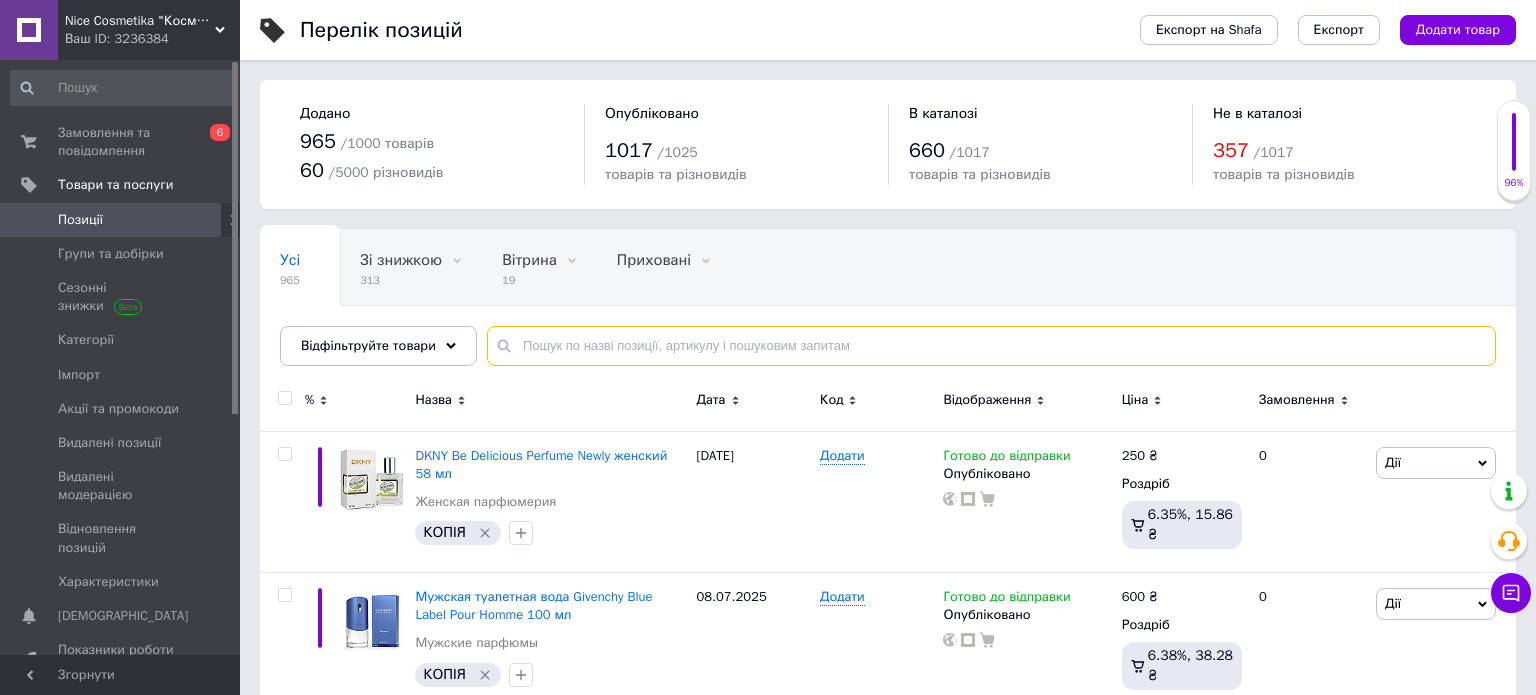 click at bounding box center (991, 346) 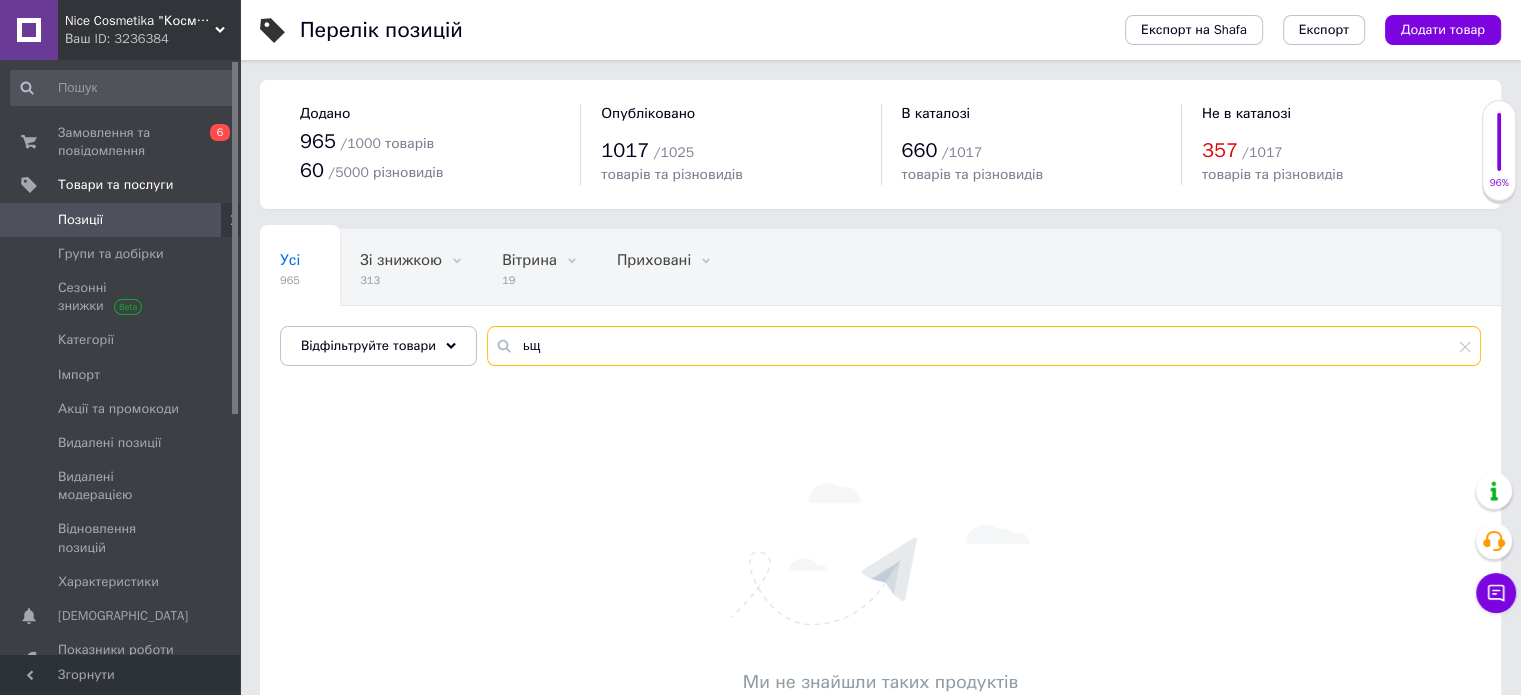 type on "ь" 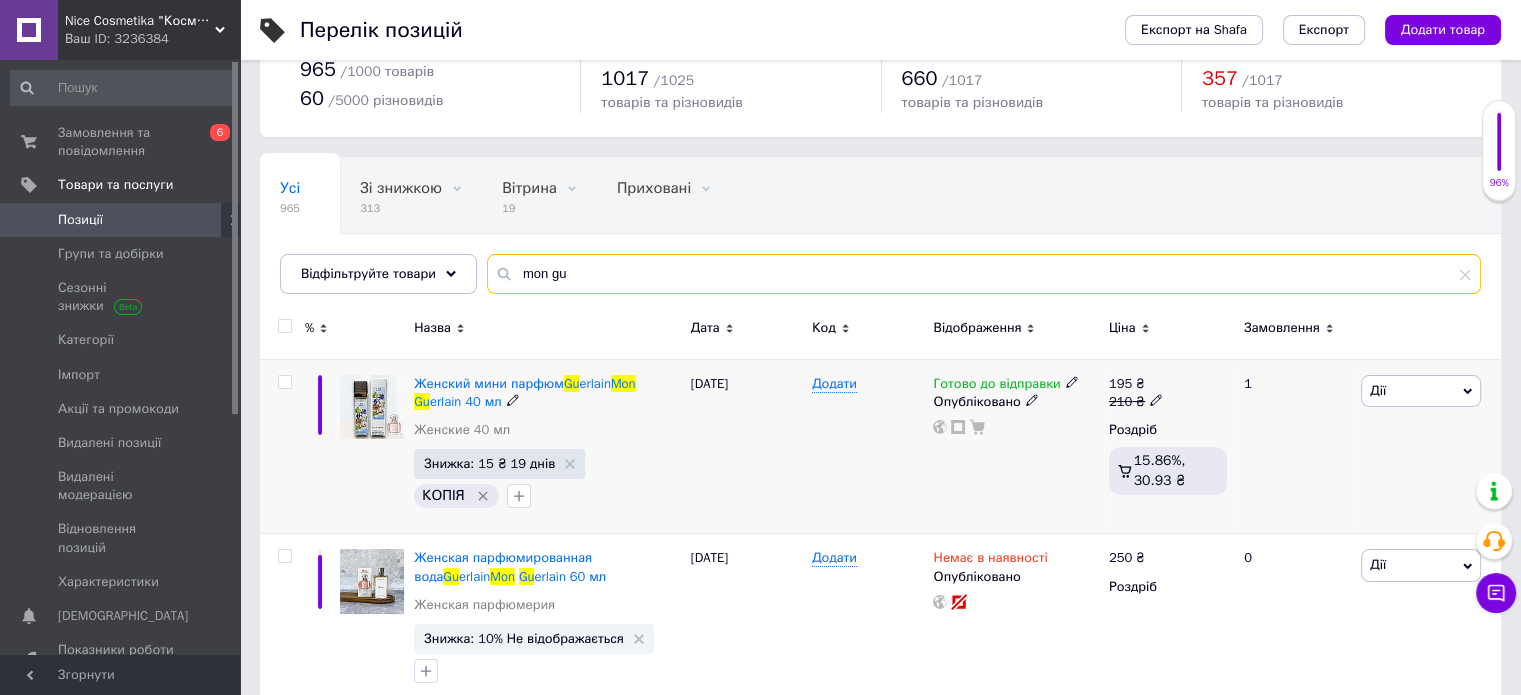 scroll, scrollTop: 104, scrollLeft: 0, axis: vertical 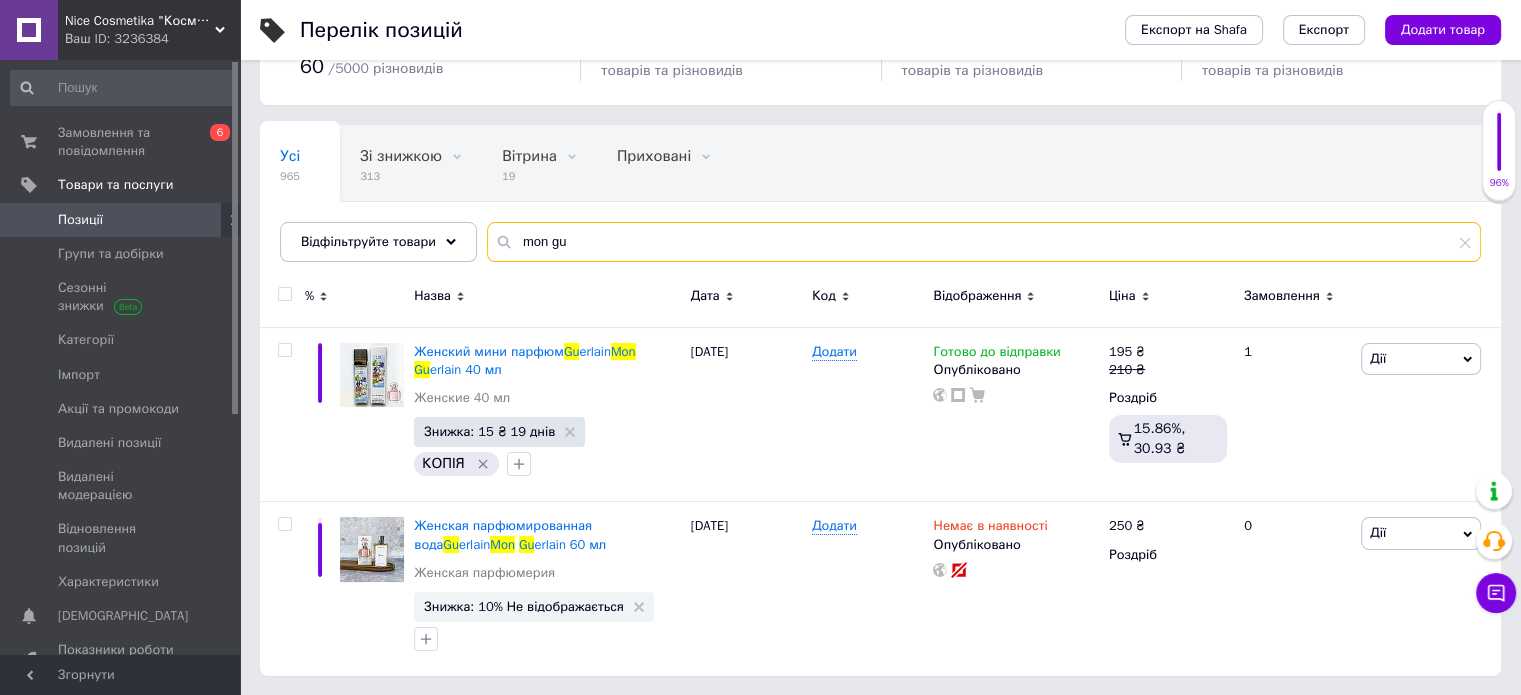 type on "mon gu" 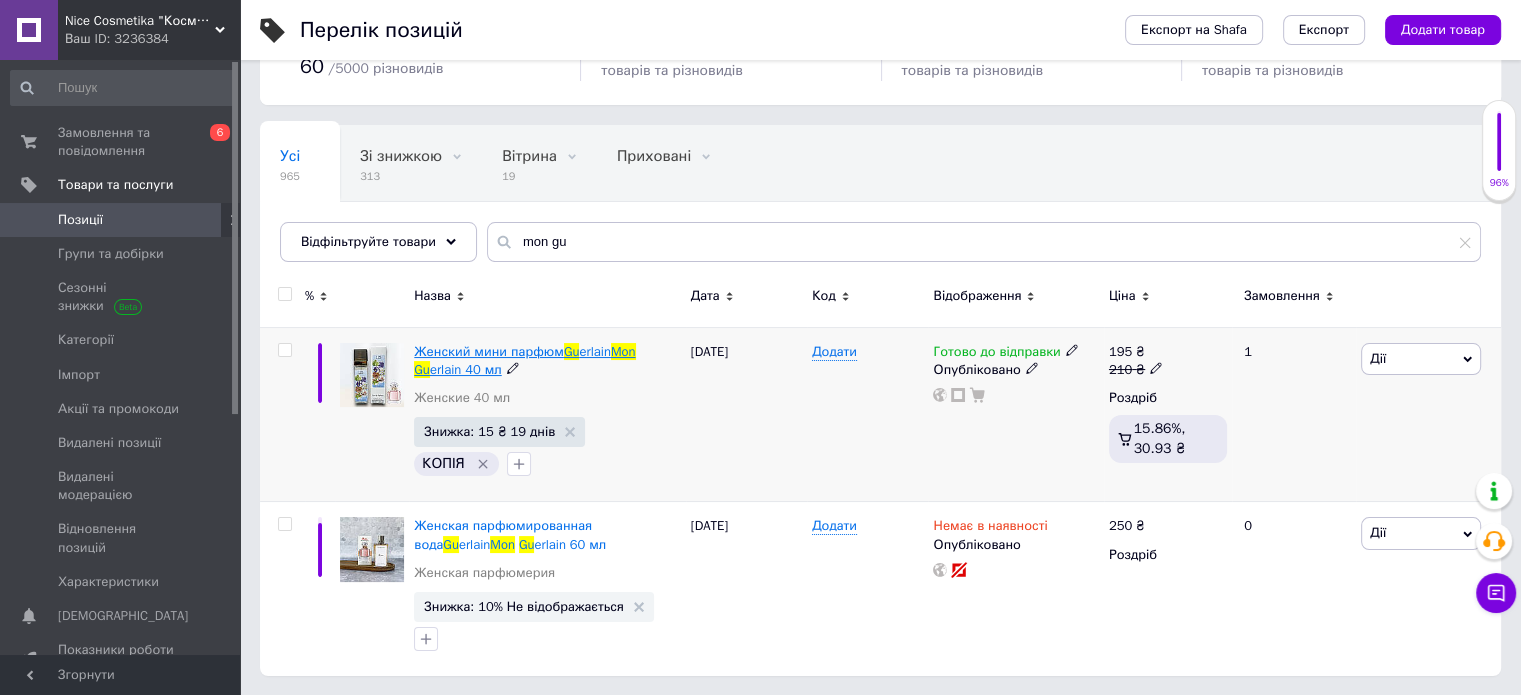 click on "Женский мини парфюм" at bounding box center (489, 351) 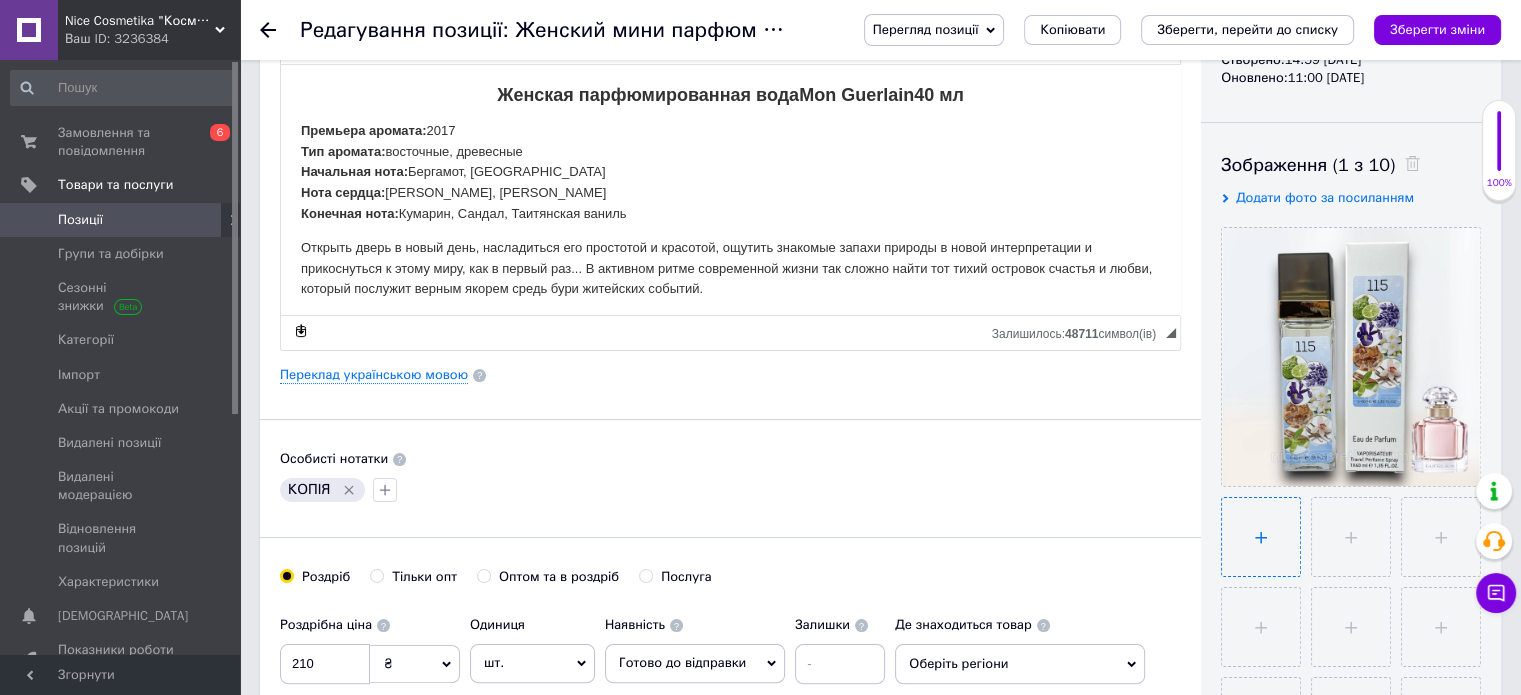 scroll, scrollTop: 300, scrollLeft: 0, axis: vertical 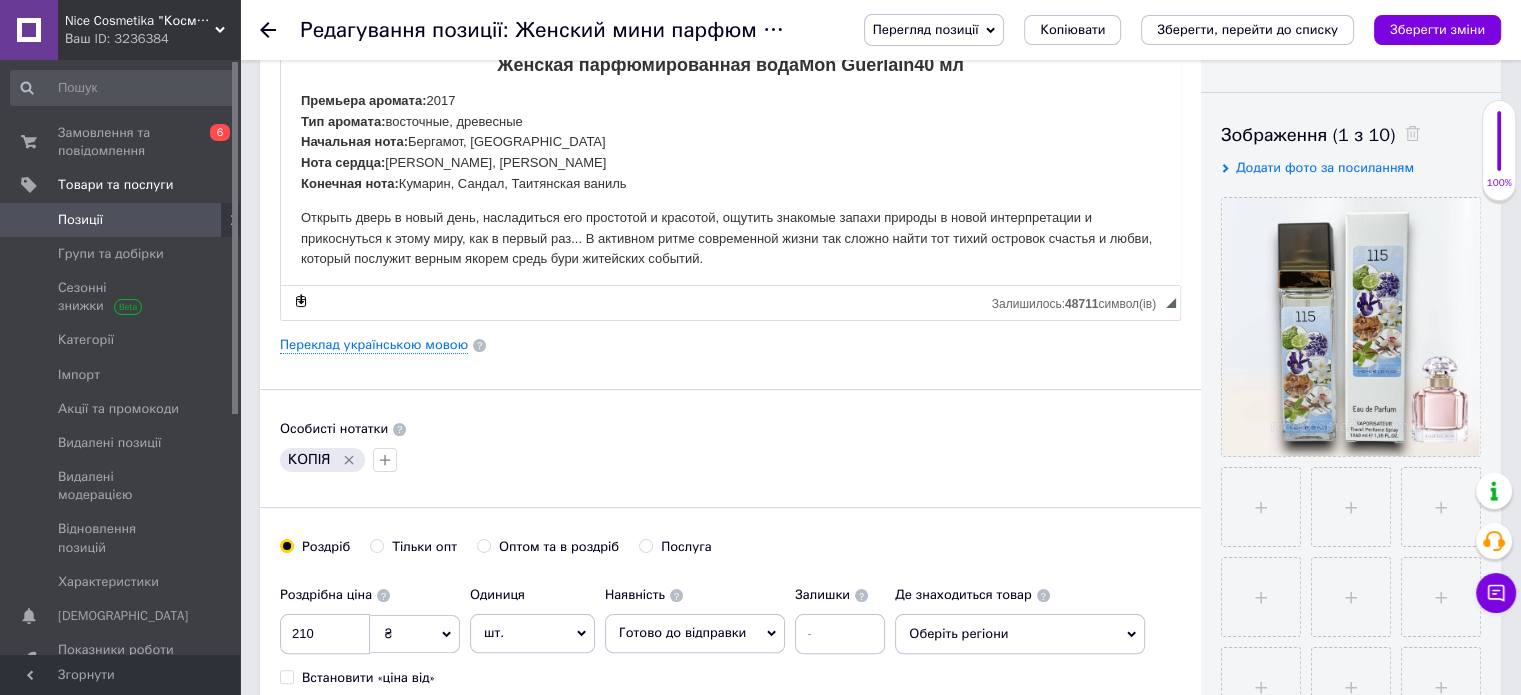 click on "Додати фото за посиланням" at bounding box center [1325, 167] 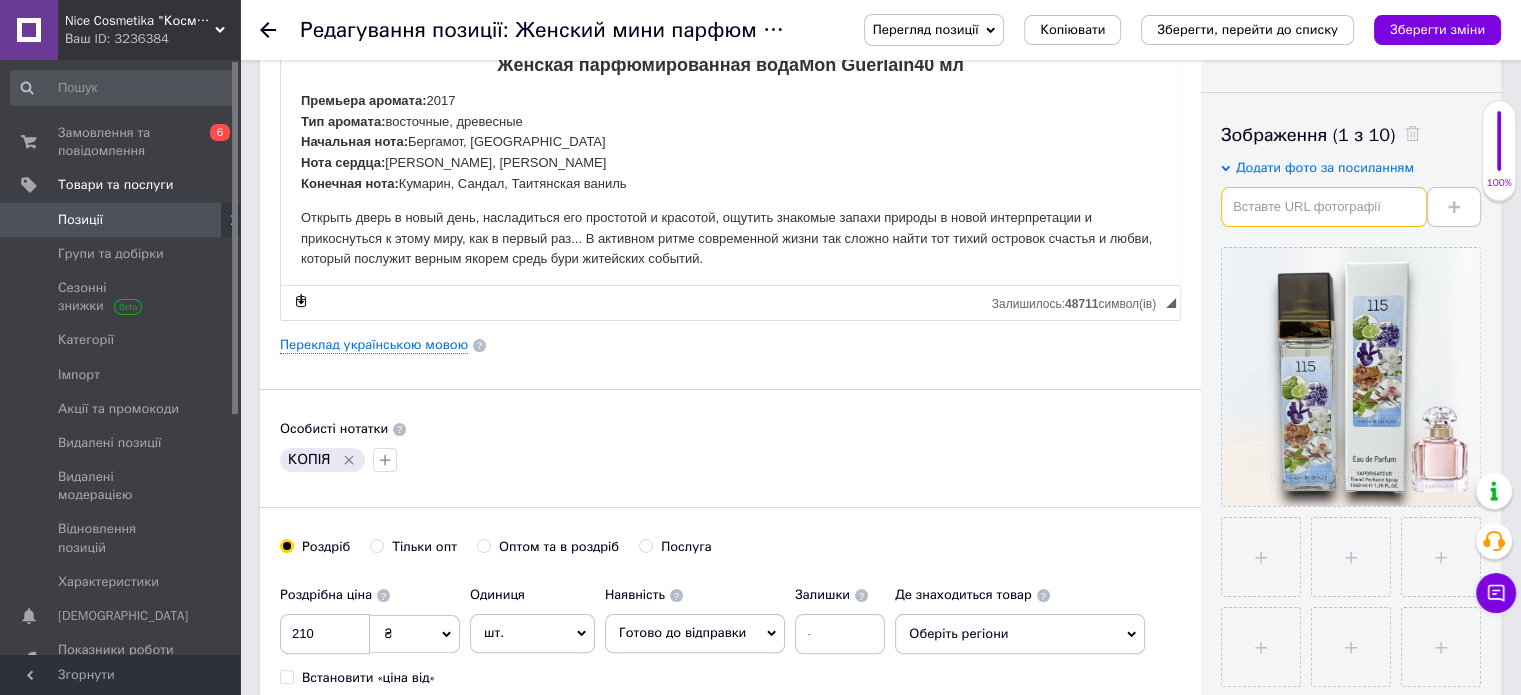 click at bounding box center (1324, 207) 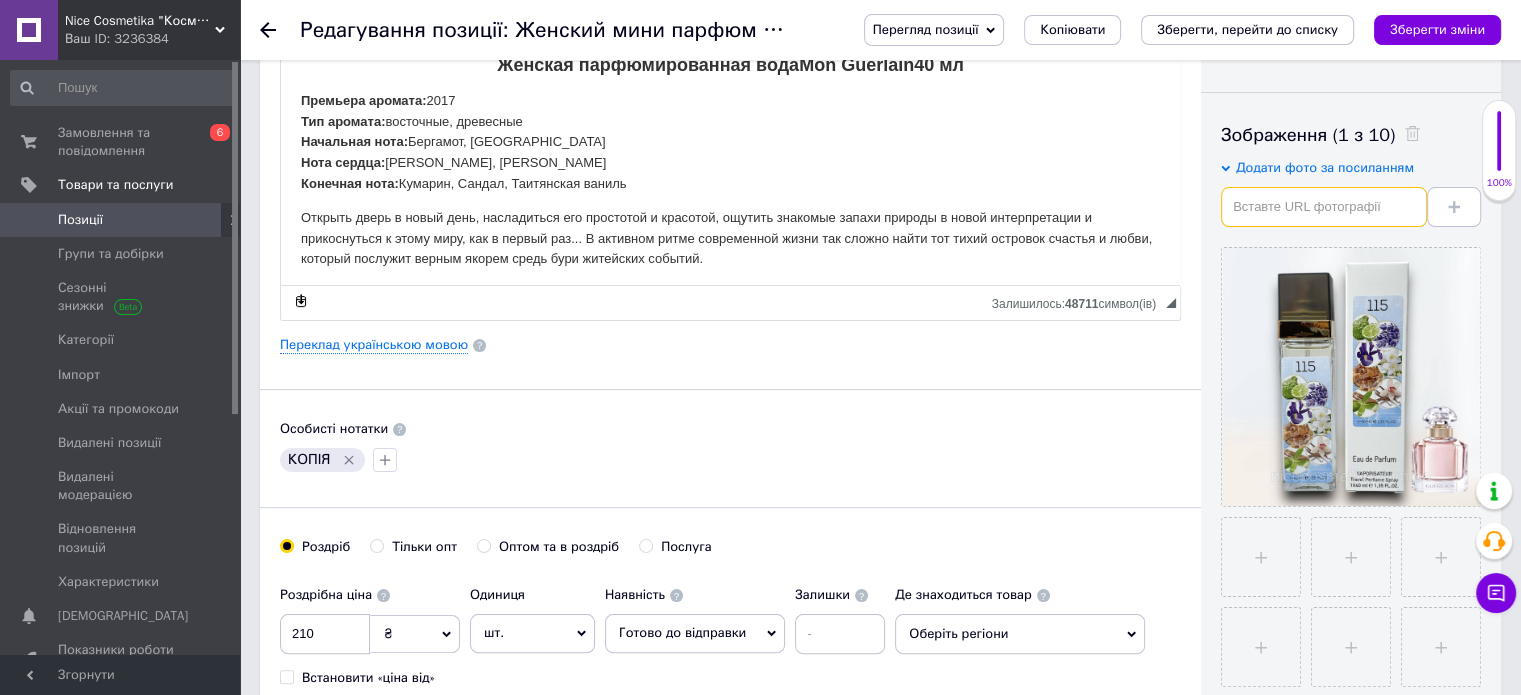 paste on "https://images.prom.ua/4278409993_w640_h640_guerlain-mon-gerlen.jpg" 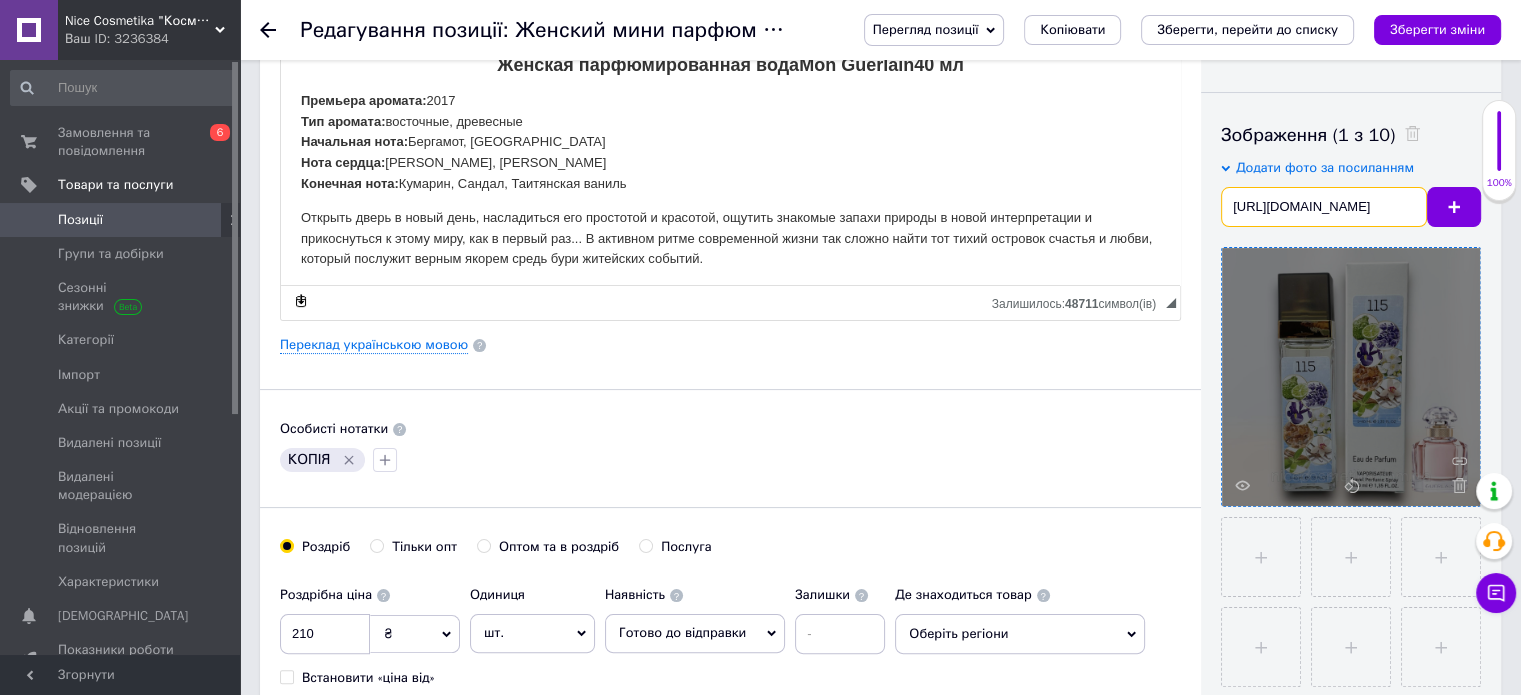 scroll, scrollTop: 0, scrollLeft: 244, axis: horizontal 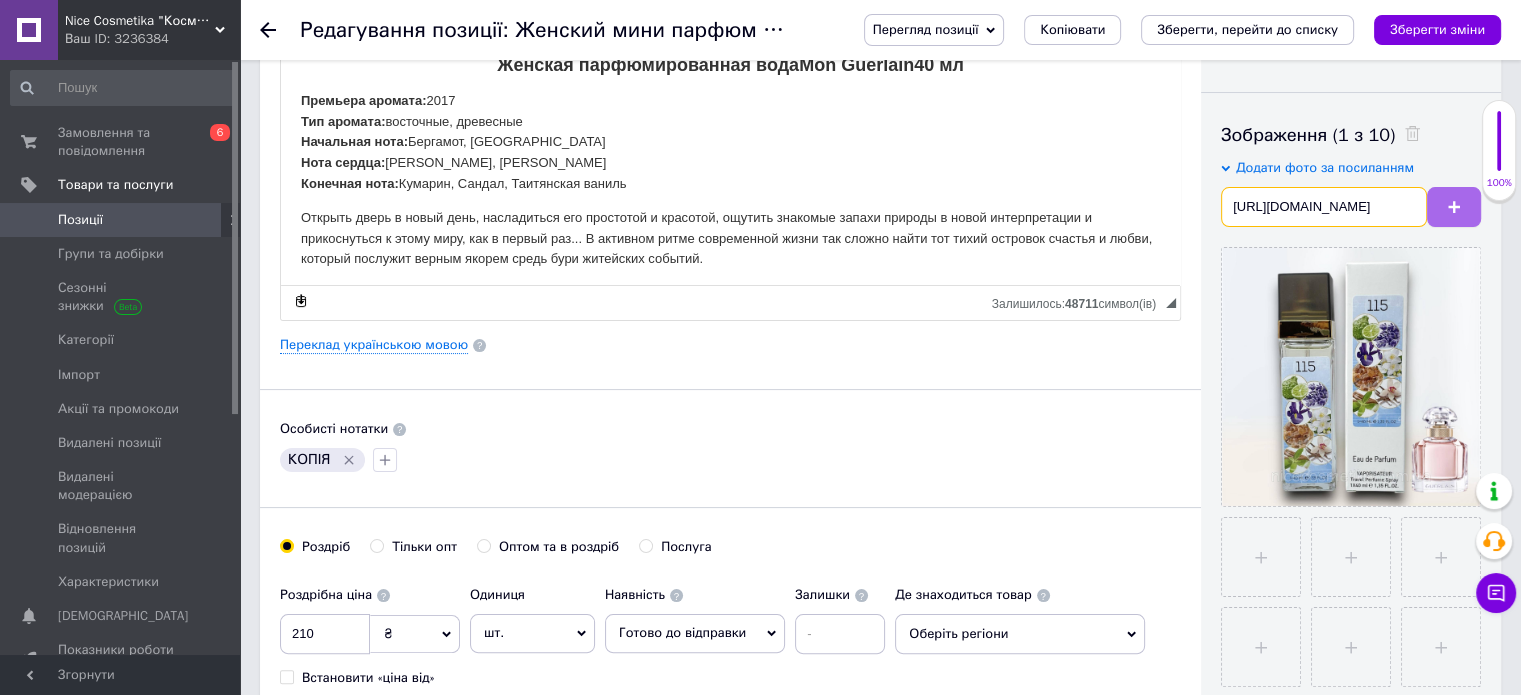 type on "https://images.prom.ua/4278409993_w640_h640_guerlain-mon-gerlen.jpg" 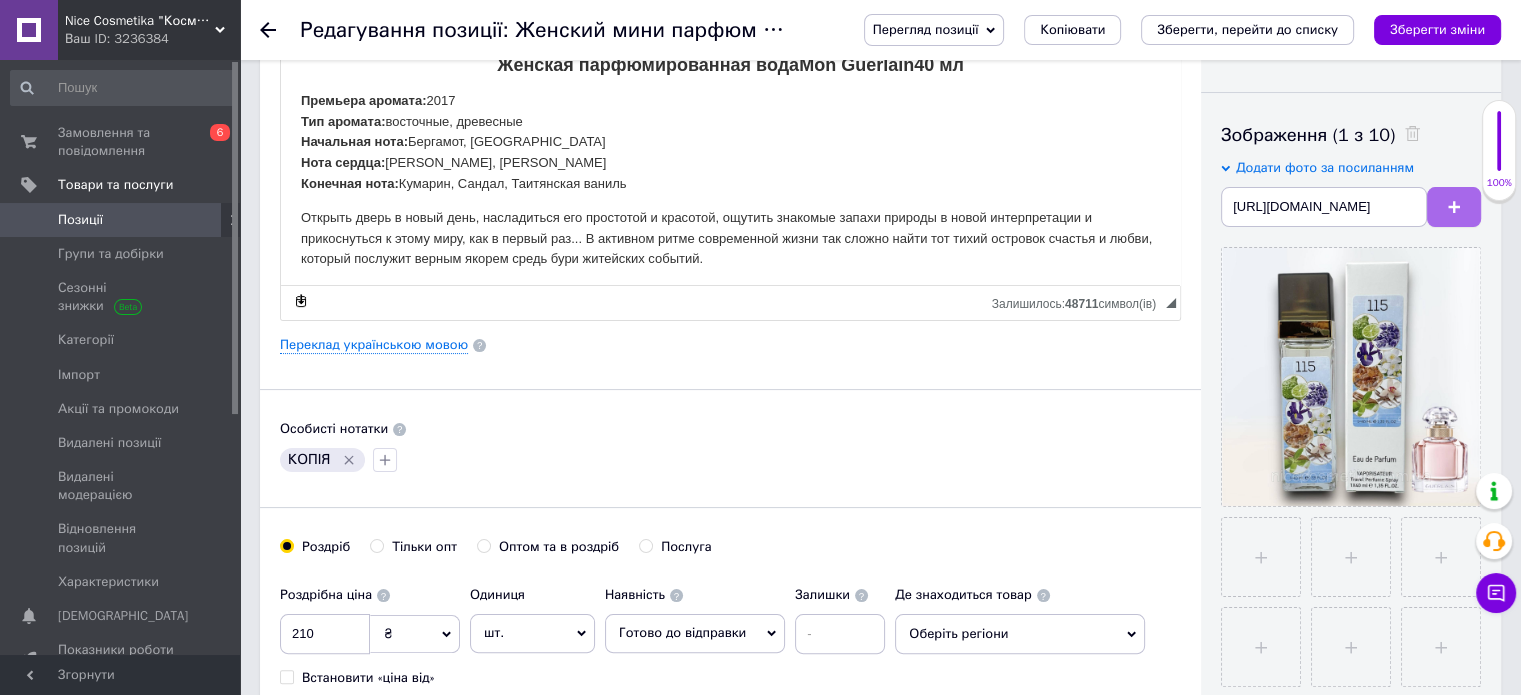 click at bounding box center (1454, 207) 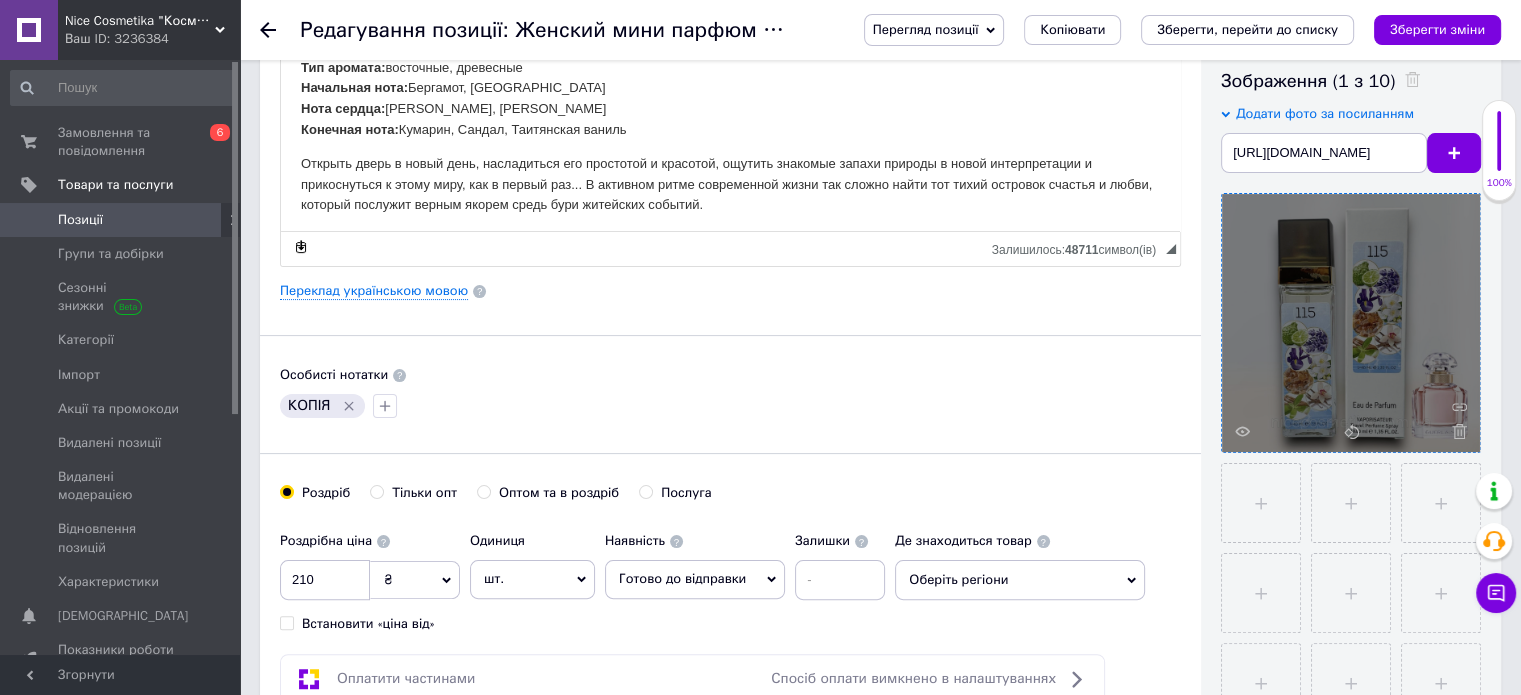 scroll, scrollTop: 600, scrollLeft: 0, axis: vertical 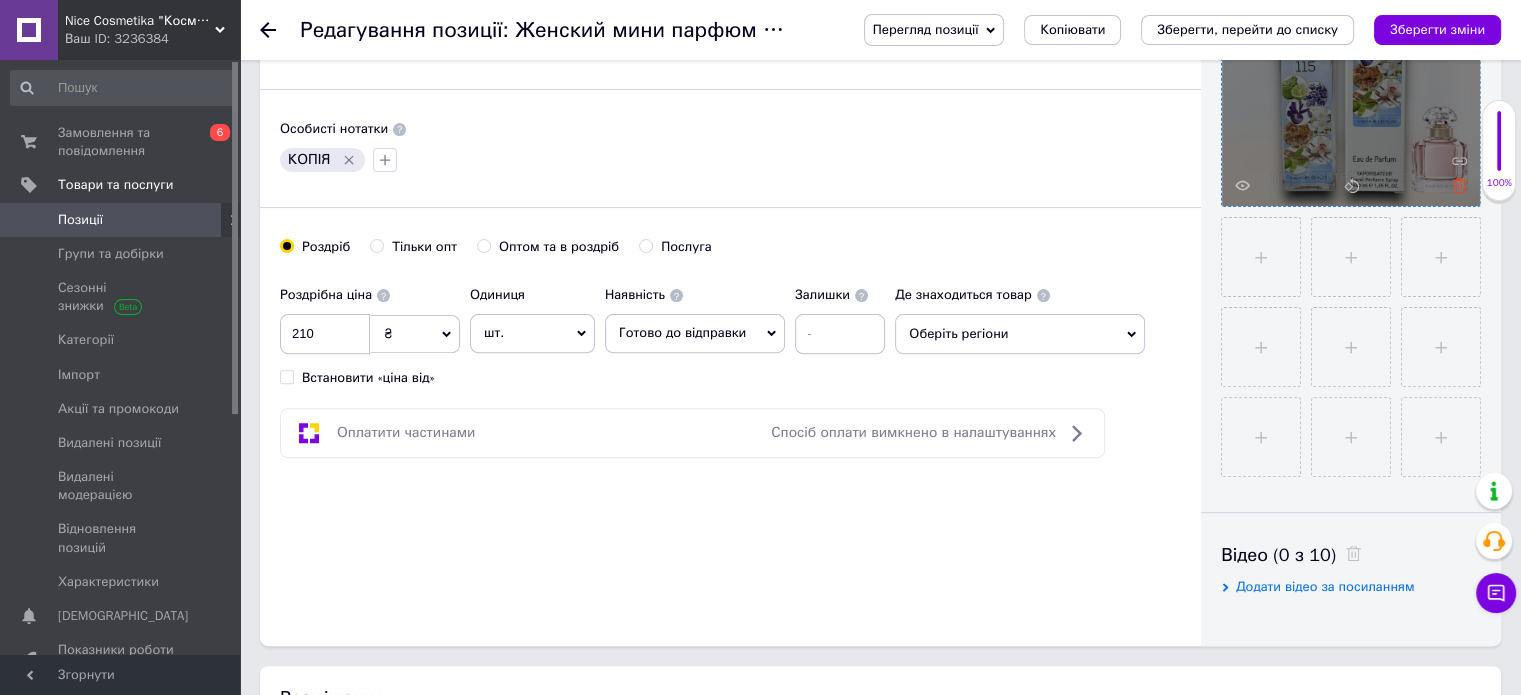 type 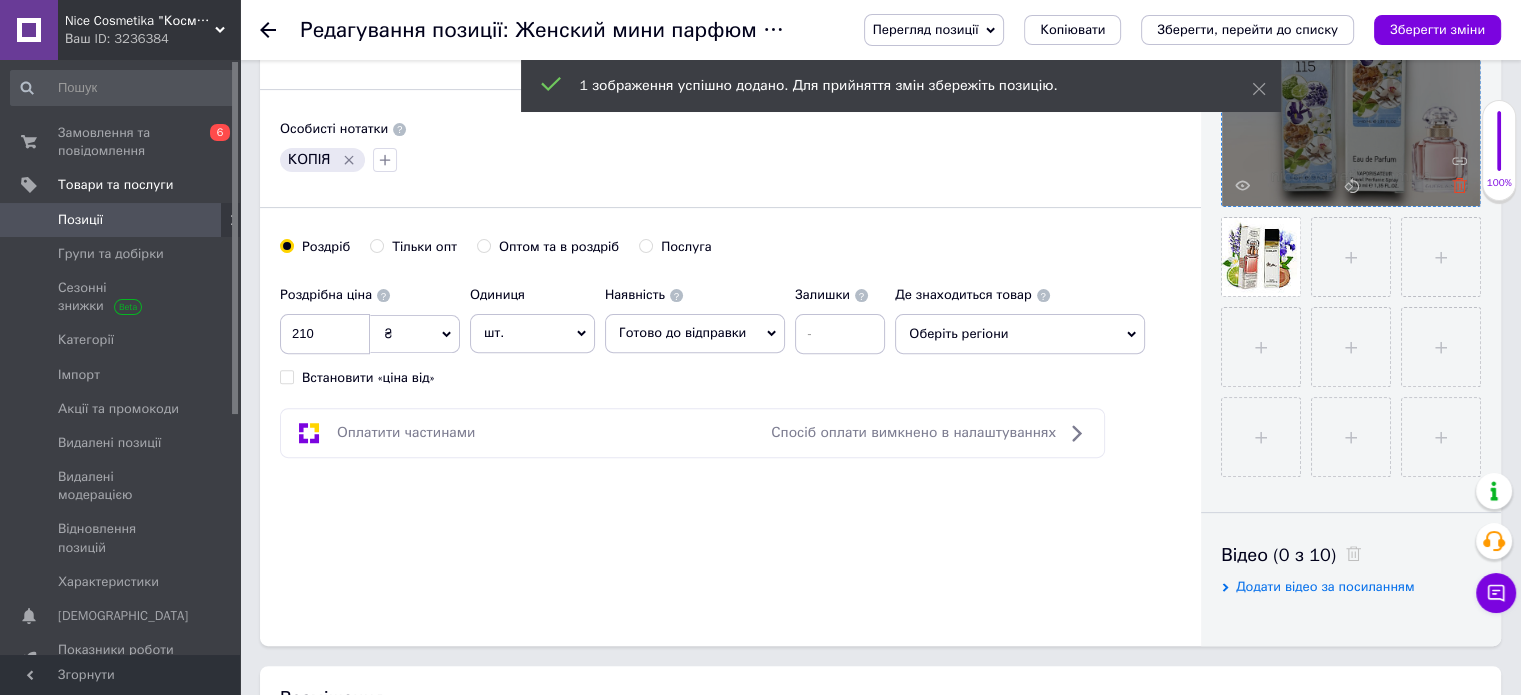 click 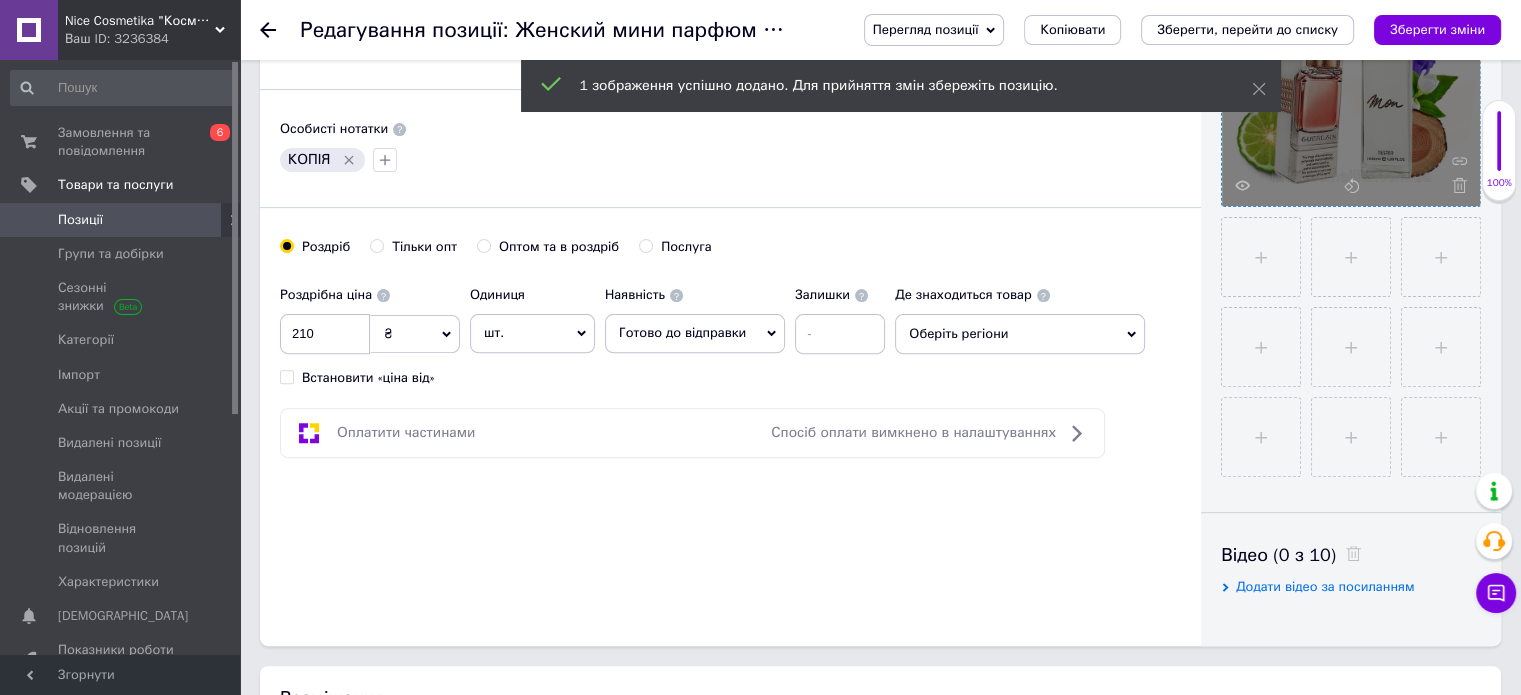scroll, scrollTop: 200, scrollLeft: 0, axis: vertical 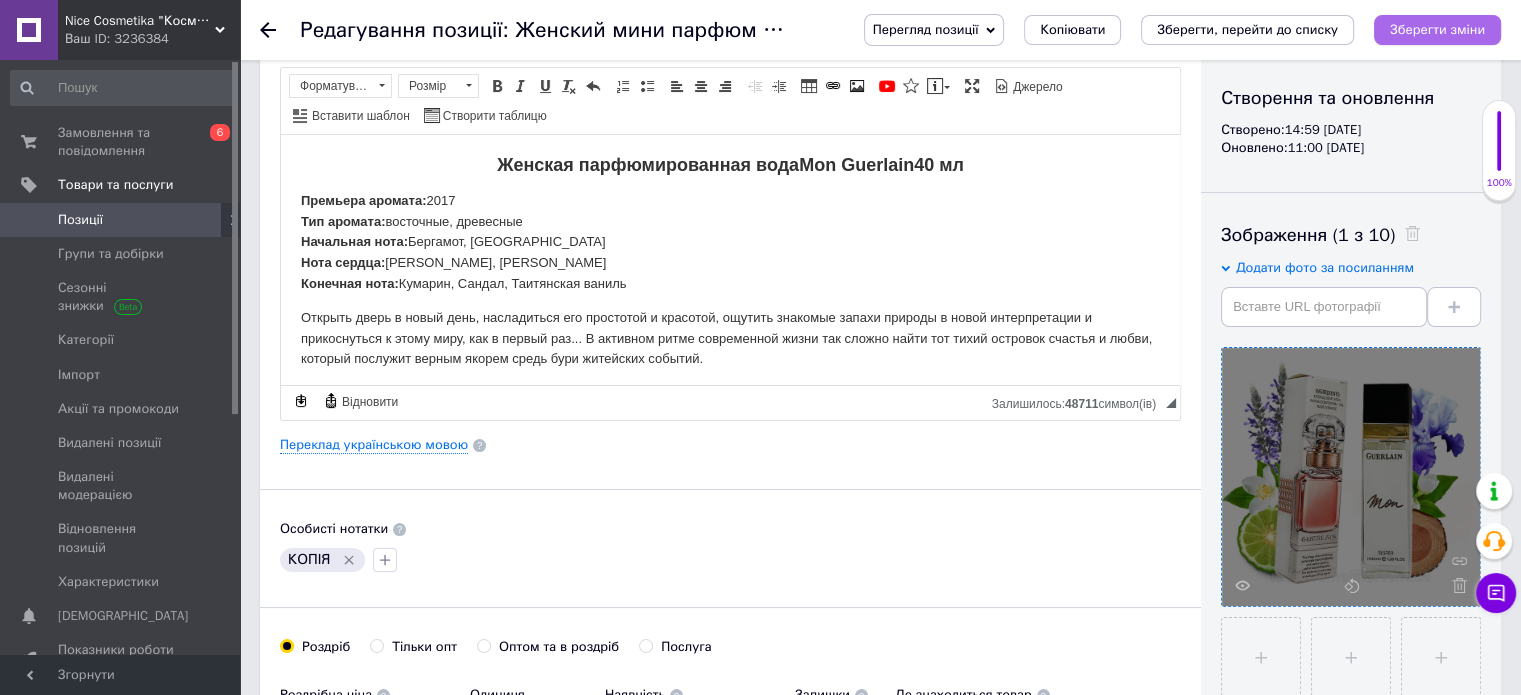 click on "Зберегти зміни" at bounding box center [1437, 29] 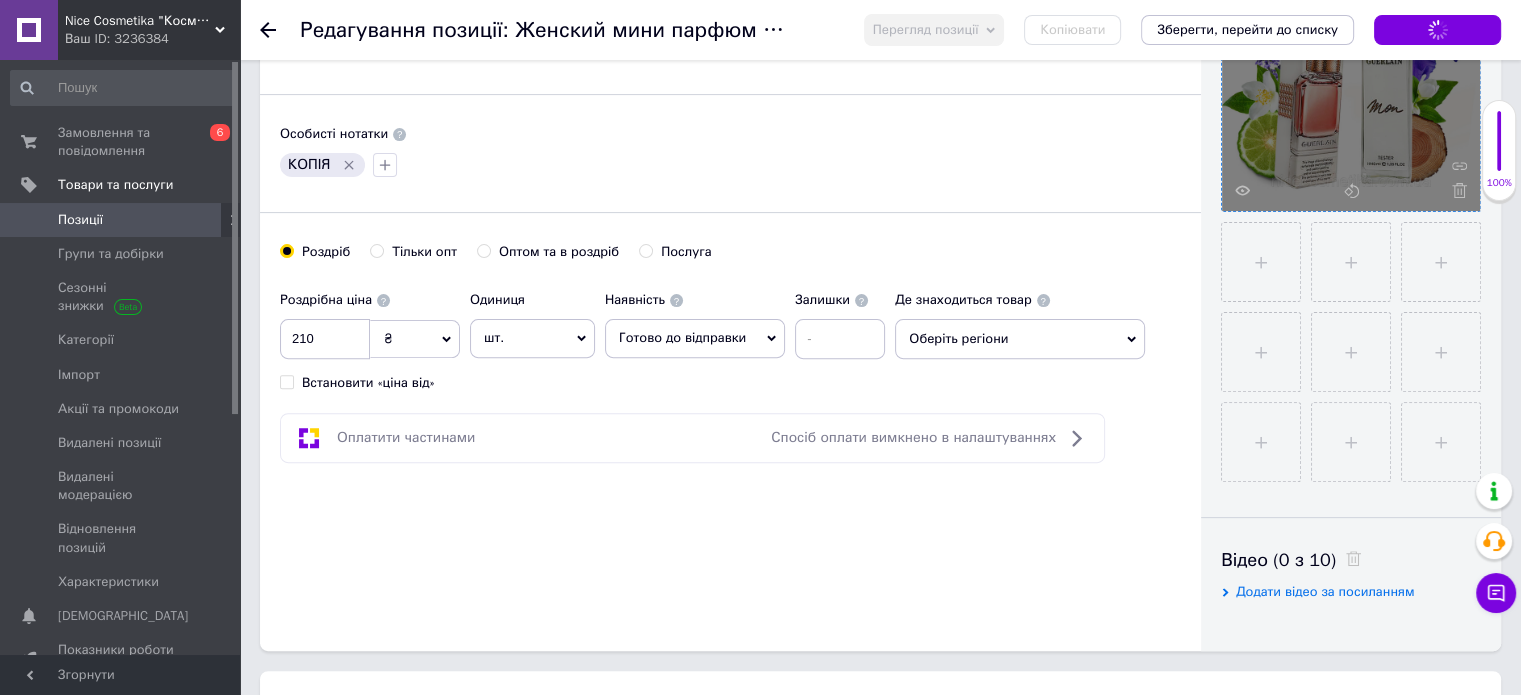 scroll, scrollTop: 600, scrollLeft: 0, axis: vertical 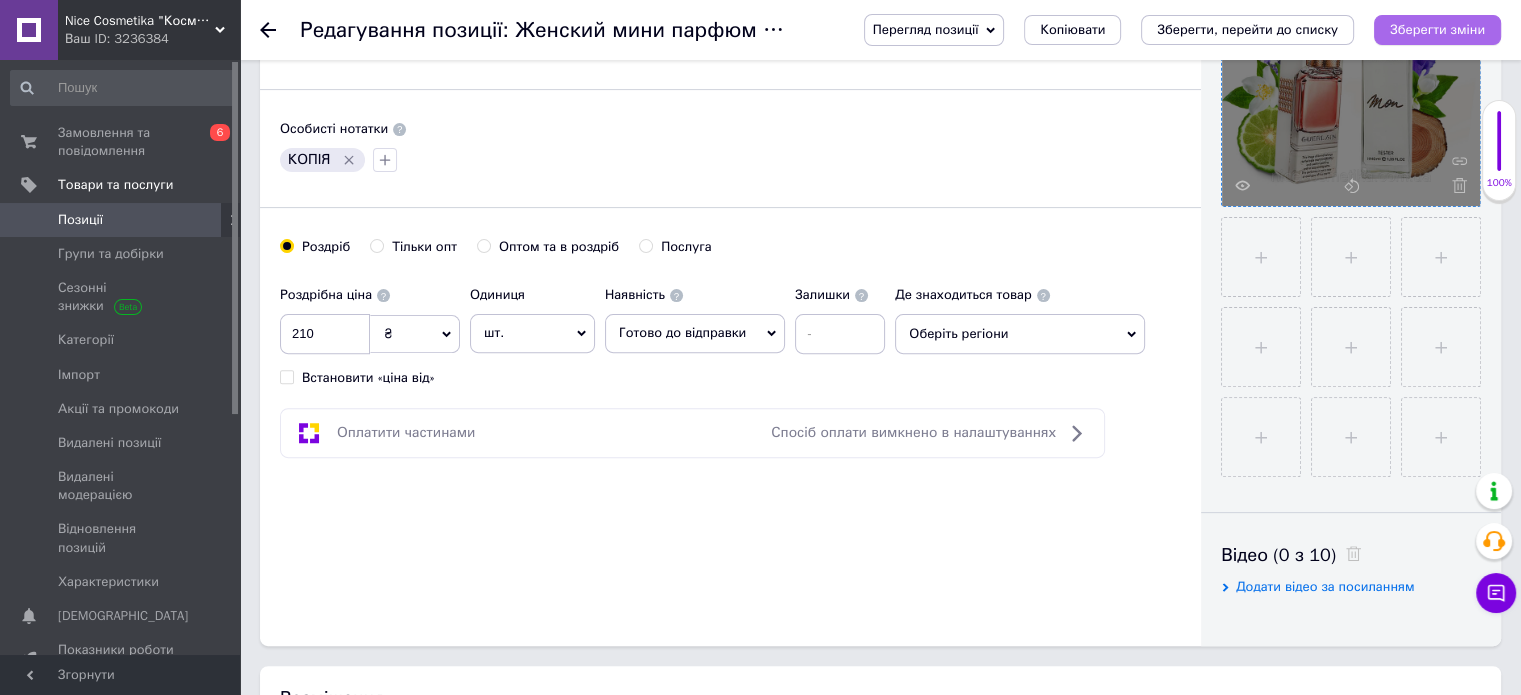 click on "Зберегти зміни" at bounding box center [1437, 29] 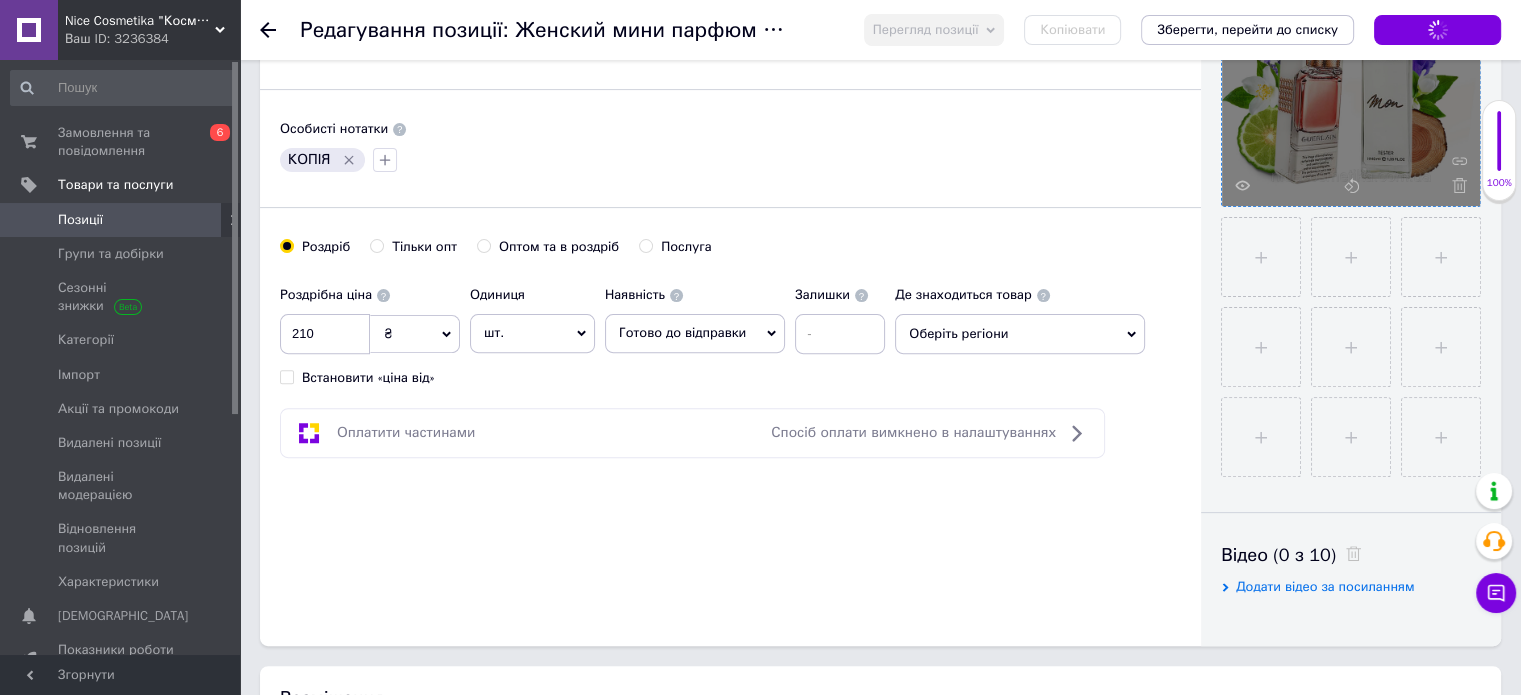 click on "Позиції" at bounding box center (80, 220) 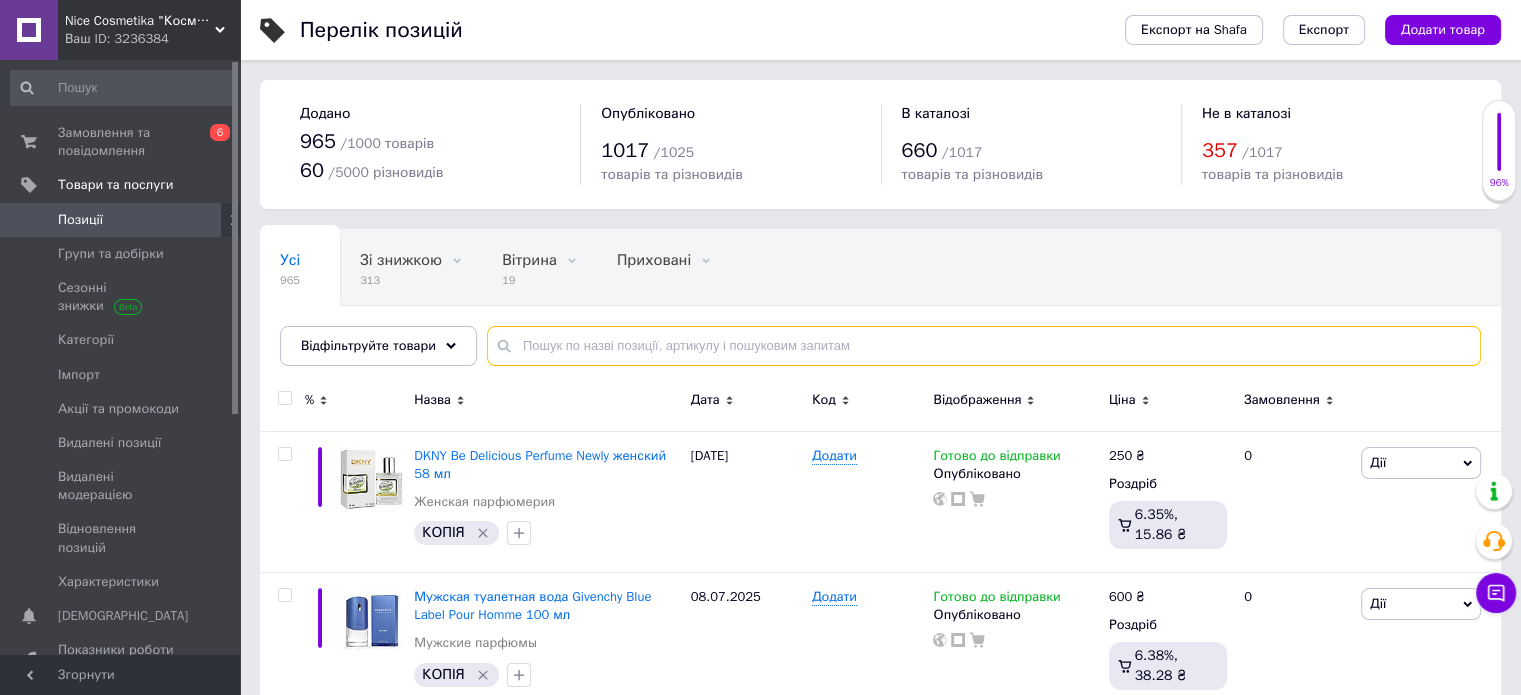 click at bounding box center (984, 346) 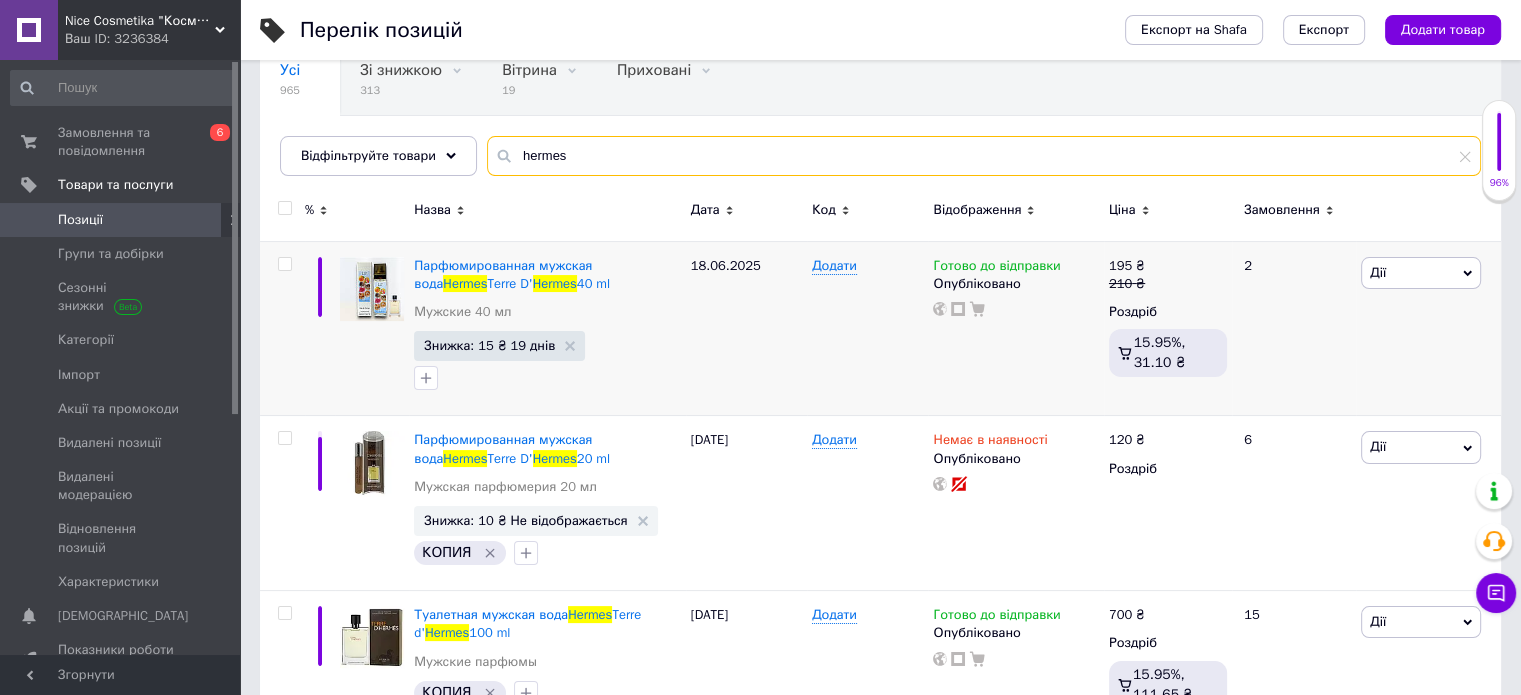 scroll, scrollTop: 200, scrollLeft: 0, axis: vertical 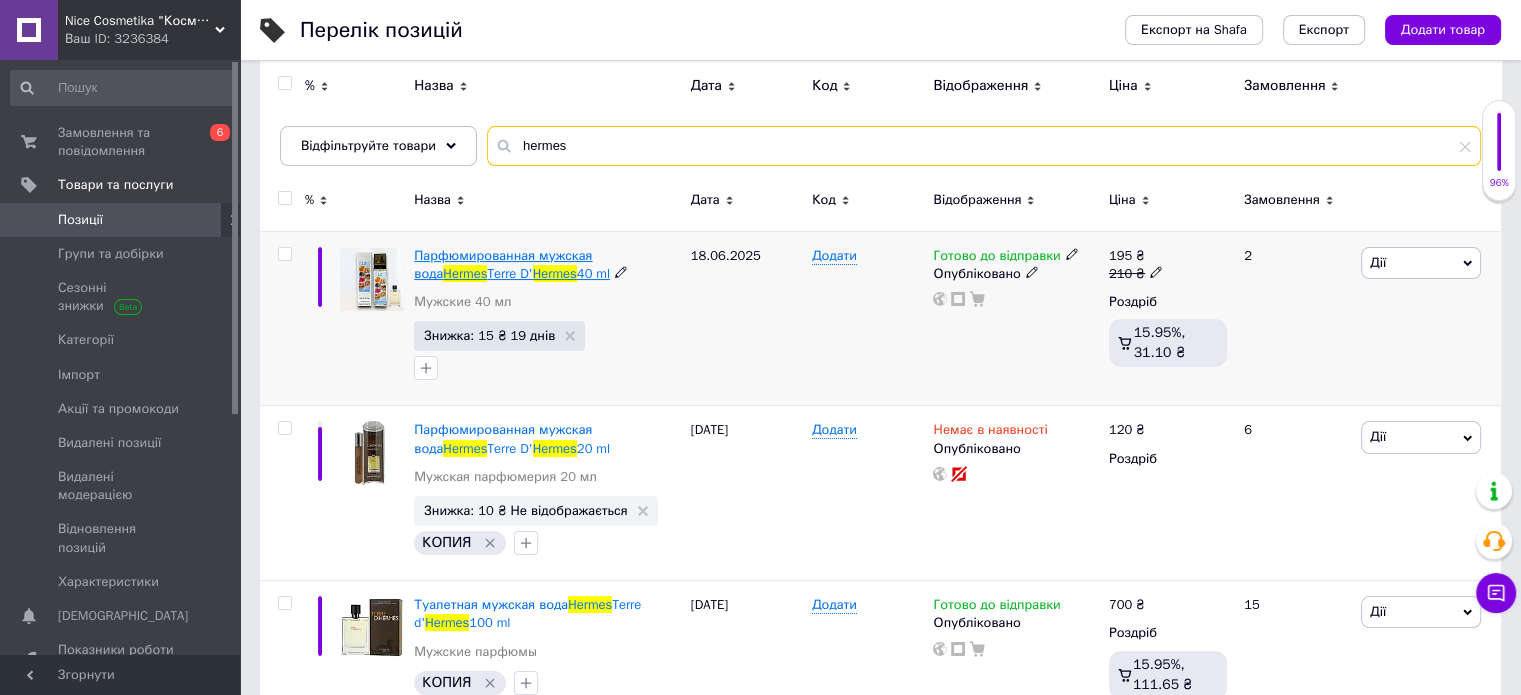 type on "hermes" 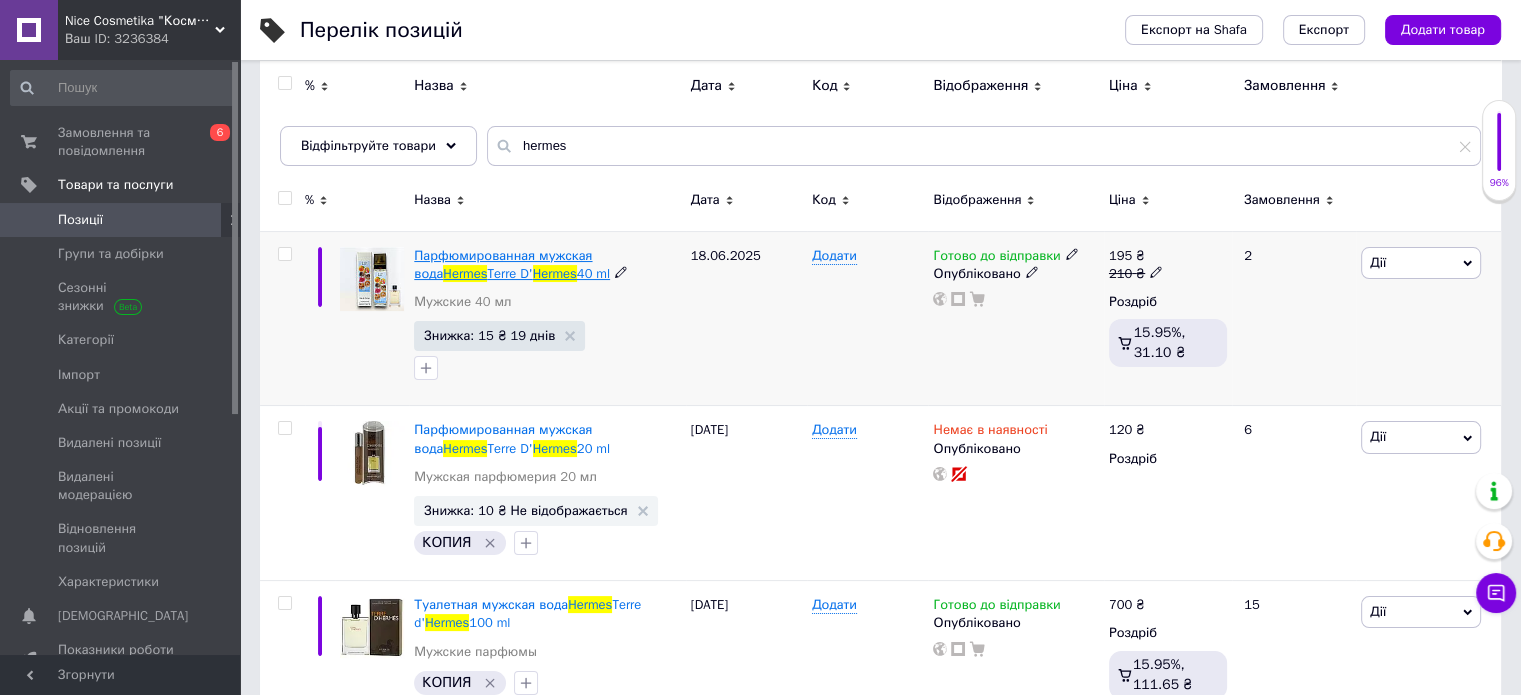 click on "Hermes" at bounding box center (555, 273) 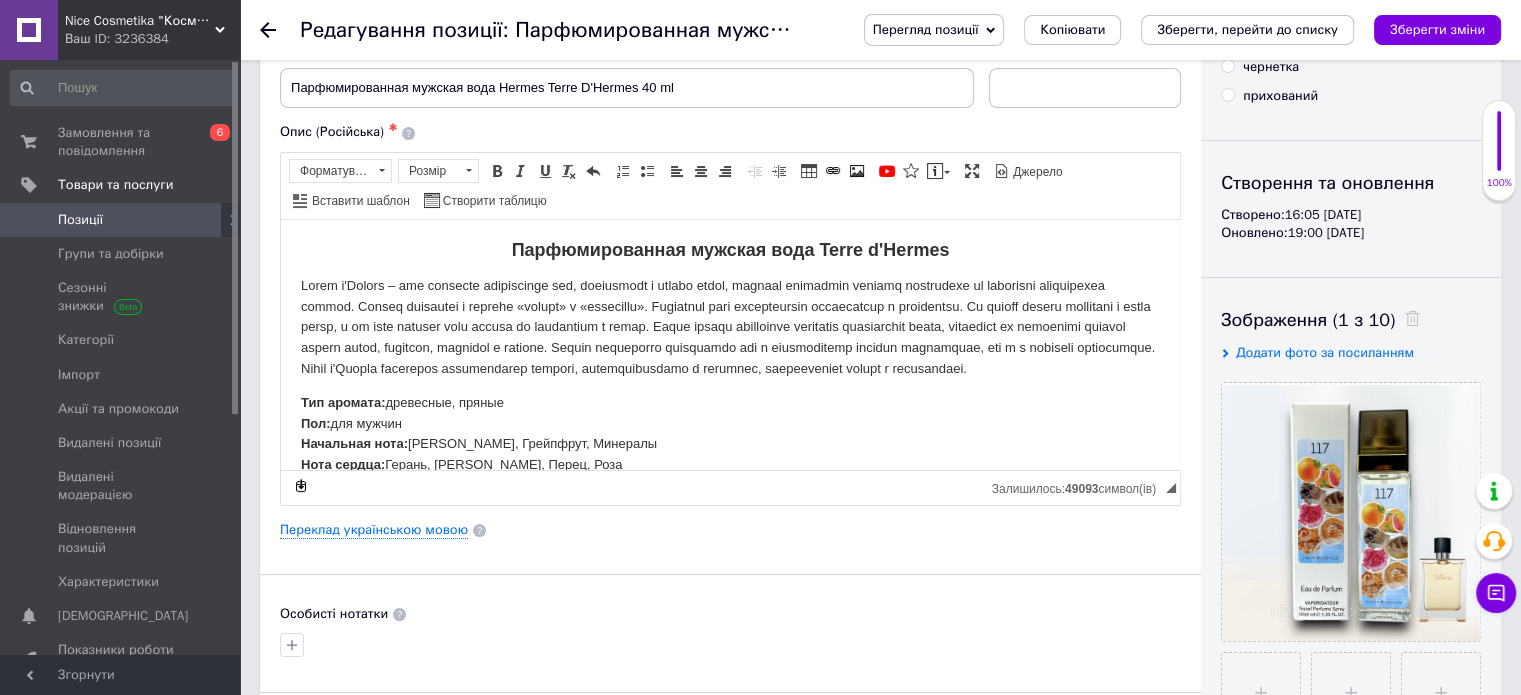 scroll, scrollTop: 200, scrollLeft: 0, axis: vertical 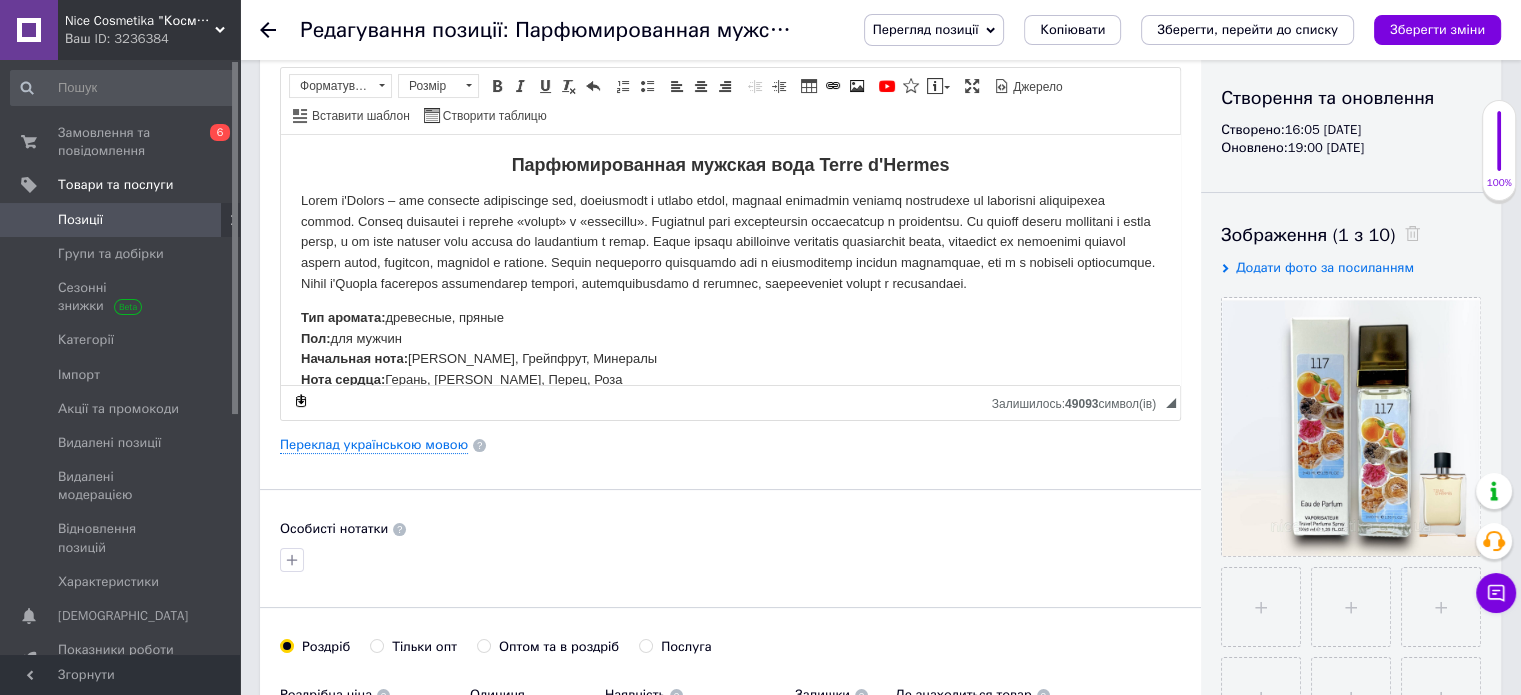 click on "Додати фото за посиланням" at bounding box center (1325, 267) 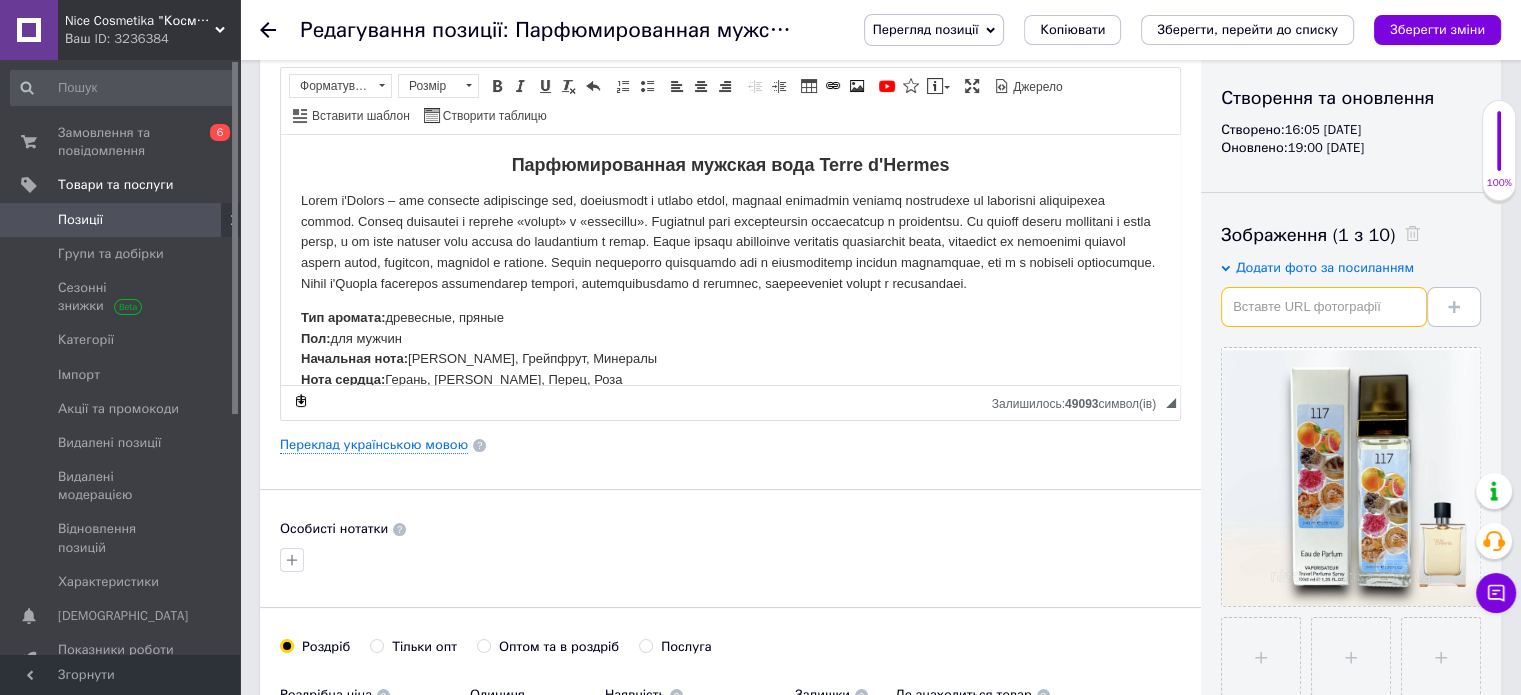 click at bounding box center (1324, 307) 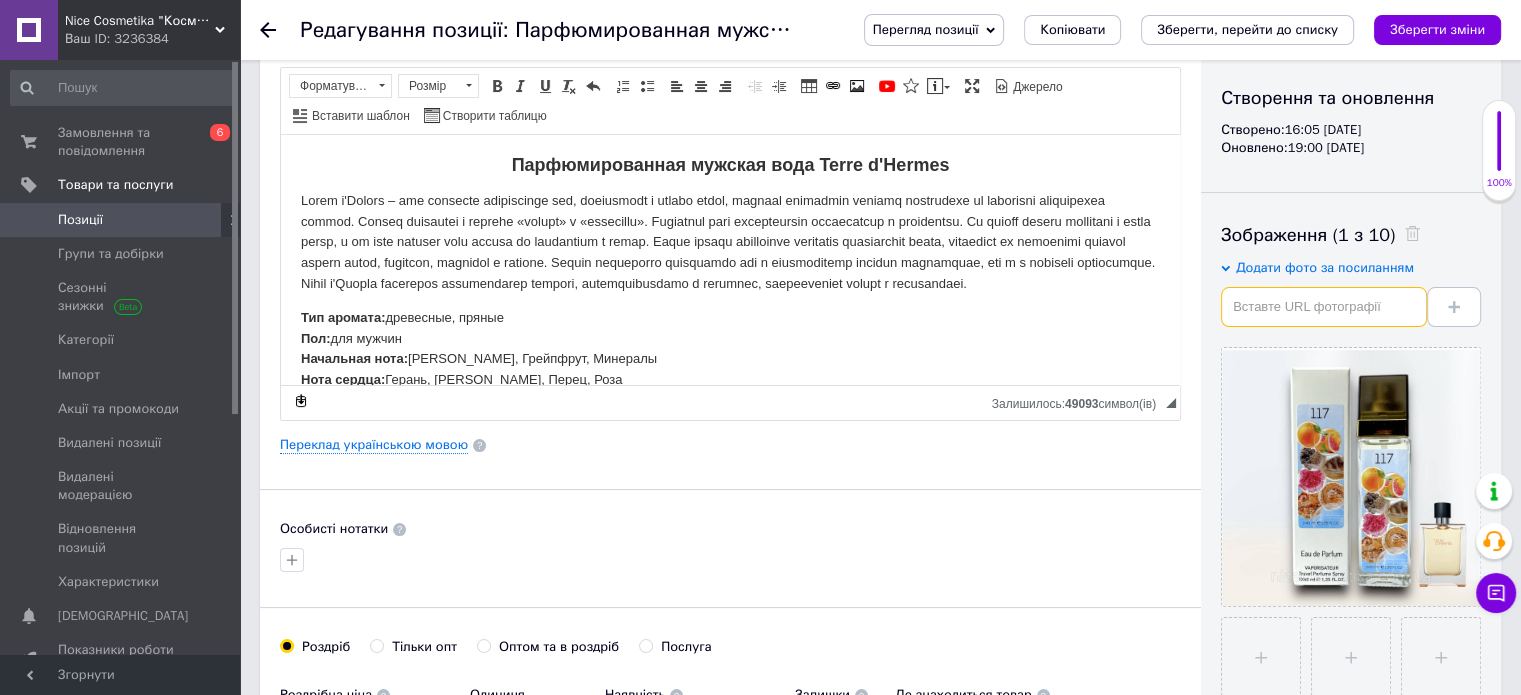 paste on "https://images.prom.ua/4278551782_w640_h640_hermes-terre-dhermes.jpg" 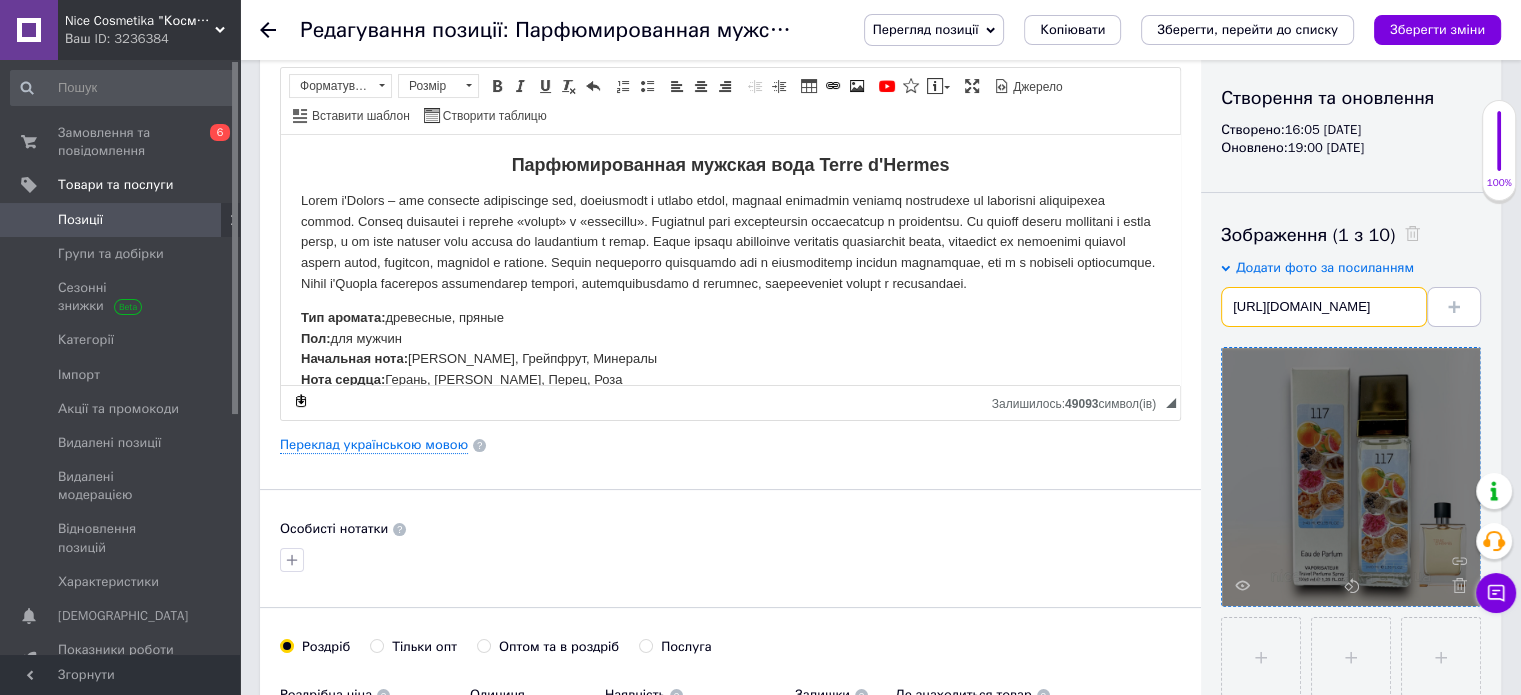 scroll, scrollTop: 0, scrollLeft: 256, axis: horizontal 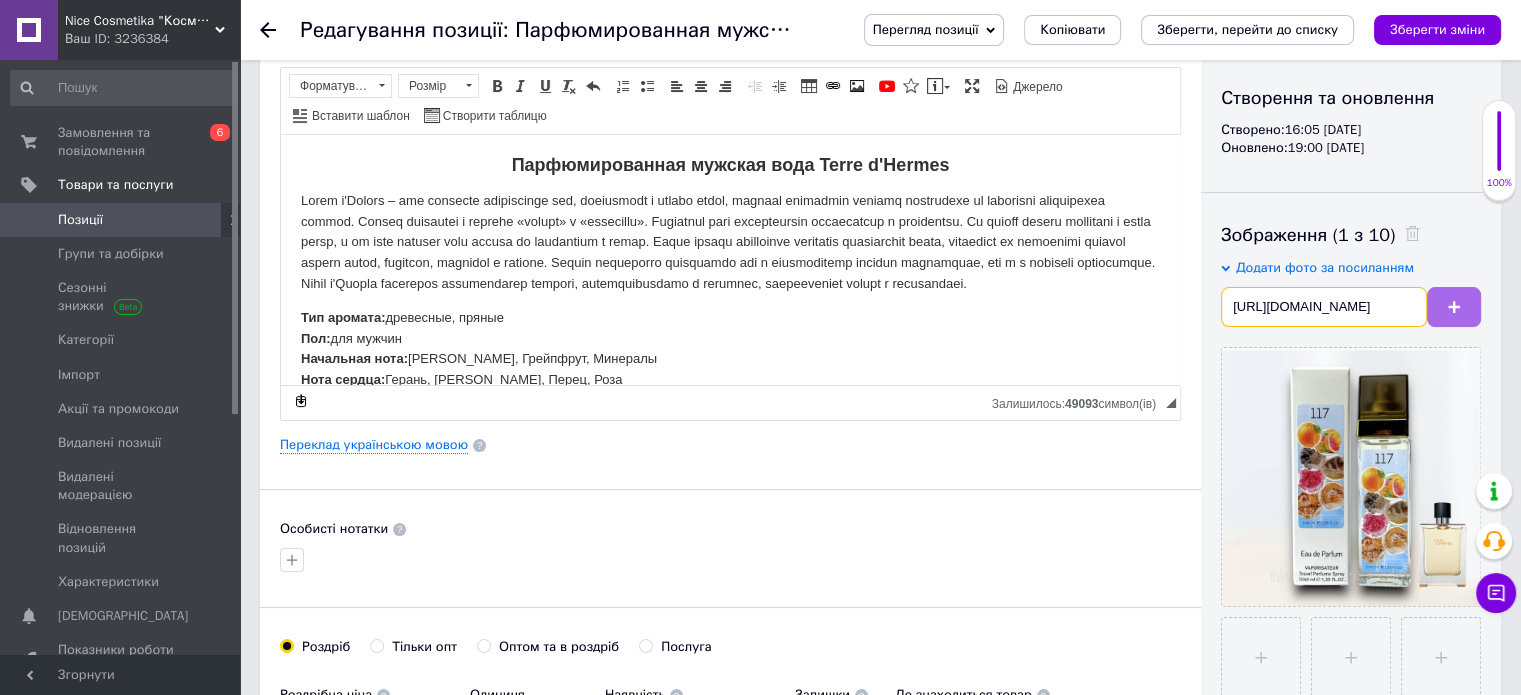 type on "https://images.prom.ua/4278551782_w640_h640_hermes-terre-dhermes.jpg" 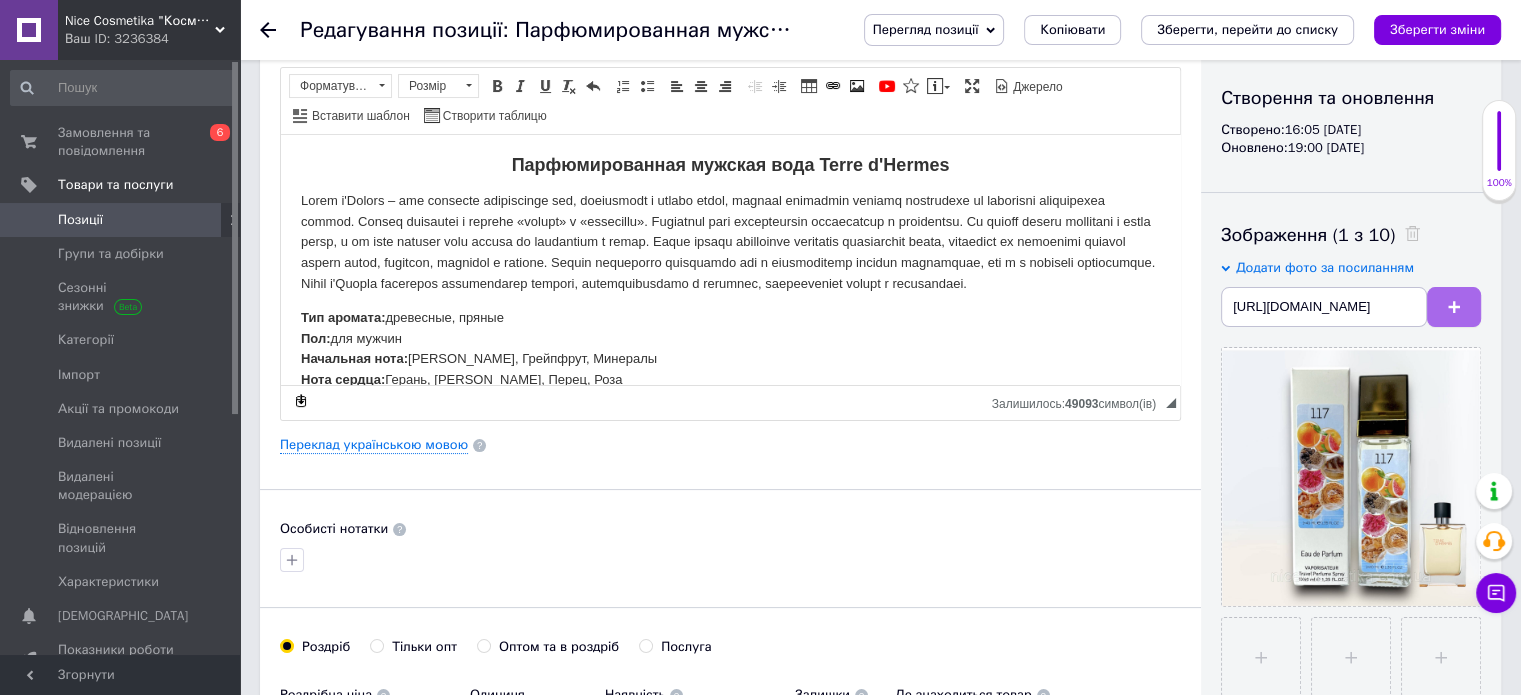 click 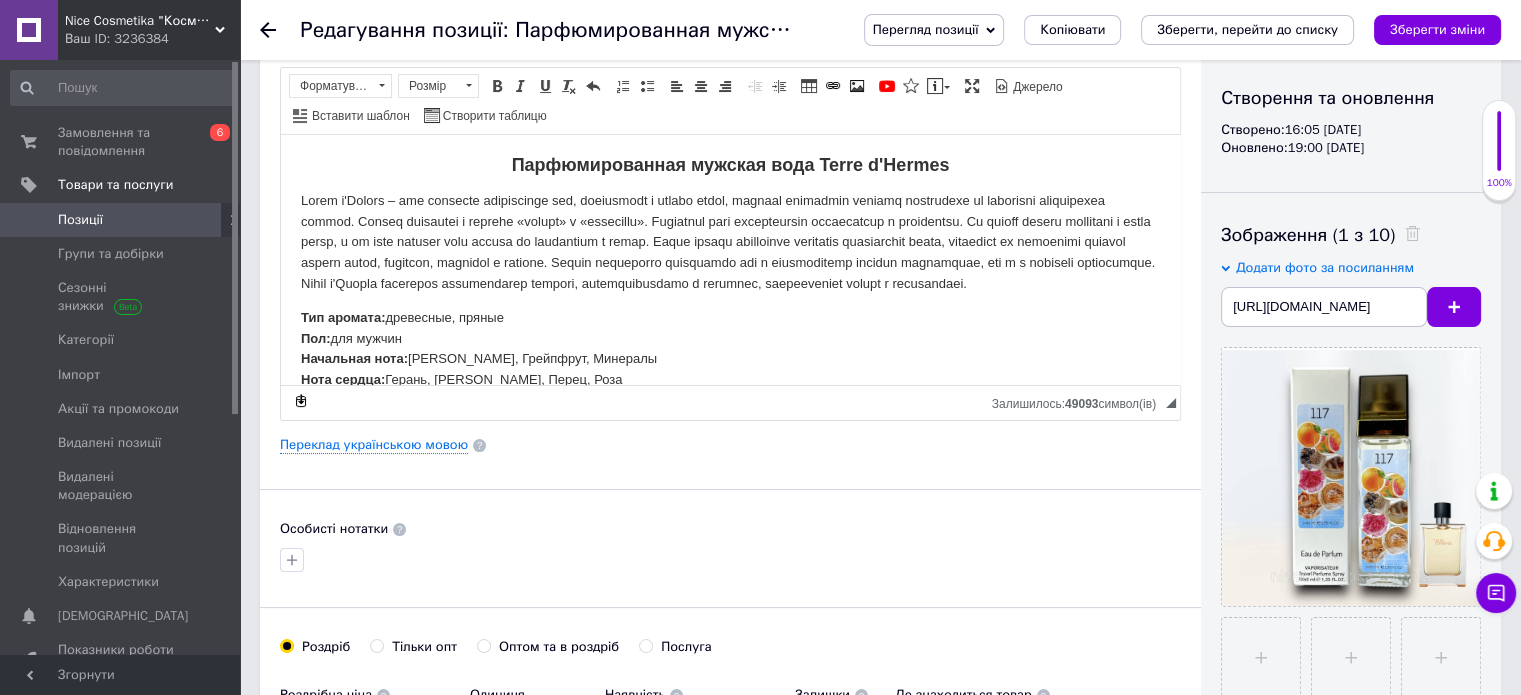 type 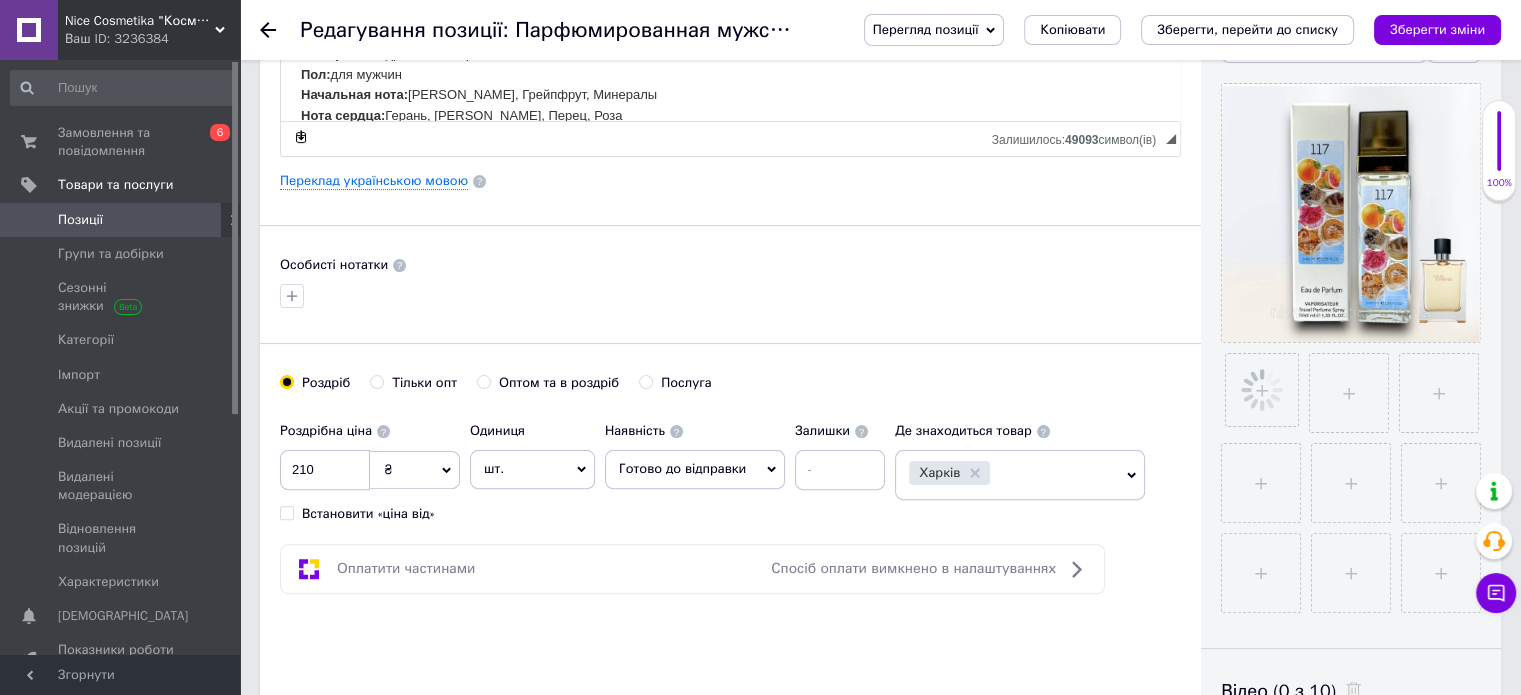 scroll, scrollTop: 500, scrollLeft: 0, axis: vertical 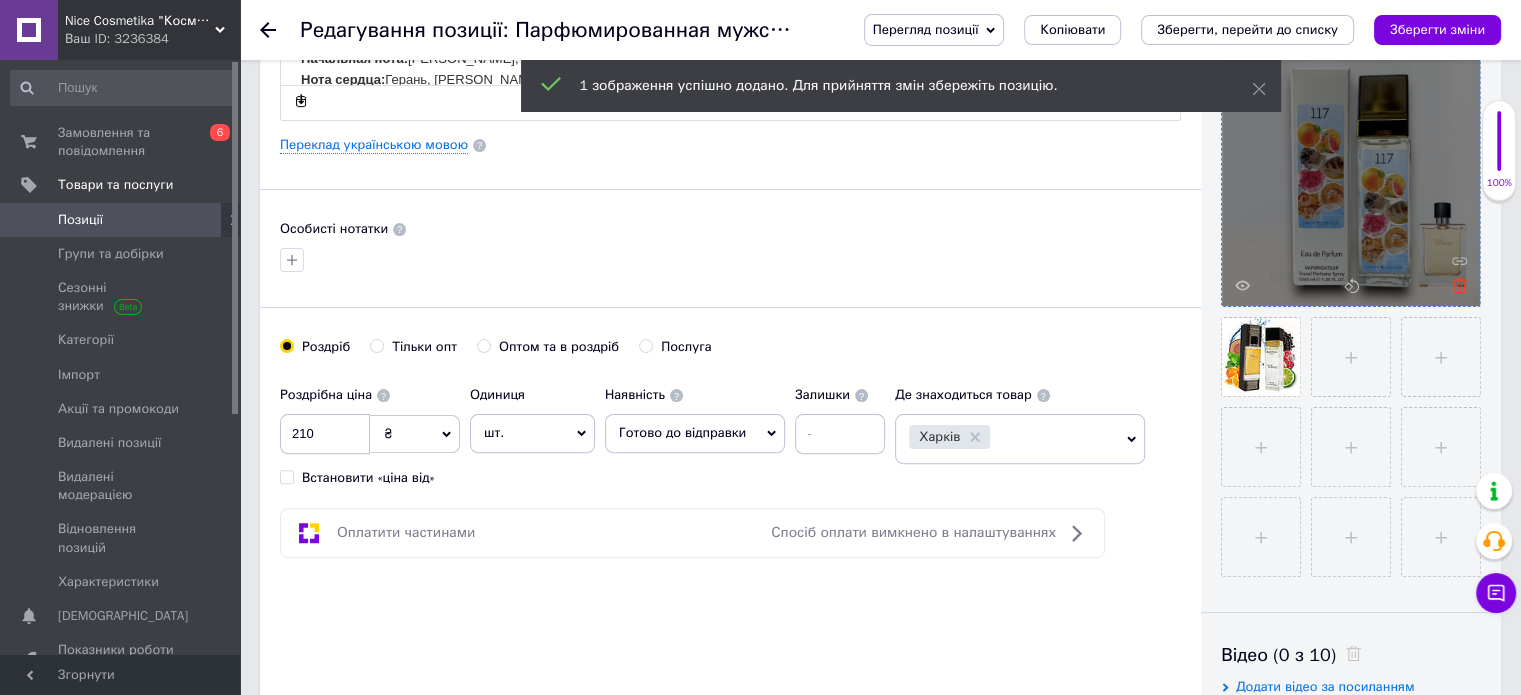 click 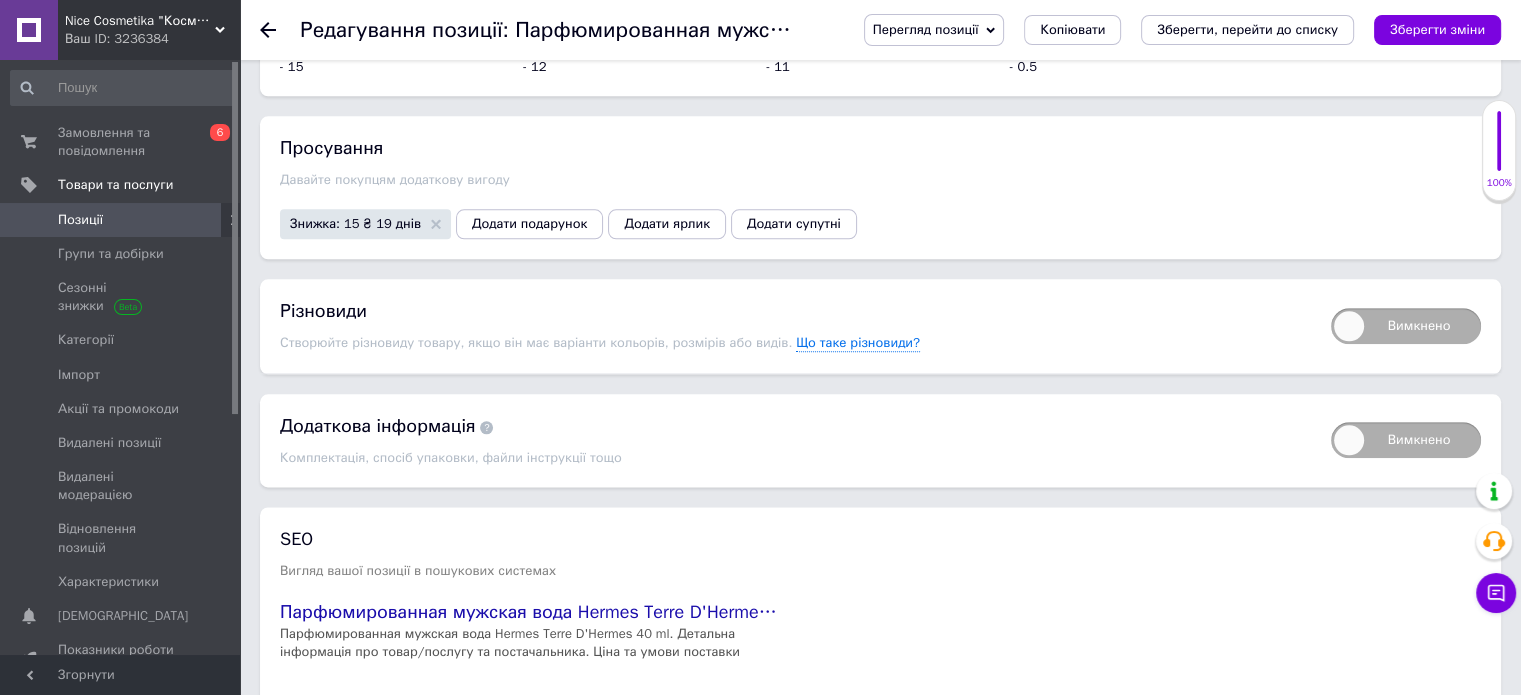 scroll, scrollTop: 2699, scrollLeft: 0, axis: vertical 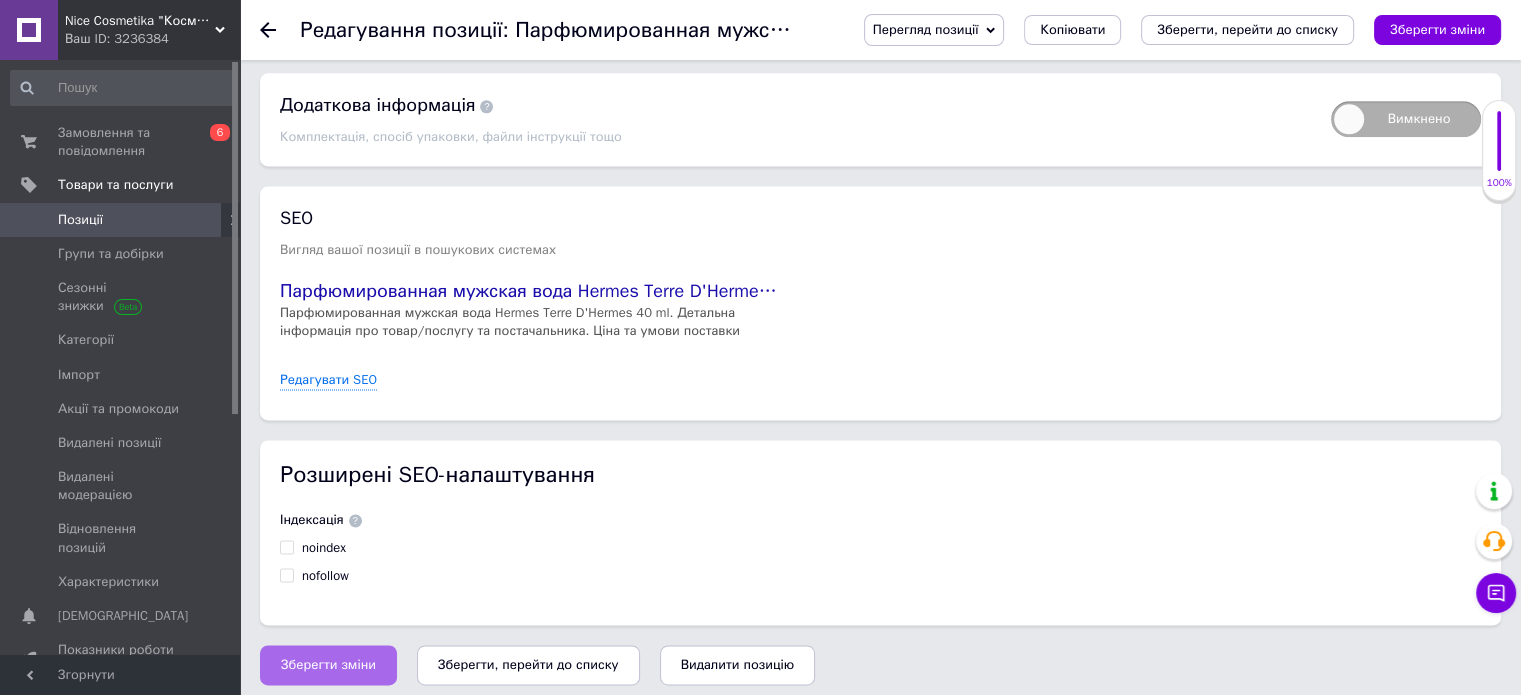 click on "Зберегти зміни" at bounding box center [328, 665] 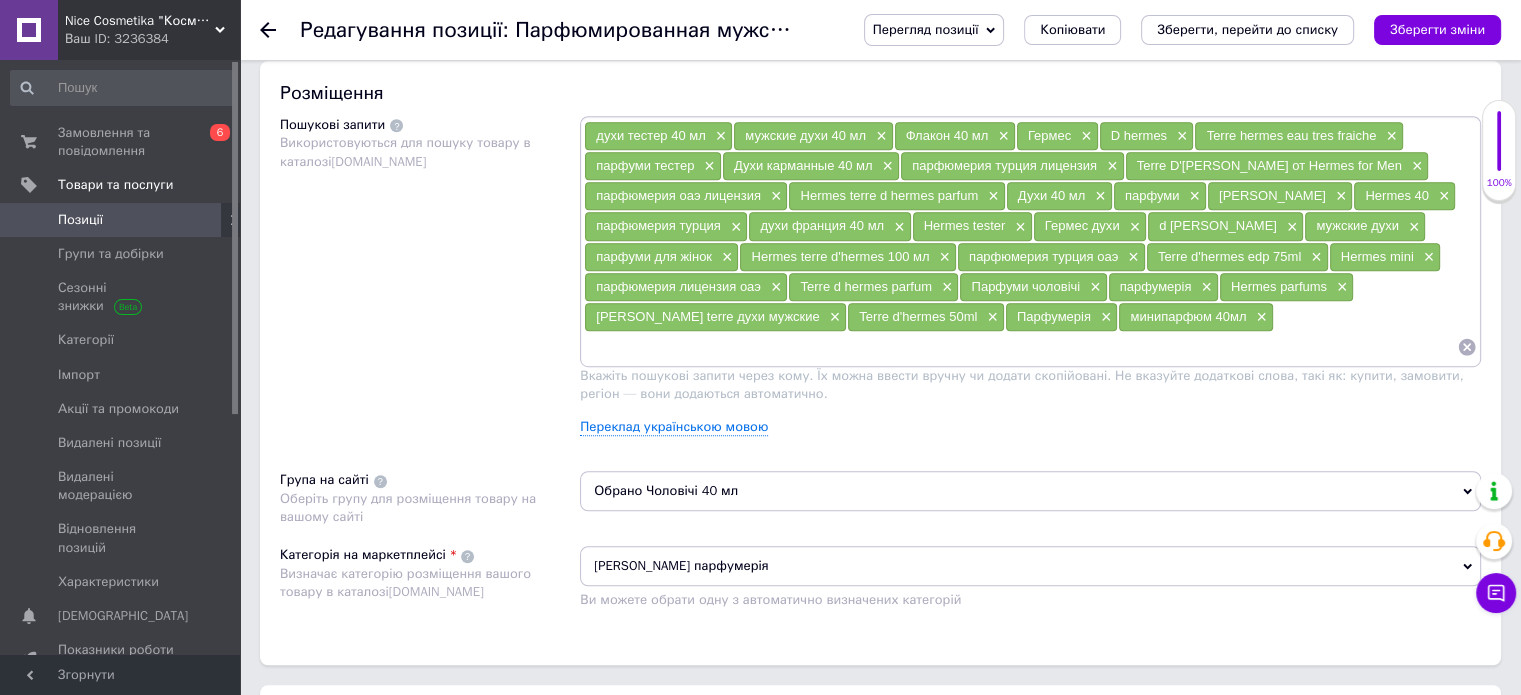 scroll, scrollTop: 1099, scrollLeft: 0, axis: vertical 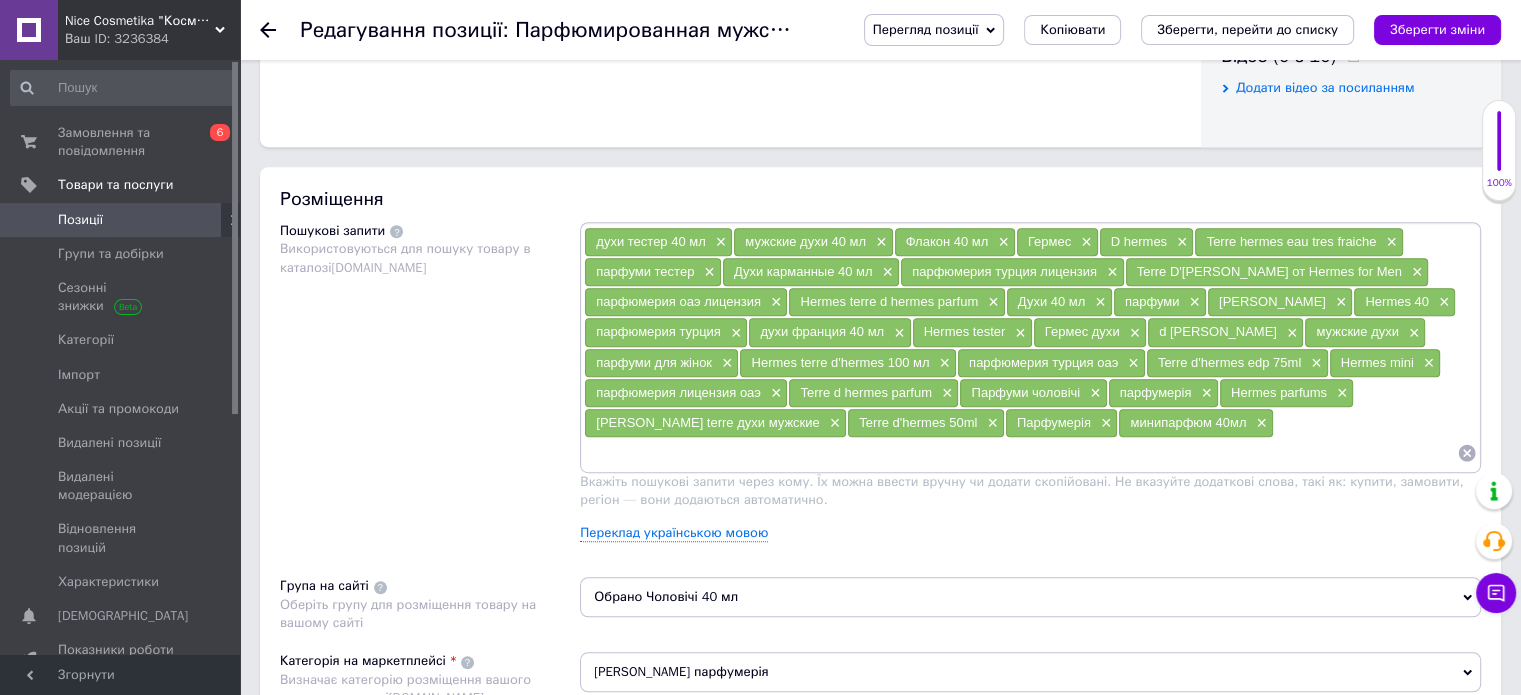 click on "Позиції" at bounding box center [80, 220] 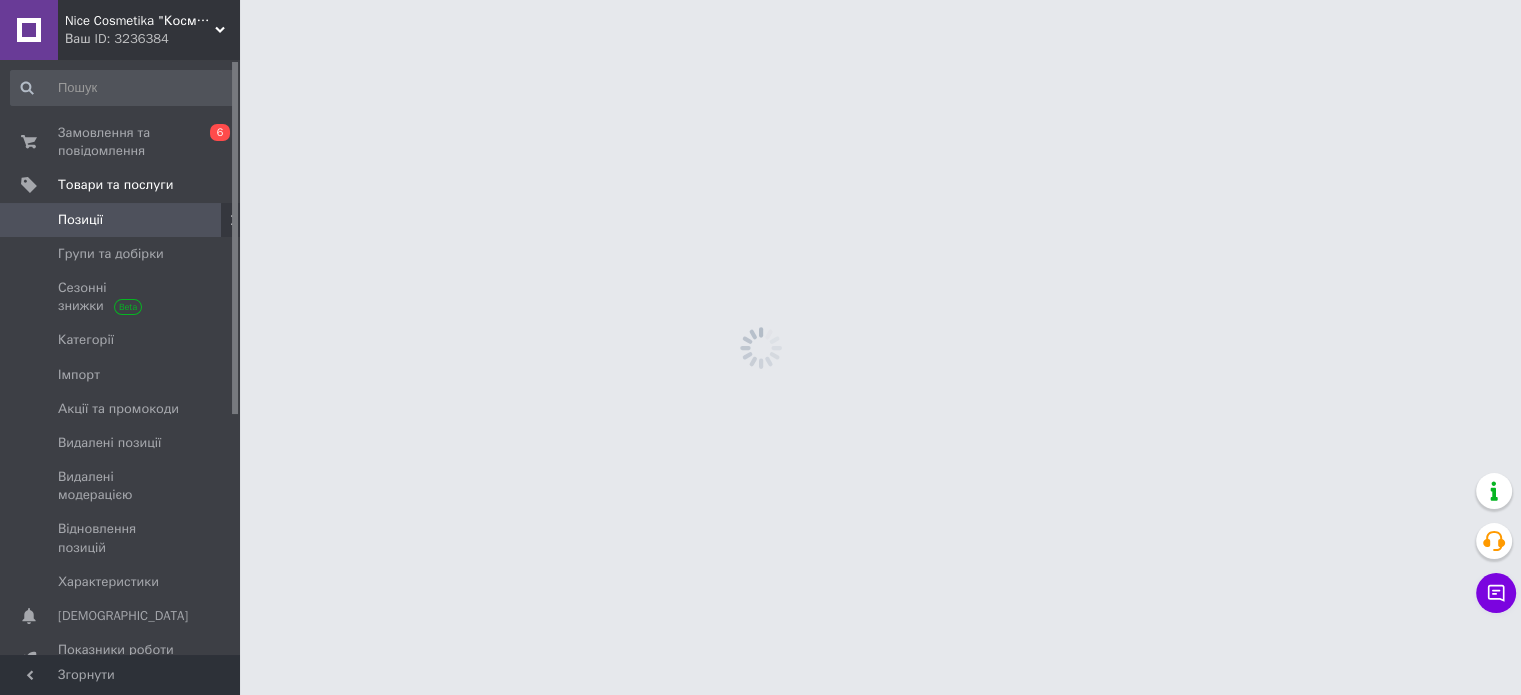 scroll, scrollTop: 0, scrollLeft: 0, axis: both 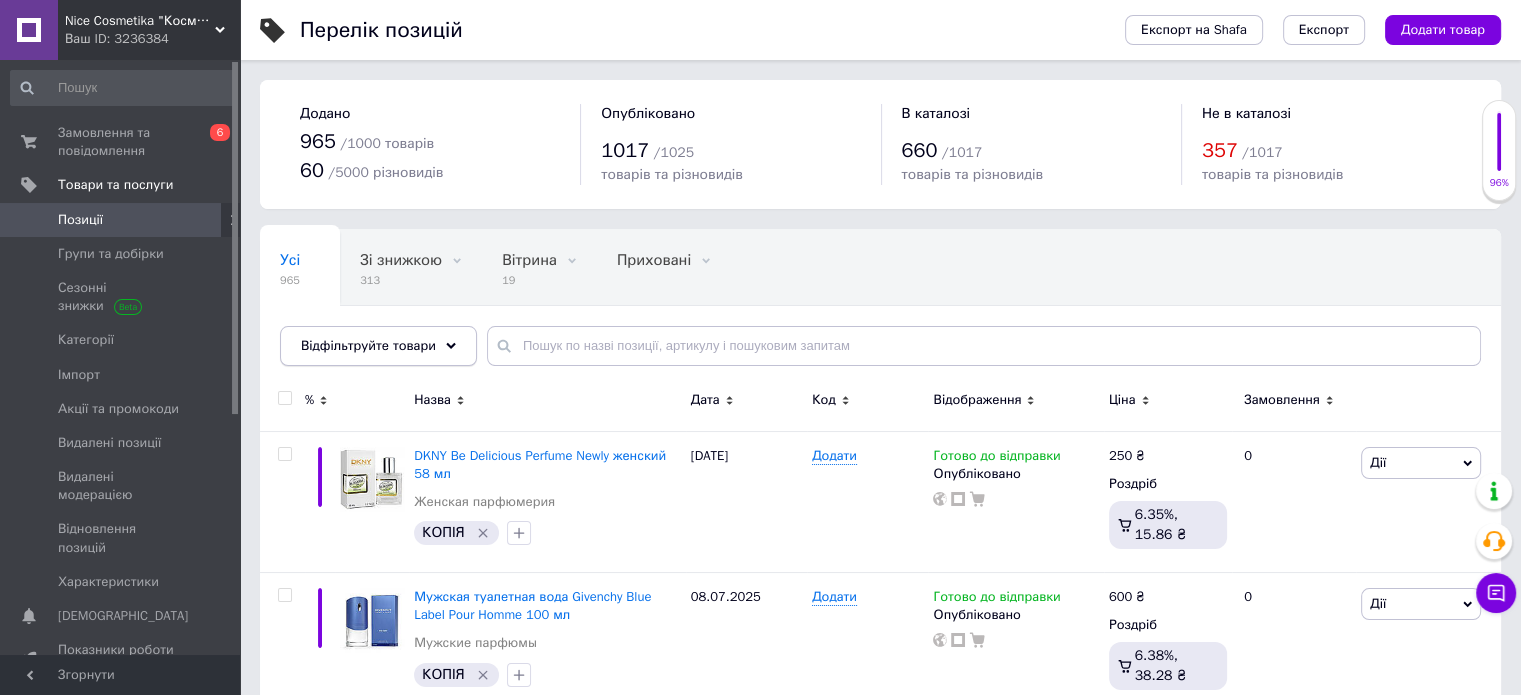 click 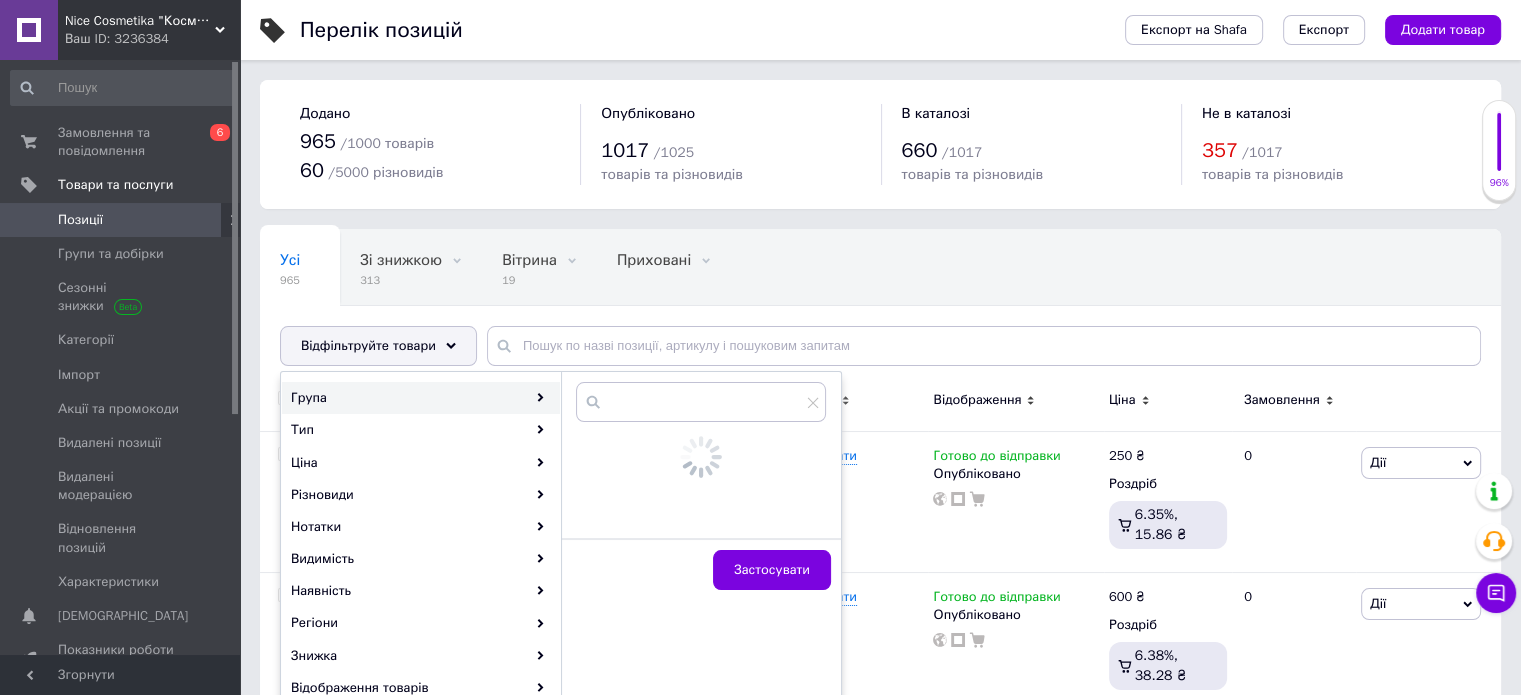 click on "Група" at bounding box center [421, 398] 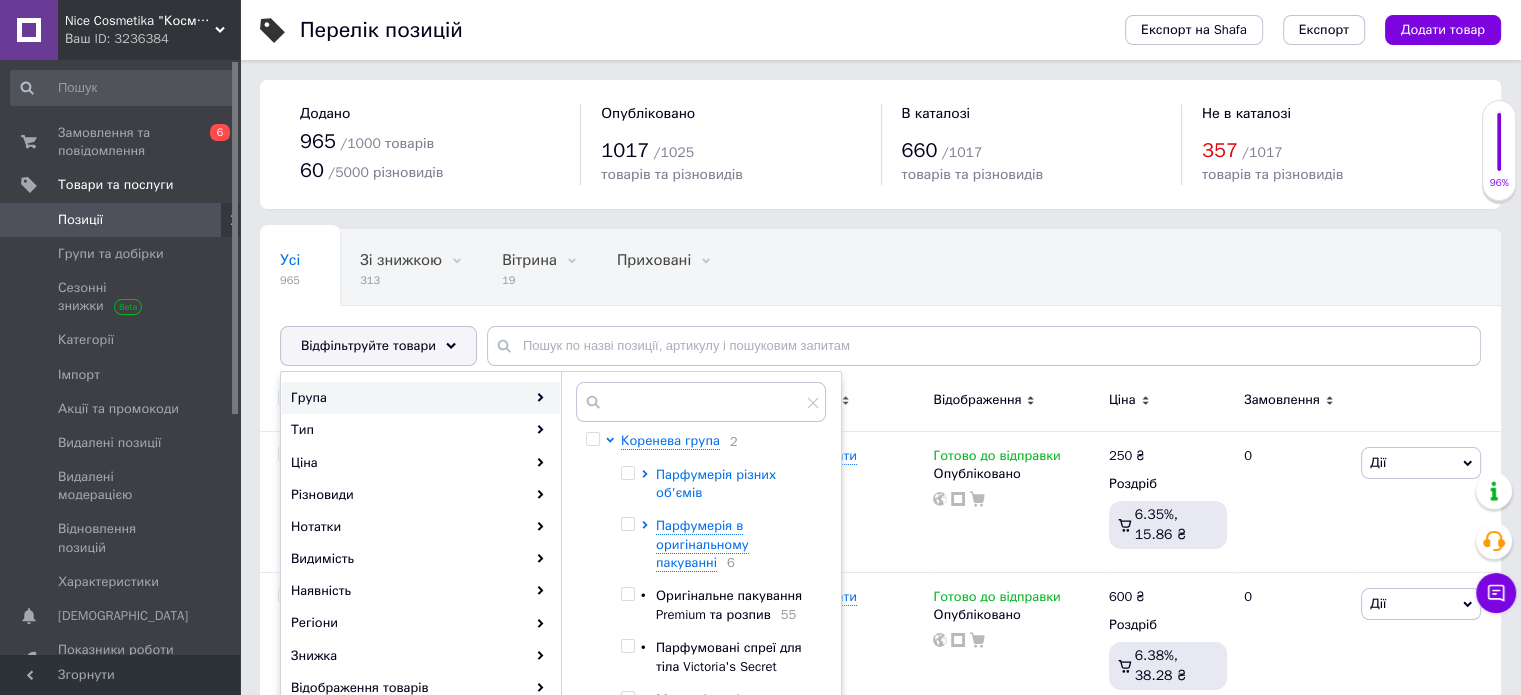 click on "Парфумерія різних об'ємів" at bounding box center (716, 483) 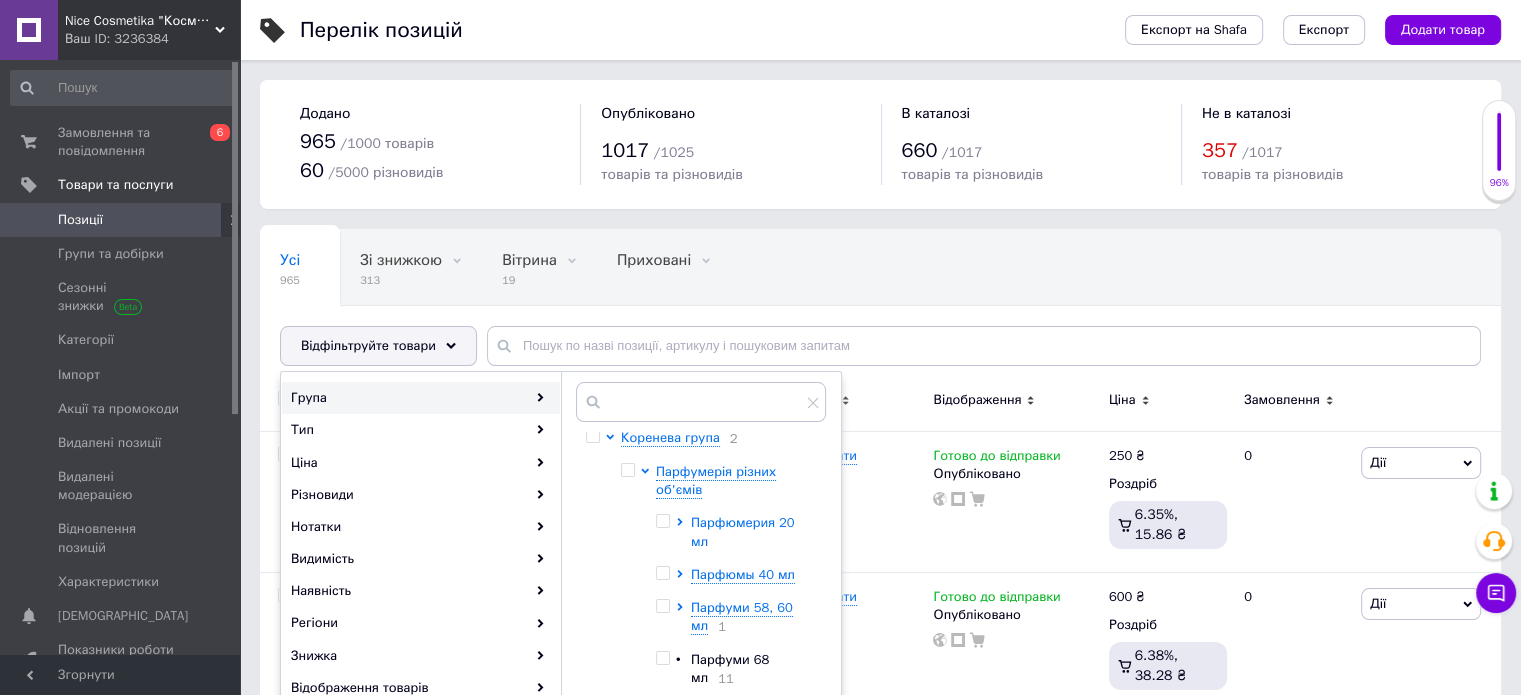 scroll, scrollTop: 0, scrollLeft: 0, axis: both 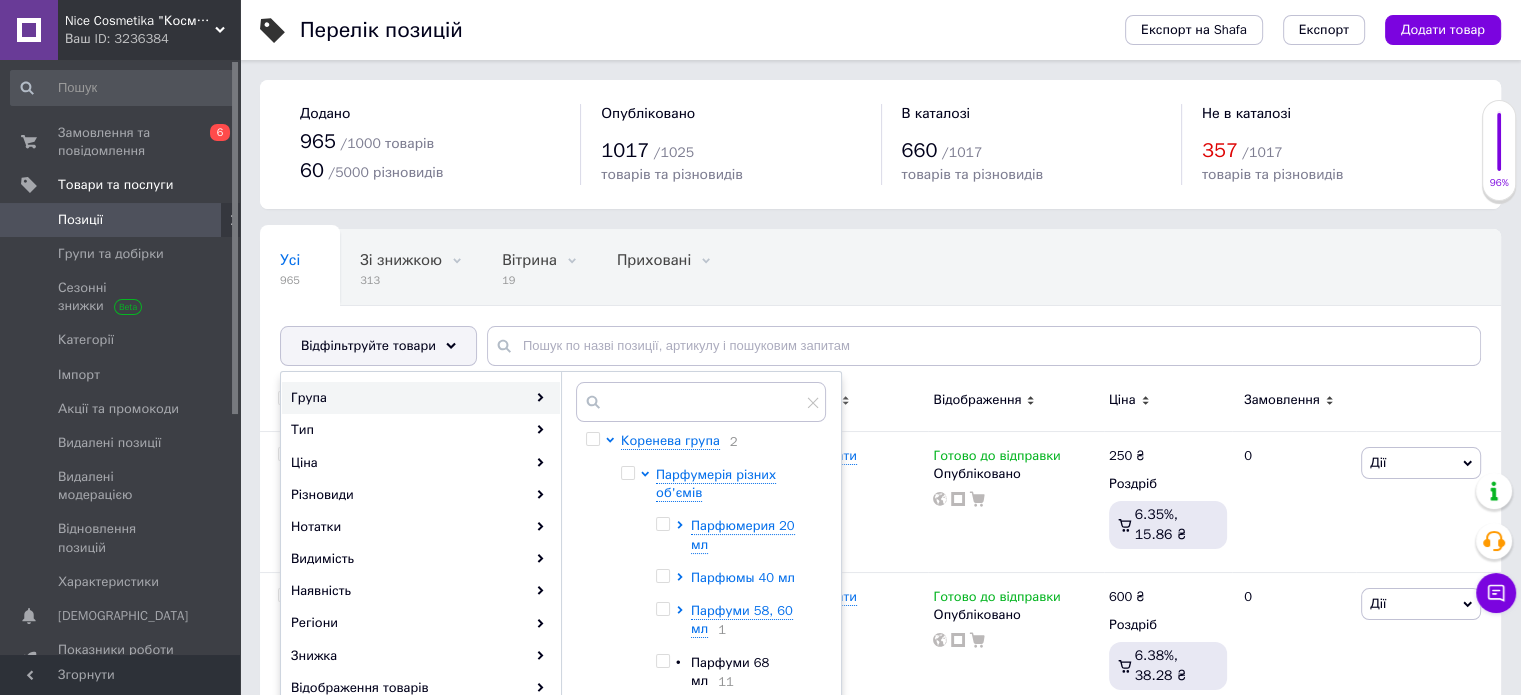 click on "Парфюмы 40 мл" at bounding box center [743, 577] 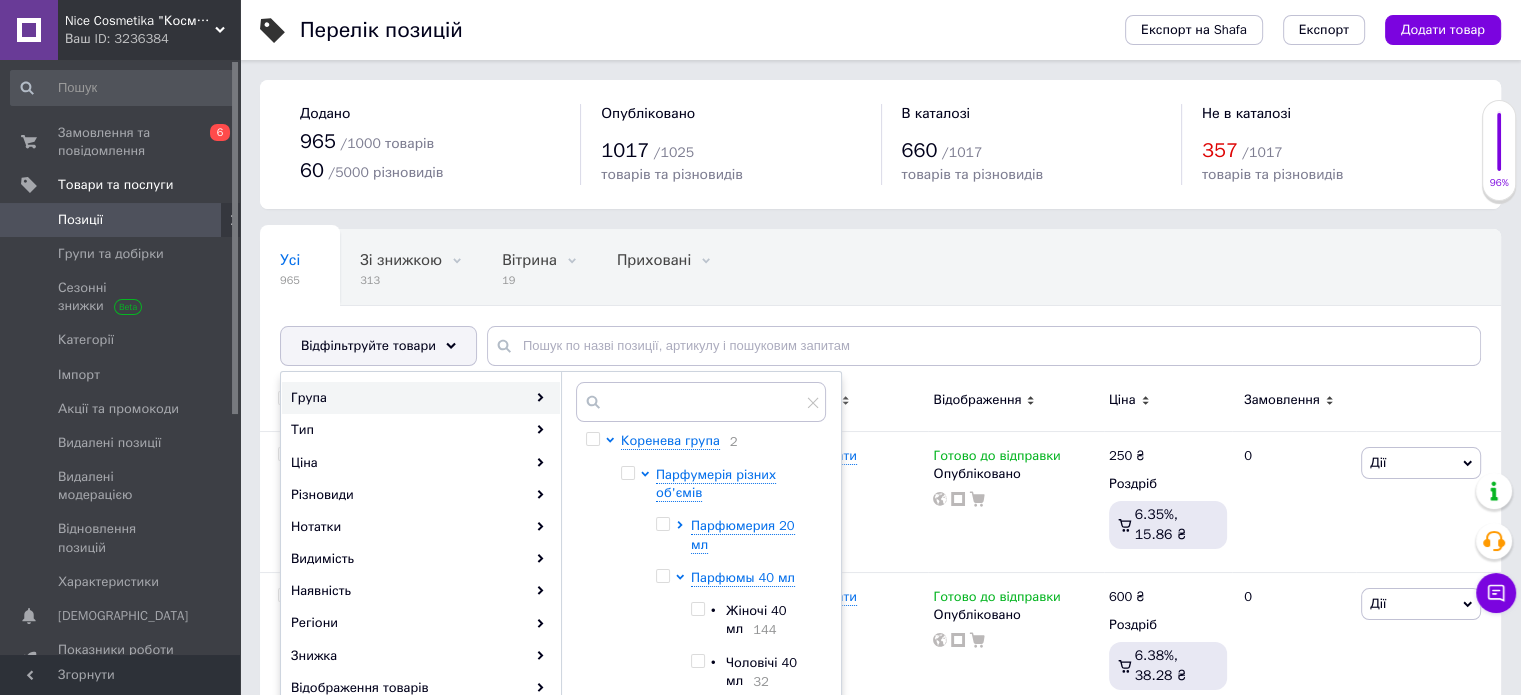 click at bounding box center (697, 609) 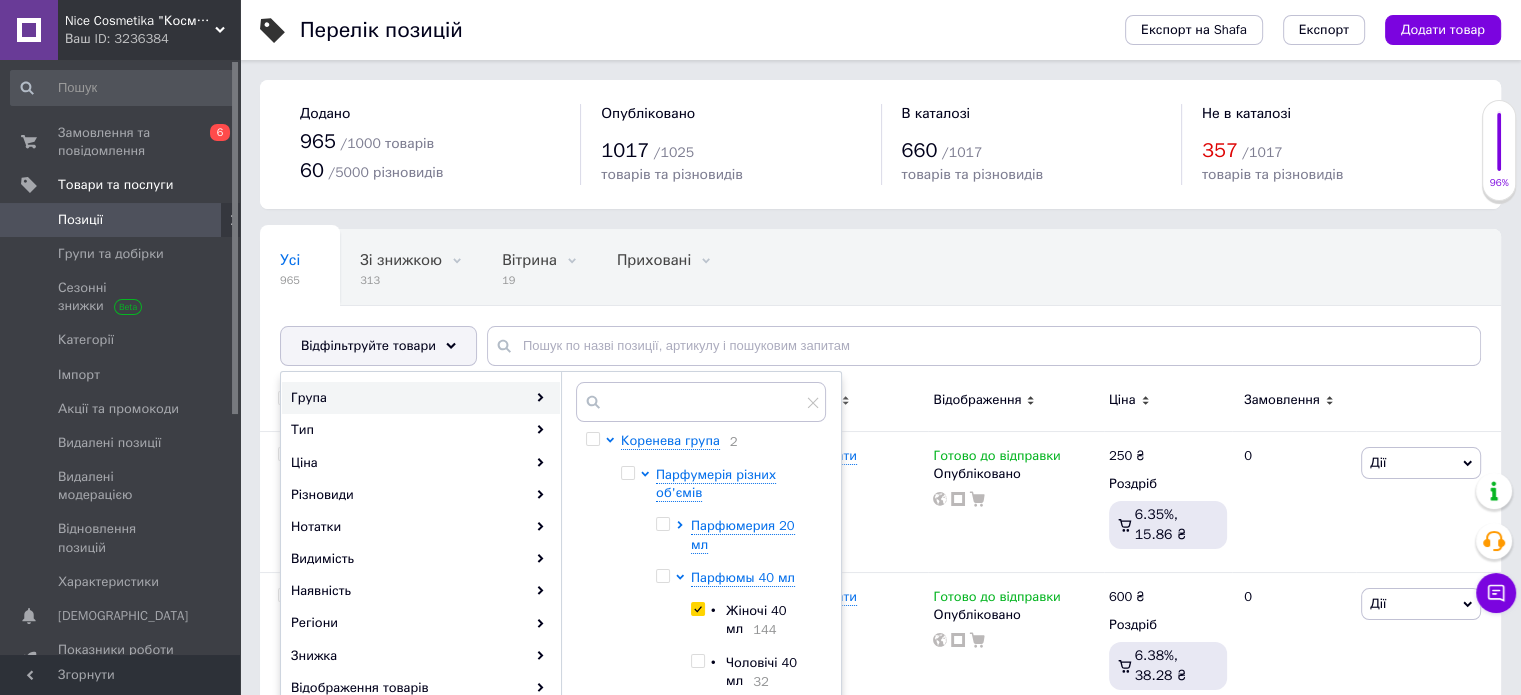 checkbox on "true" 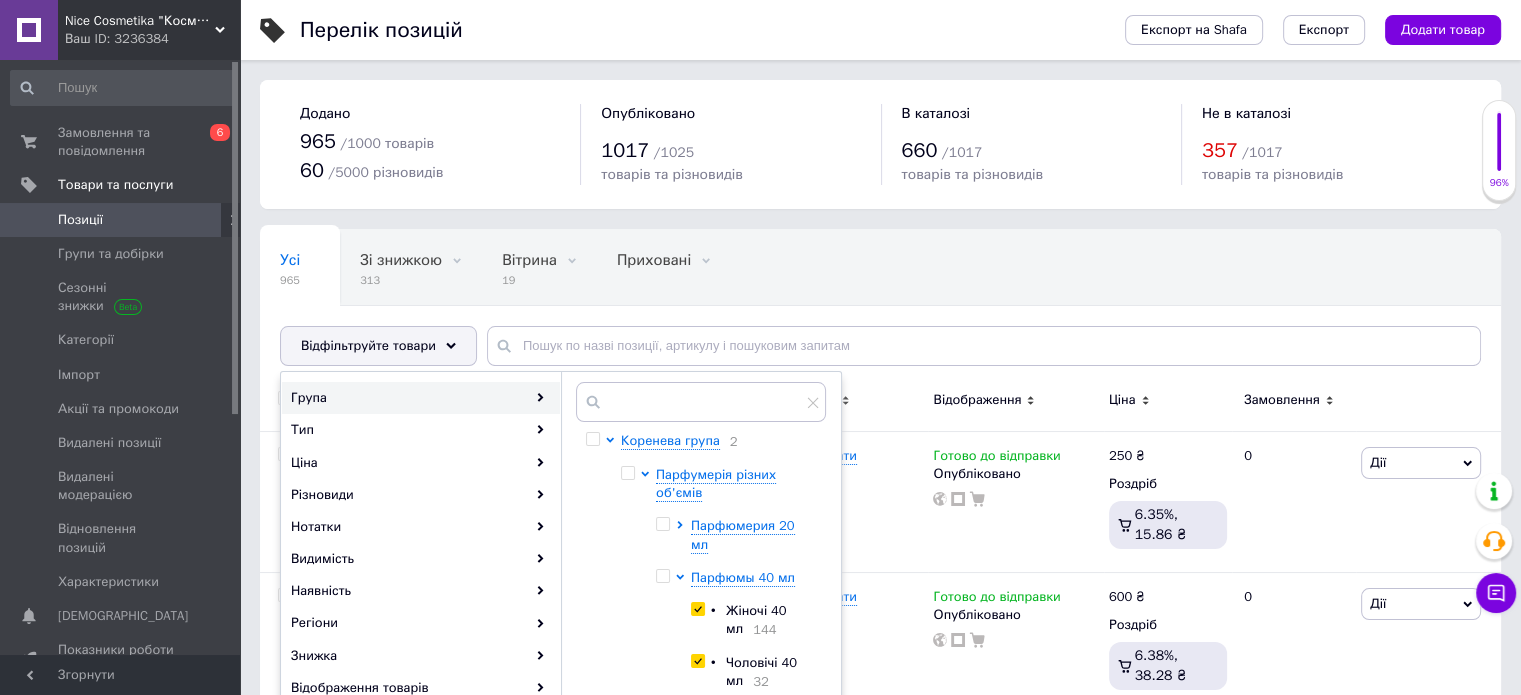 checkbox on "true" 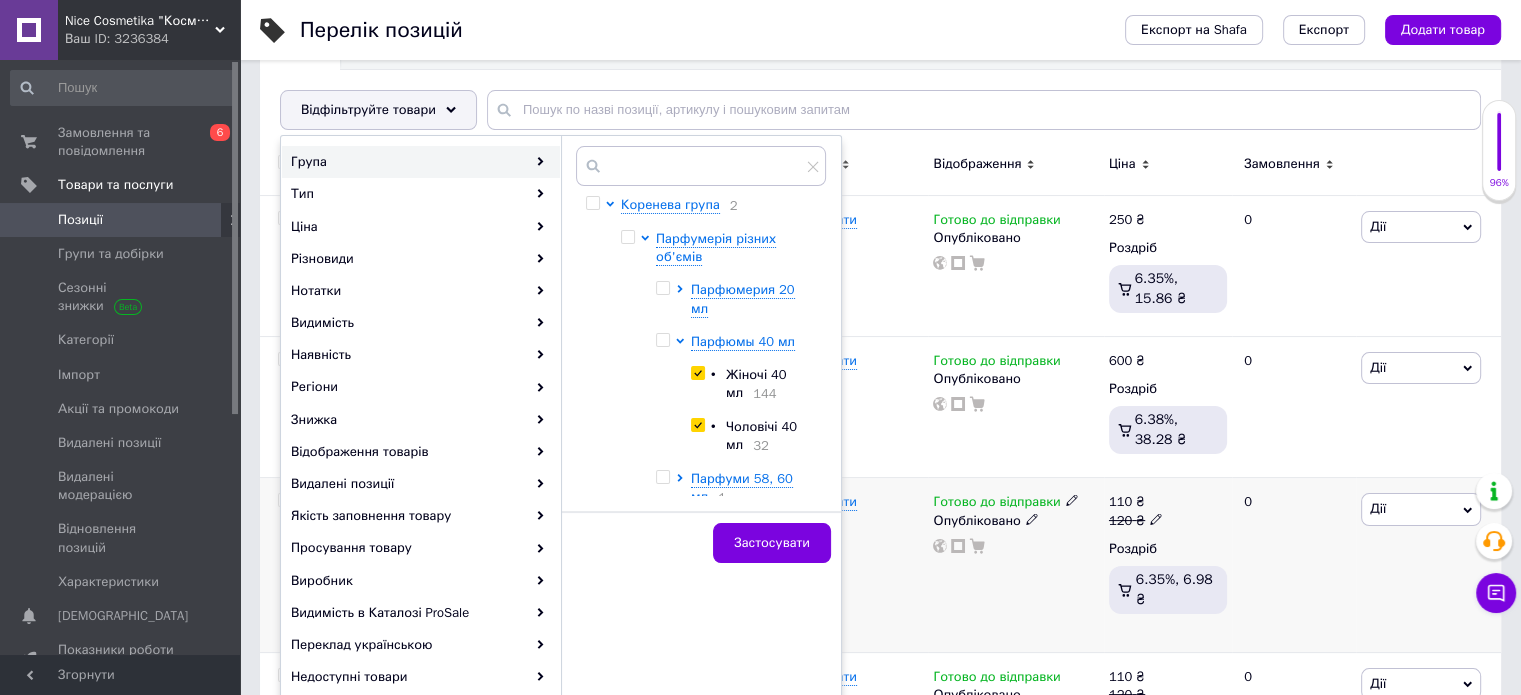 scroll, scrollTop: 300, scrollLeft: 0, axis: vertical 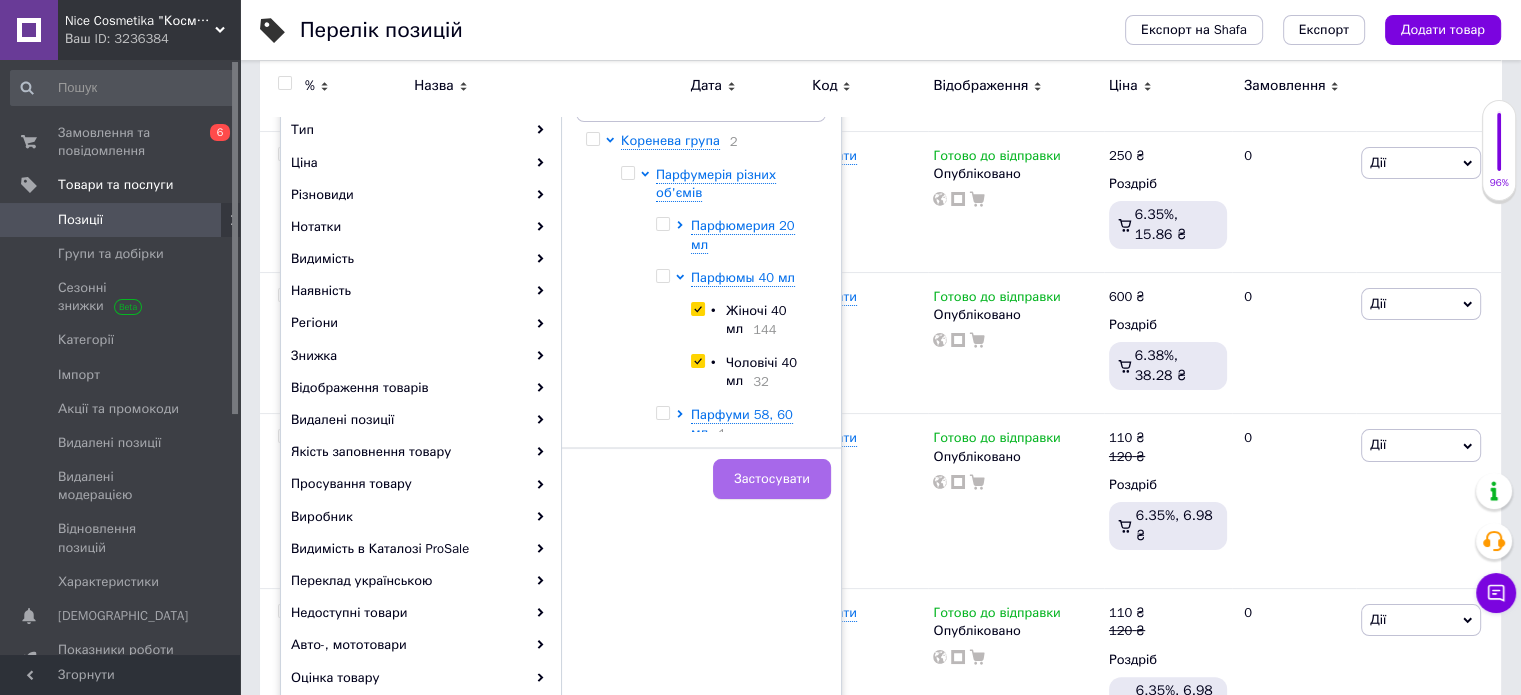 click on "Застосувати" at bounding box center (772, 479) 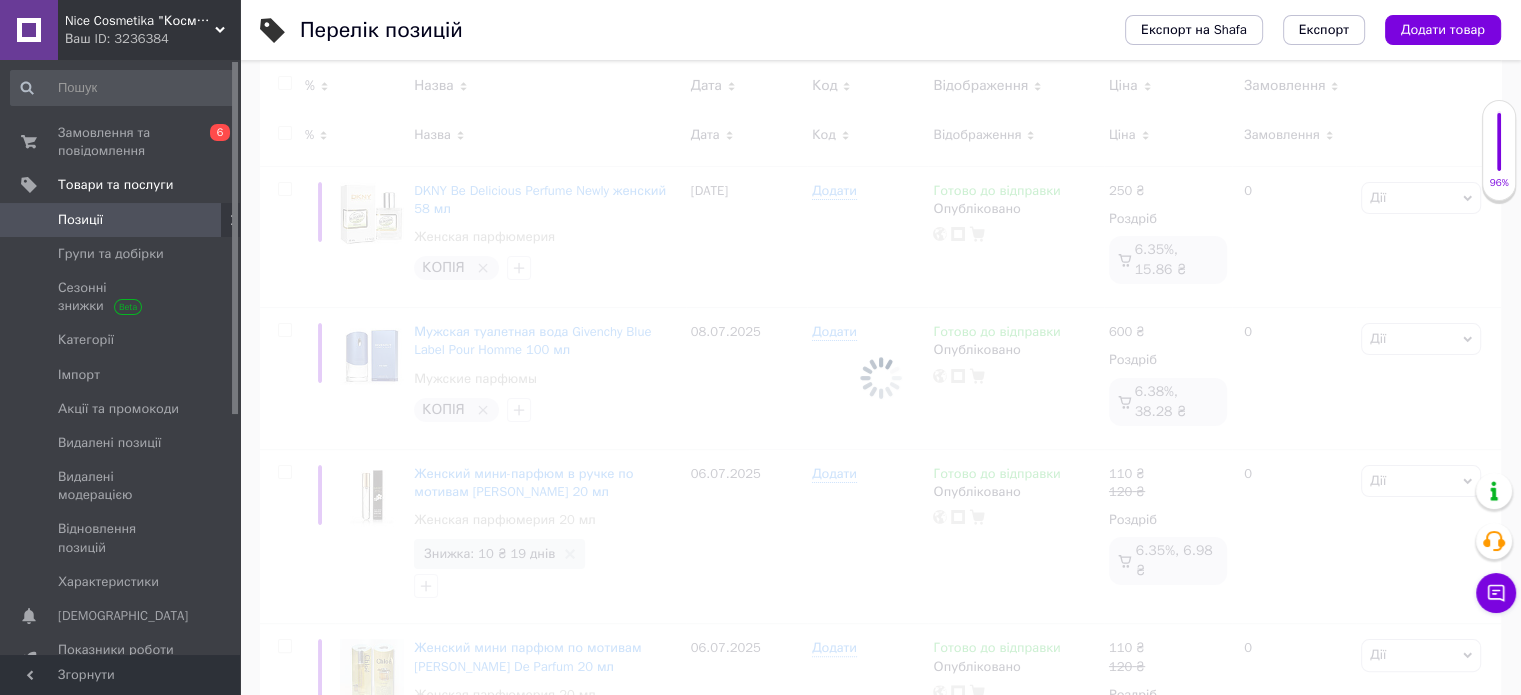 scroll, scrollTop: 0, scrollLeft: 0, axis: both 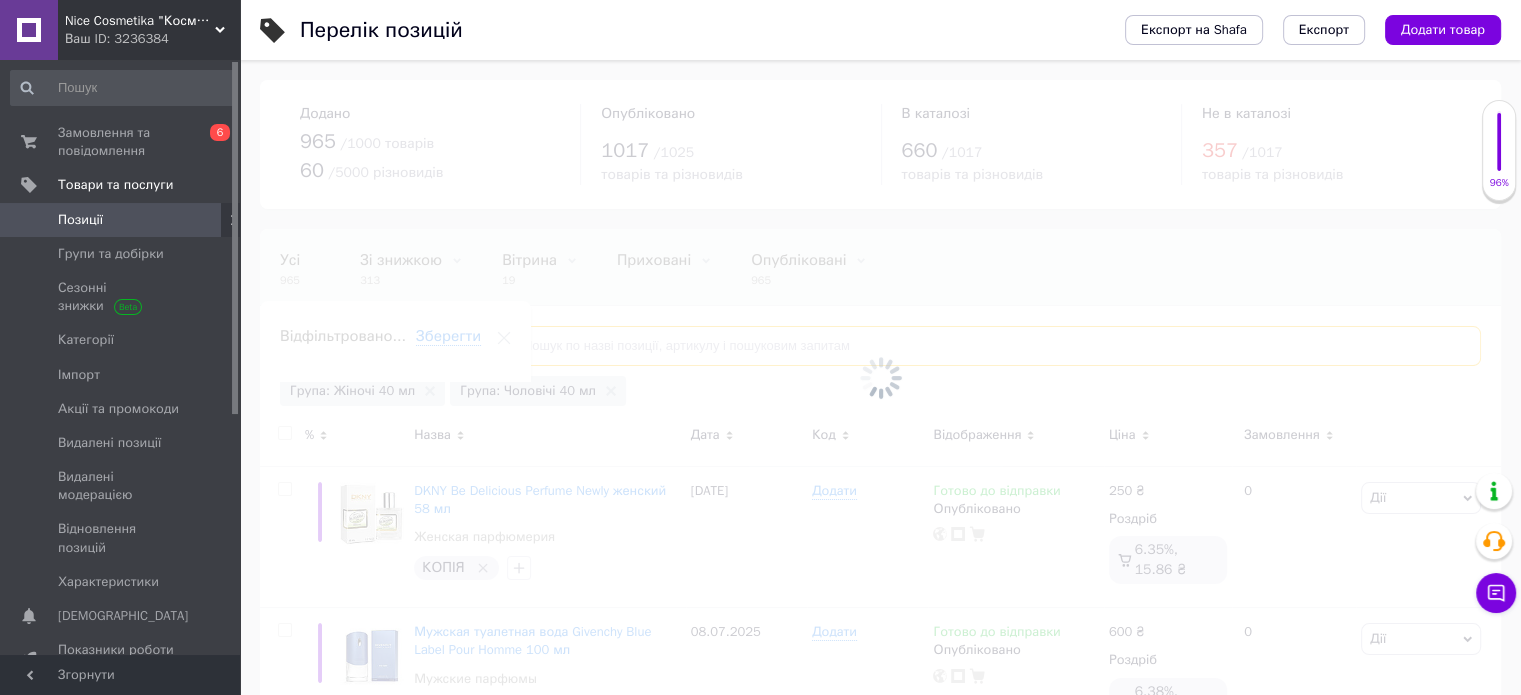 click at bounding box center [984, 346] 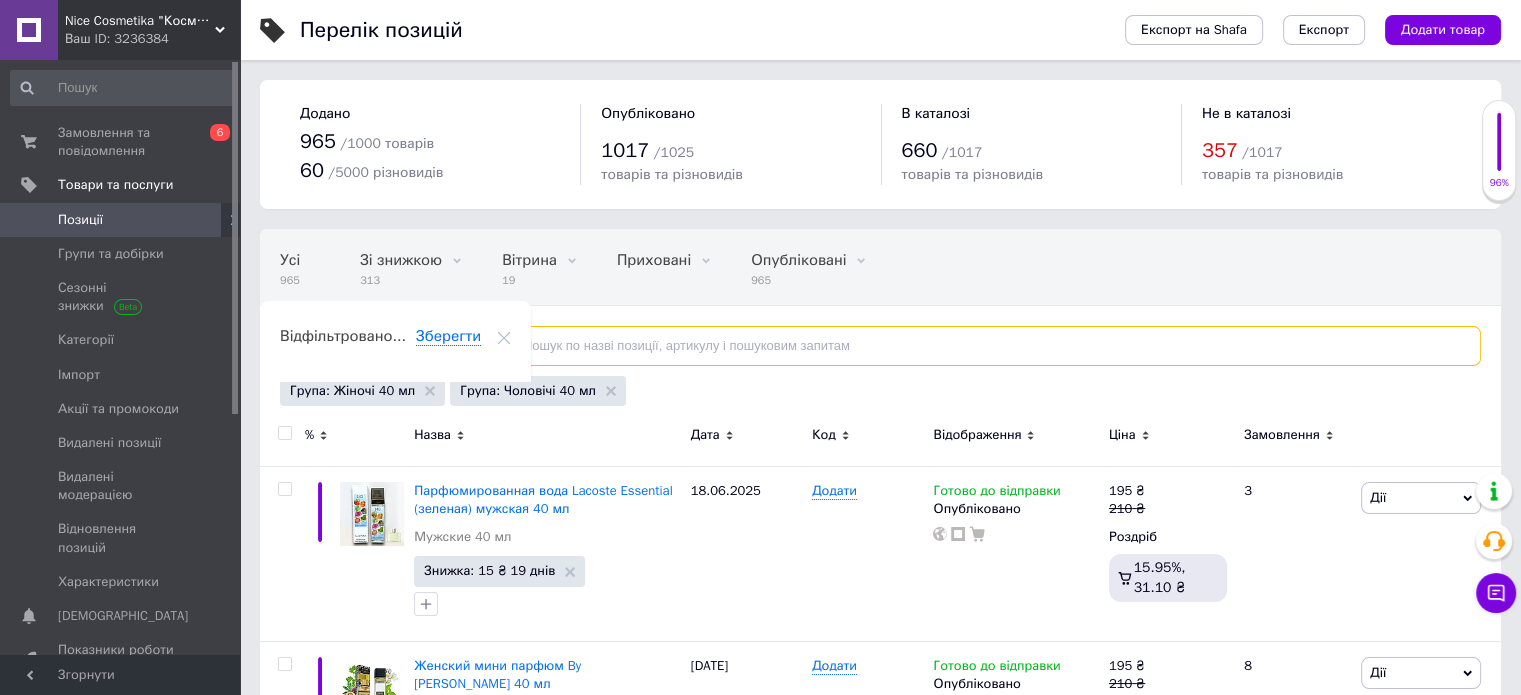 click at bounding box center [984, 346] 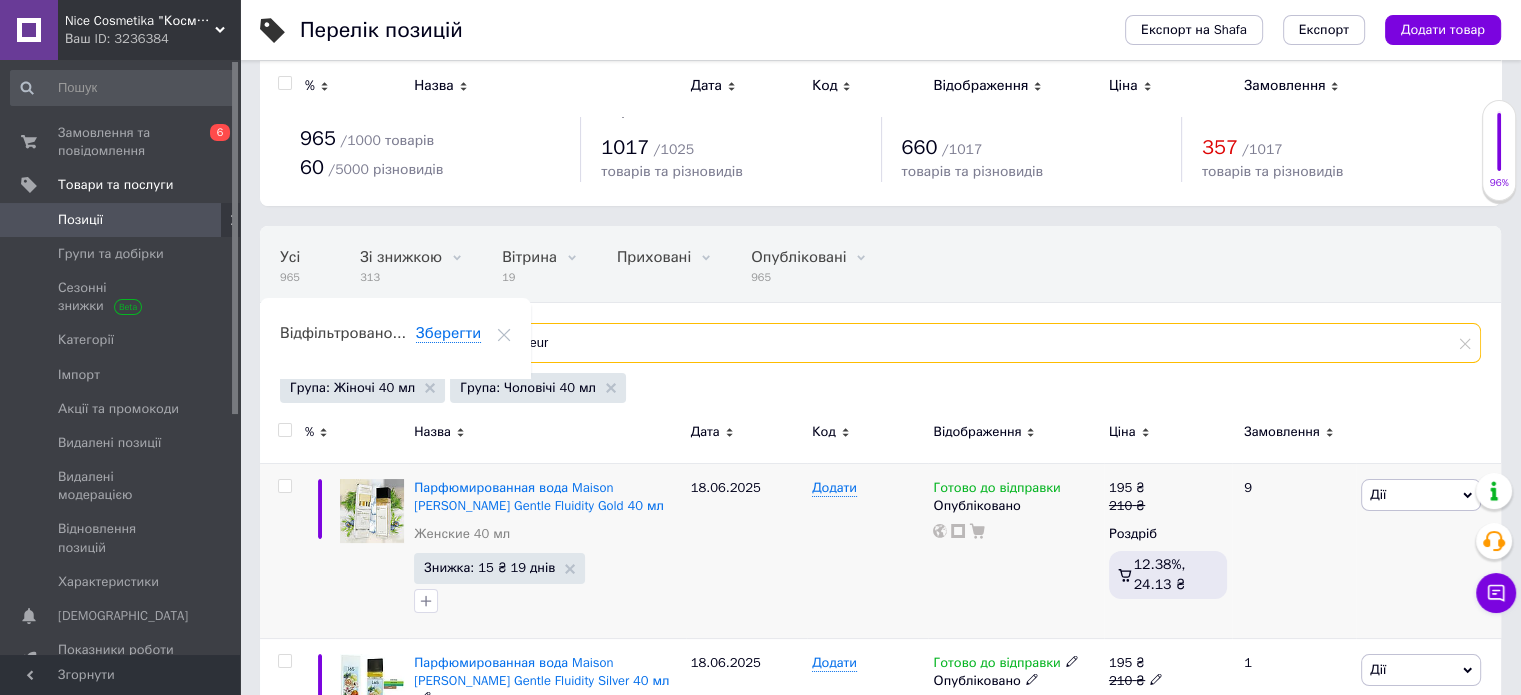 scroll, scrollTop: 0, scrollLeft: 0, axis: both 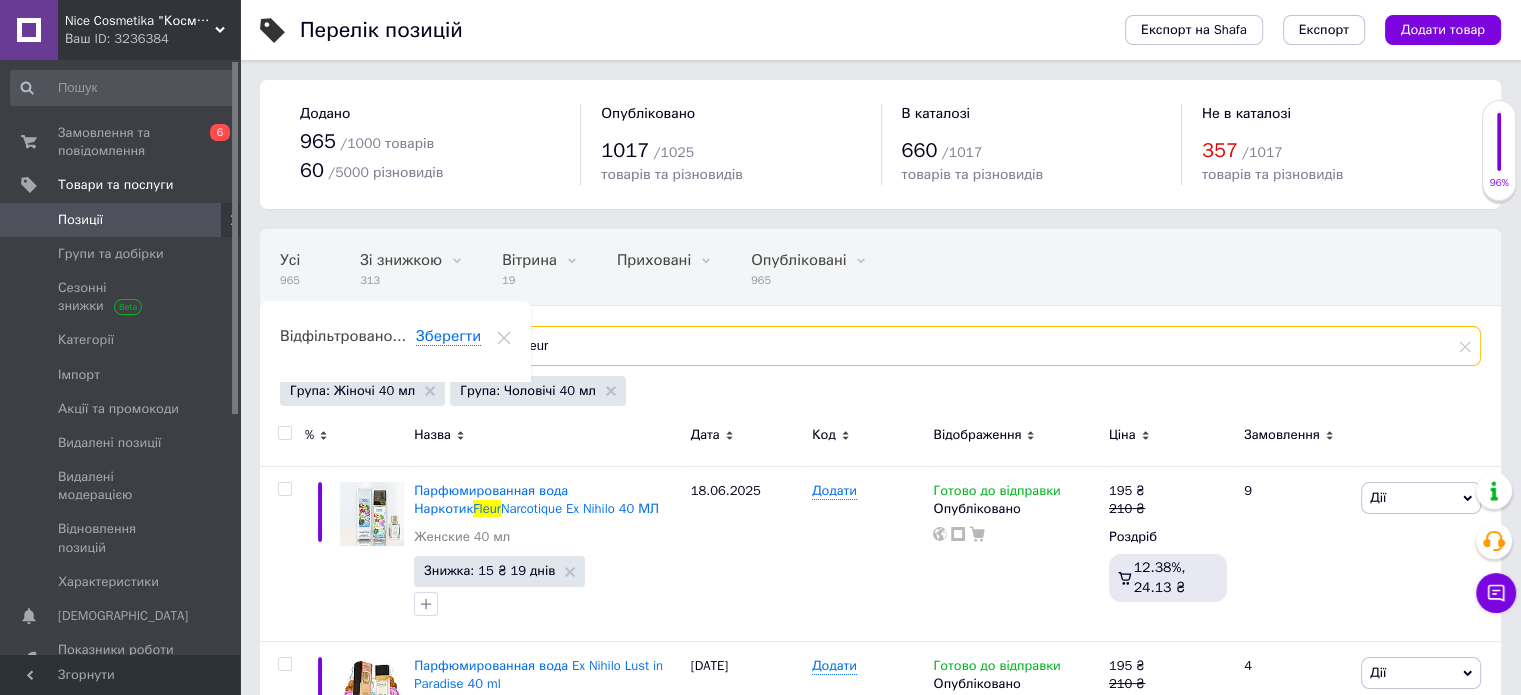 type on "fleur" 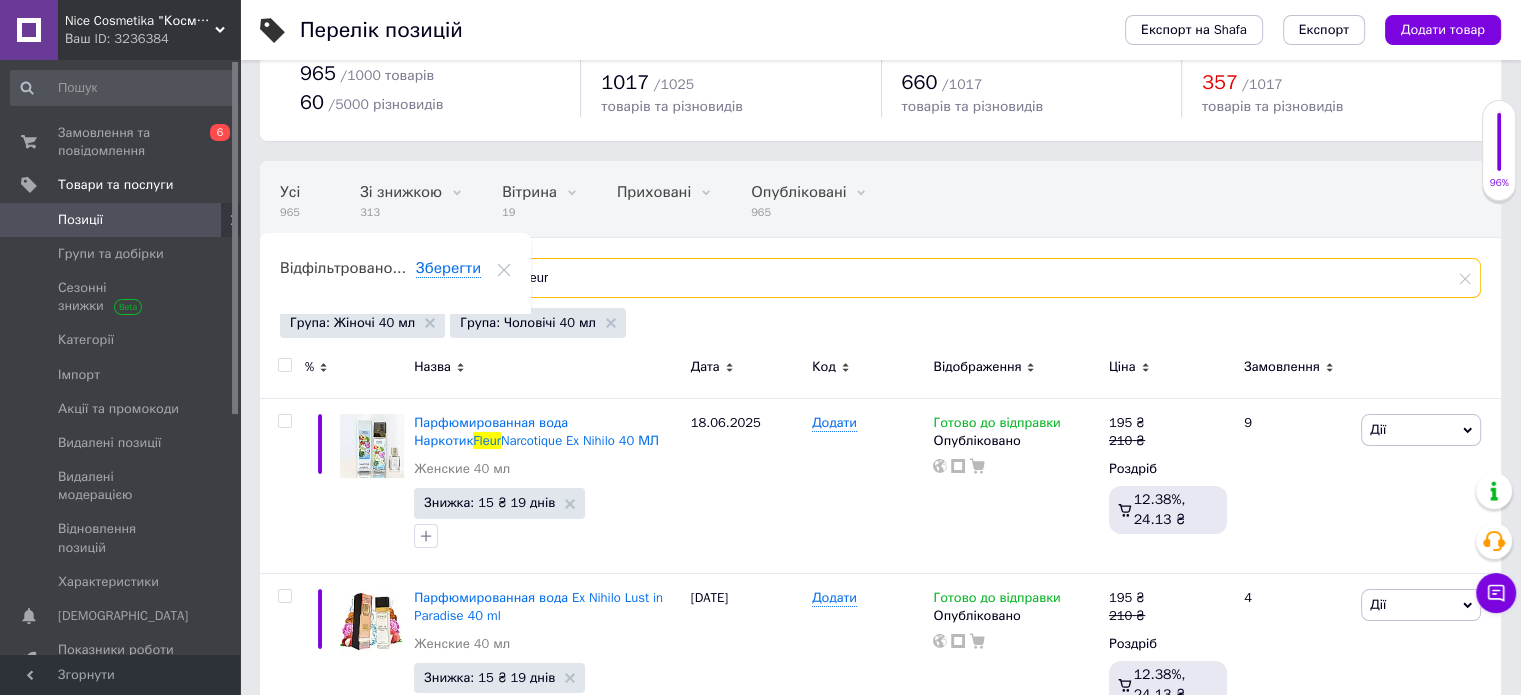 scroll, scrollTop: 139, scrollLeft: 0, axis: vertical 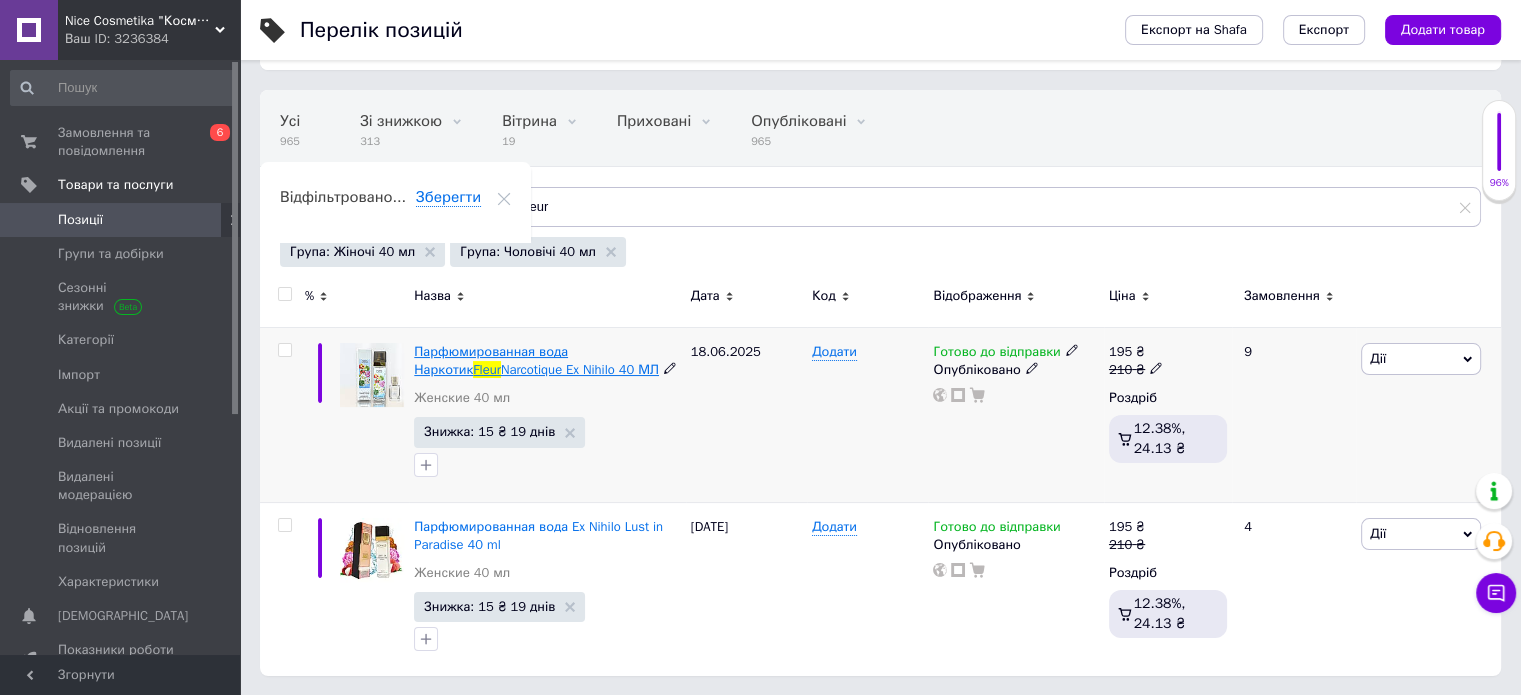 click on "Narcotique Ex Nihilo 40 МЛ" at bounding box center (580, 369) 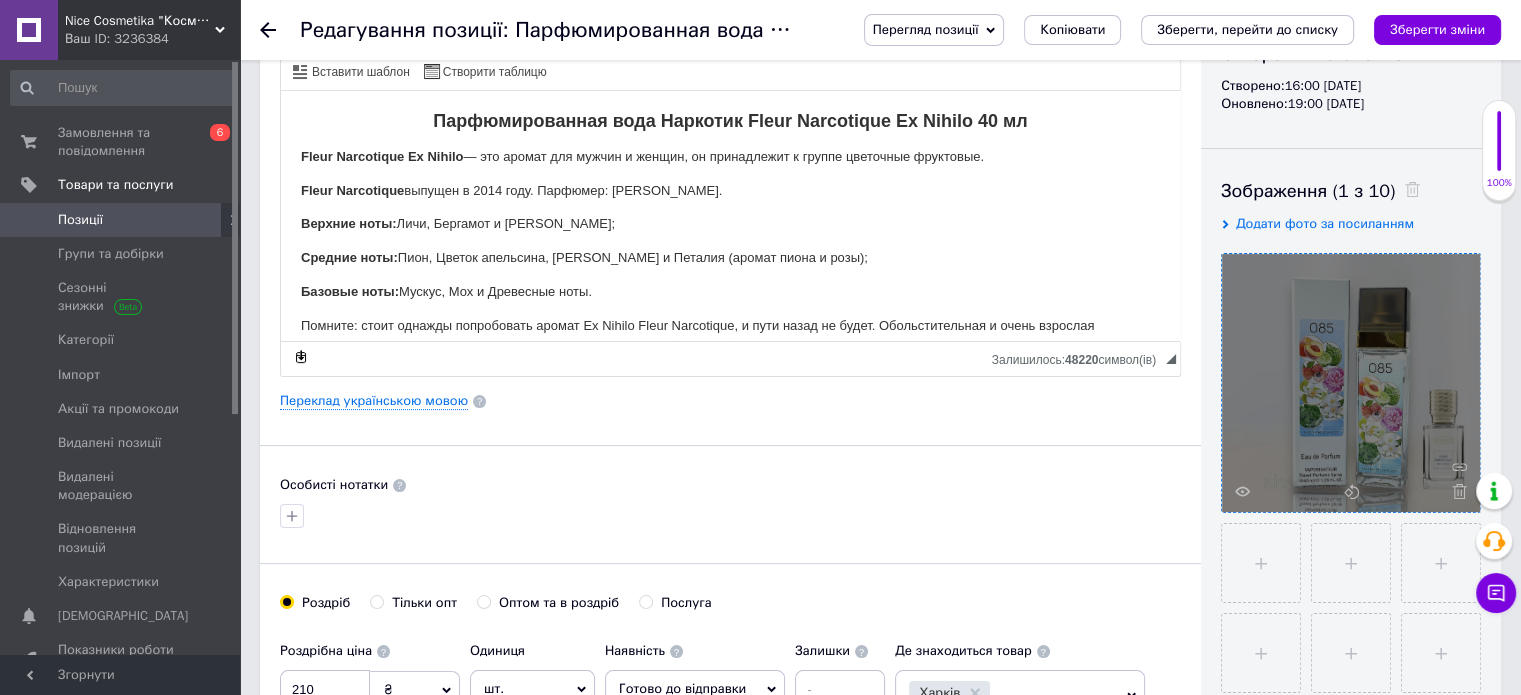 scroll, scrollTop: 300, scrollLeft: 0, axis: vertical 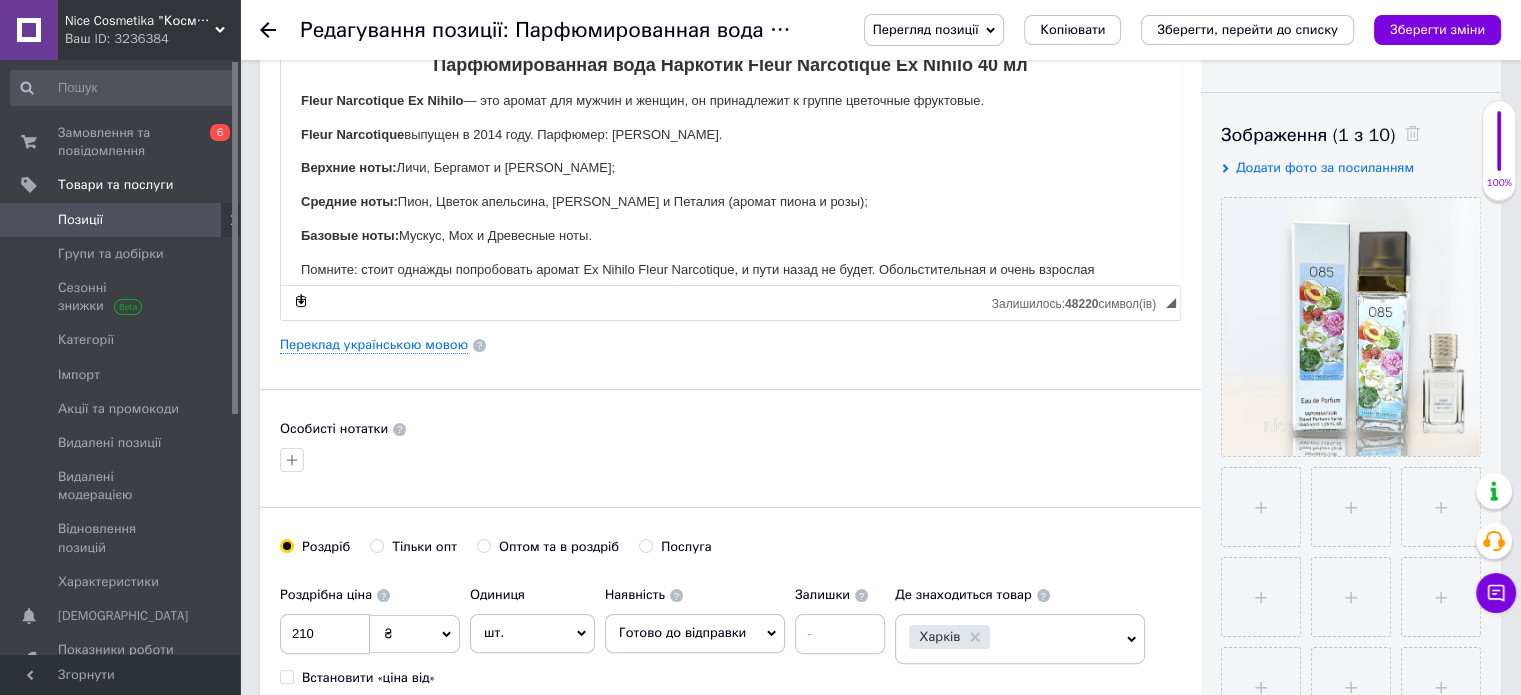 click on "Додати фото за посиланням" at bounding box center [1325, 167] 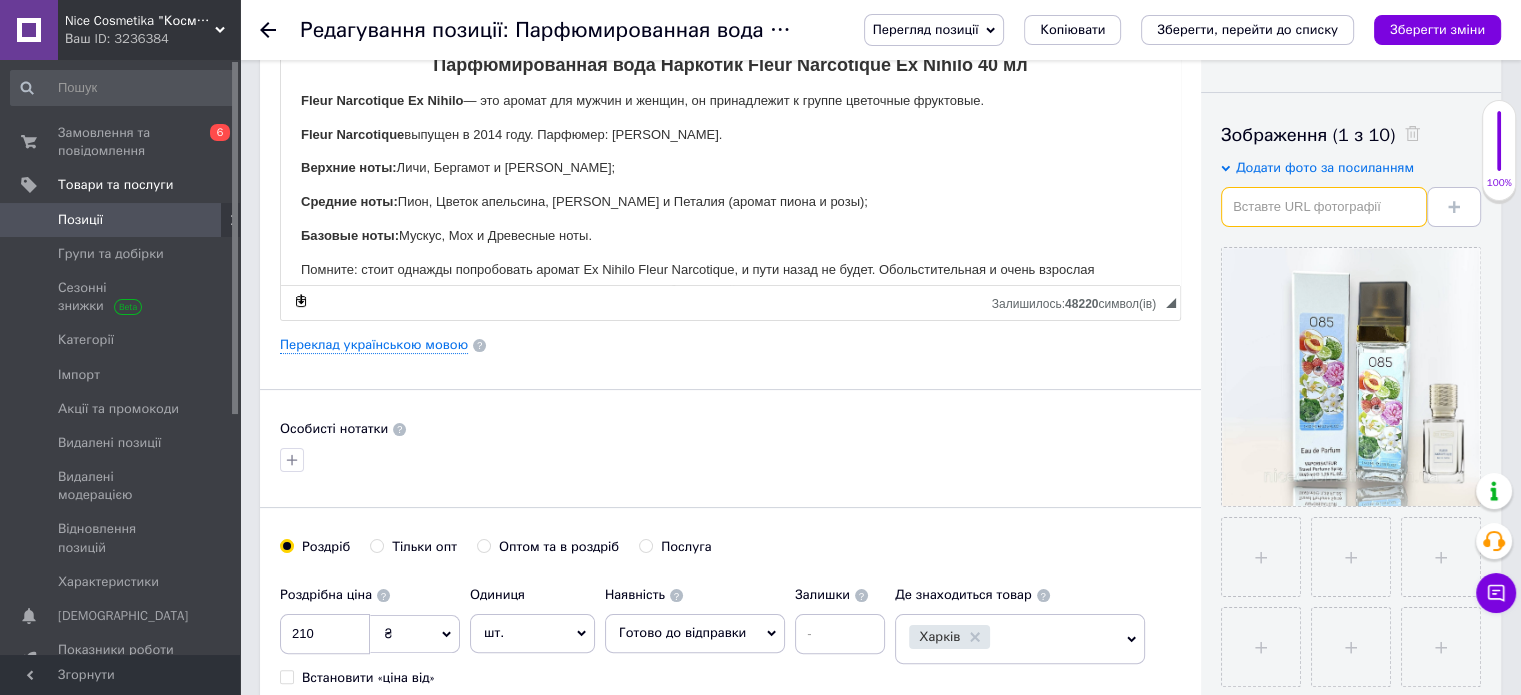 click at bounding box center [1324, 207] 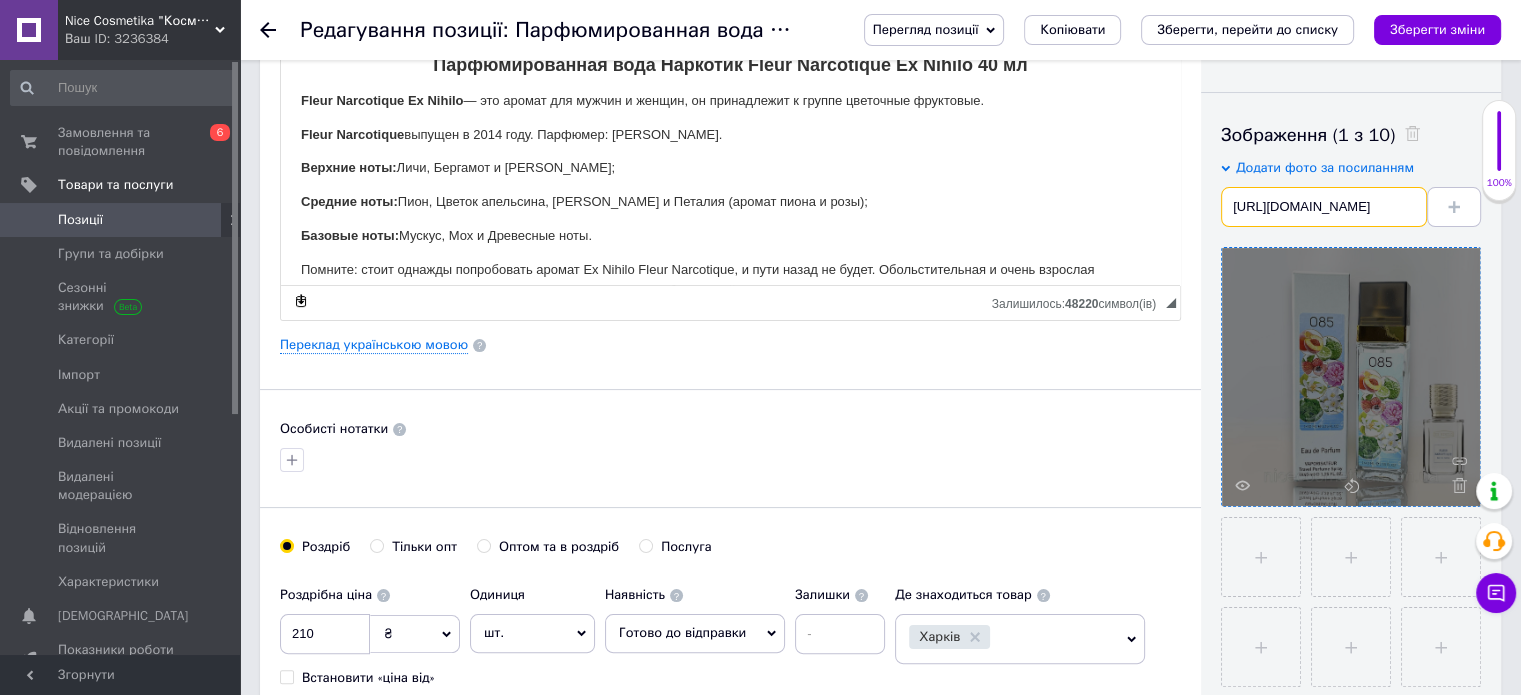scroll, scrollTop: 0, scrollLeft: 204, axis: horizontal 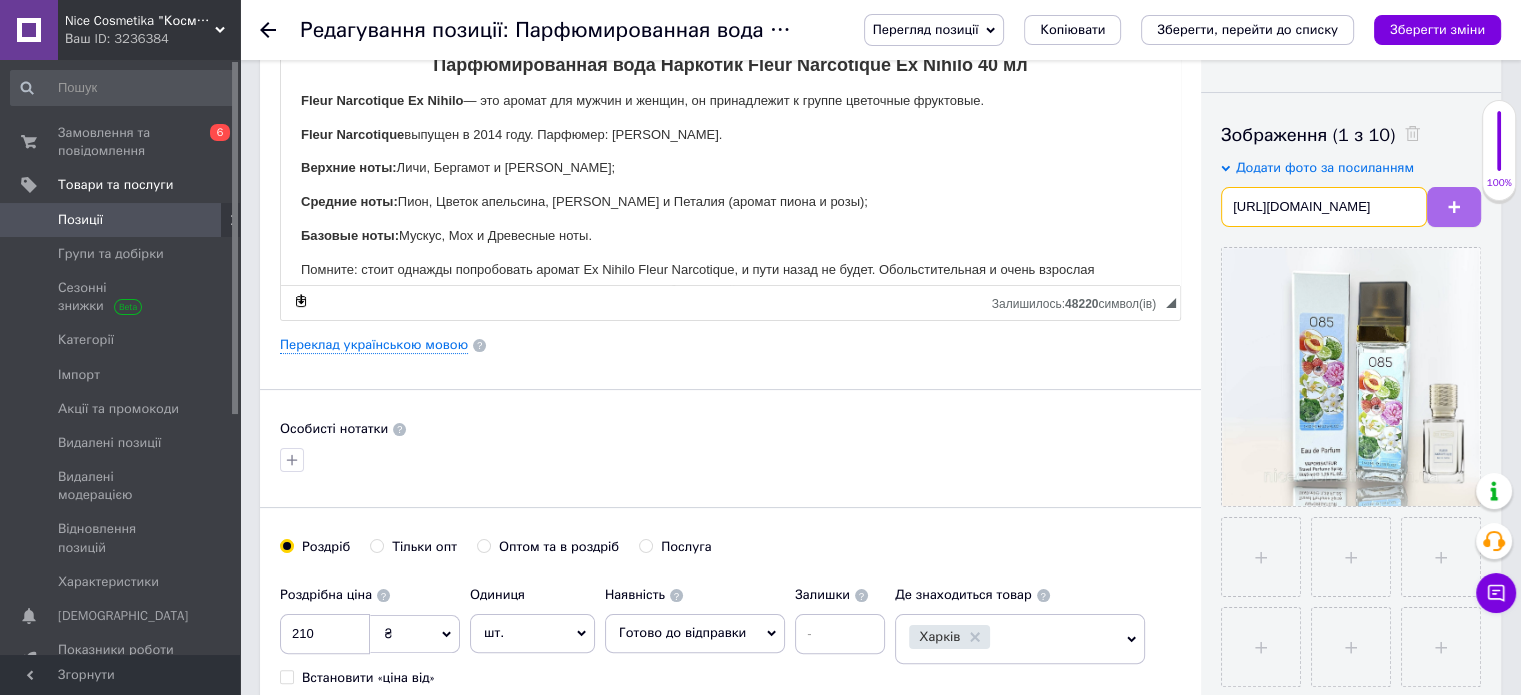 type on "https://images.prom.ua/4282303352_w640_h640_ex-nihilo-fleur.jpg" 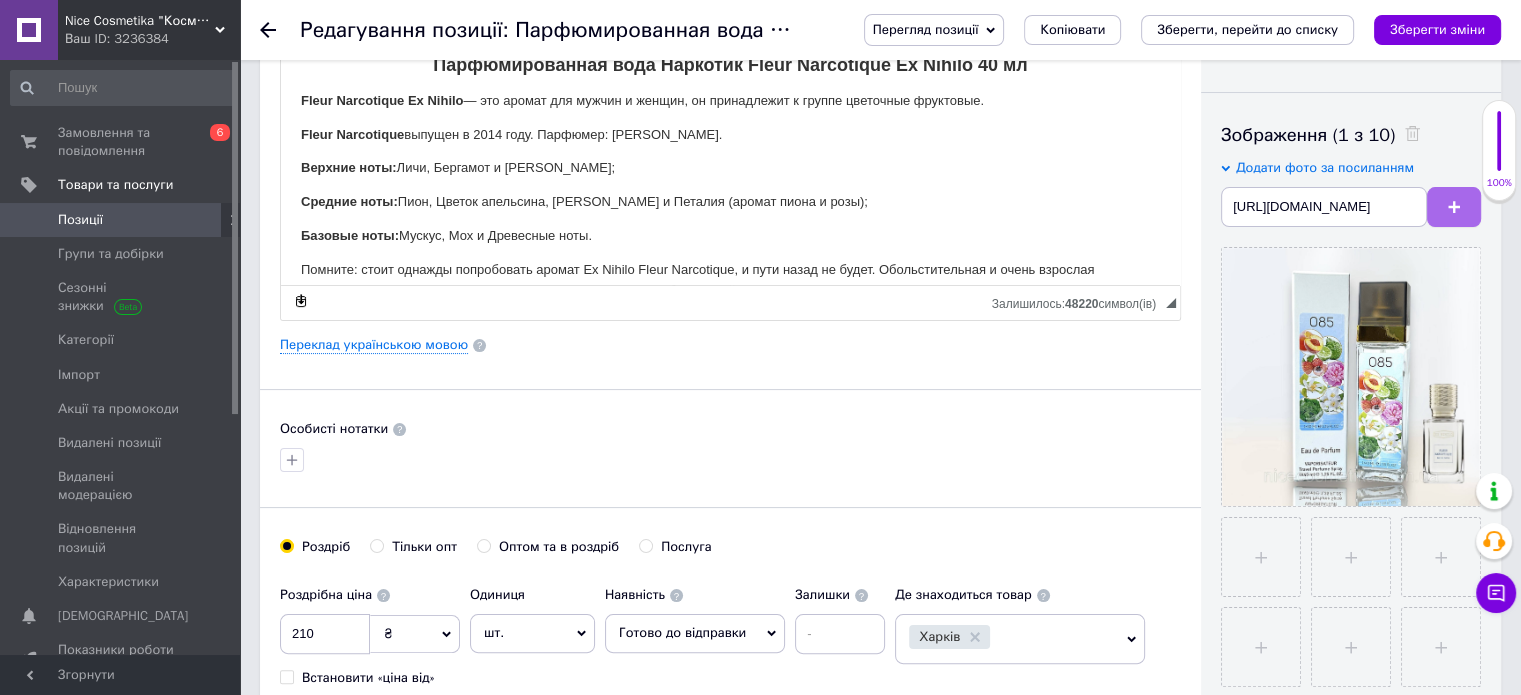click at bounding box center (1454, 207) 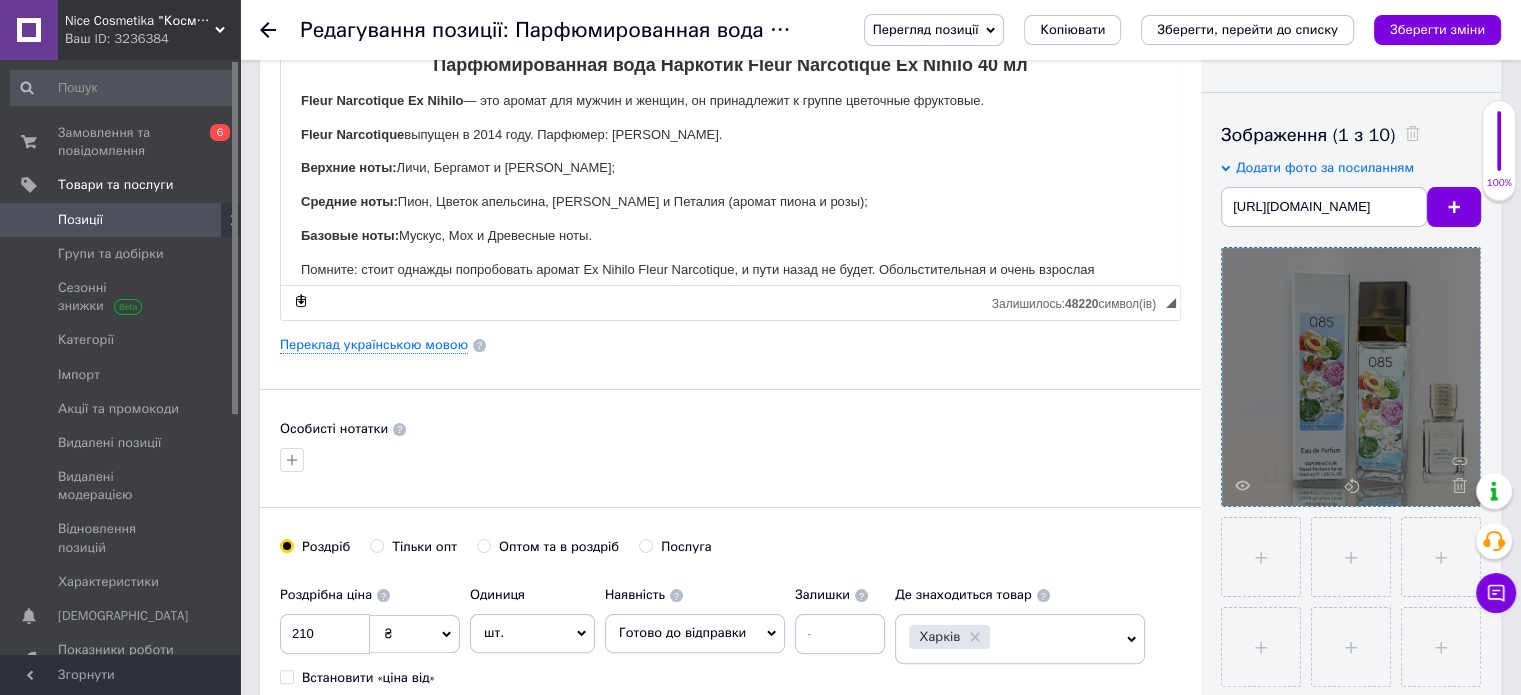 type 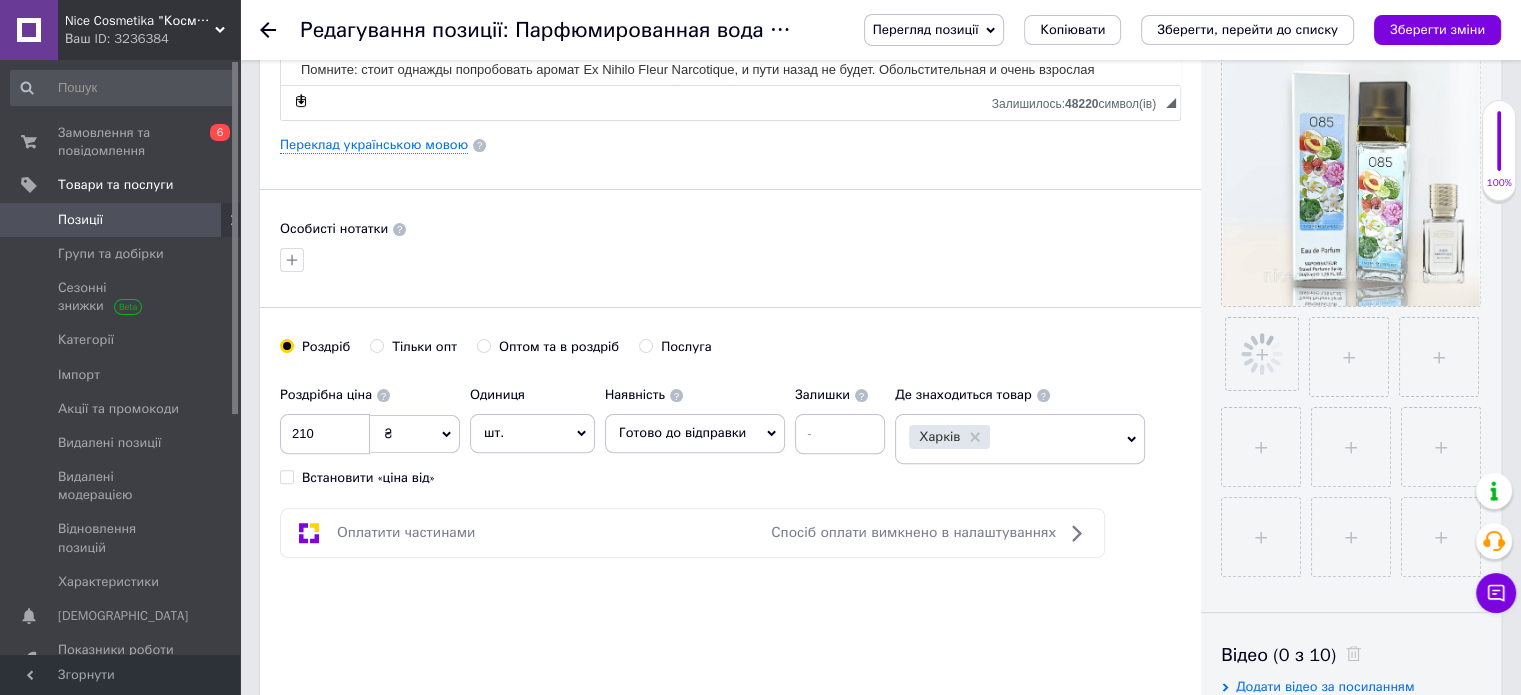 scroll, scrollTop: 400, scrollLeft: 0, axis: vertical 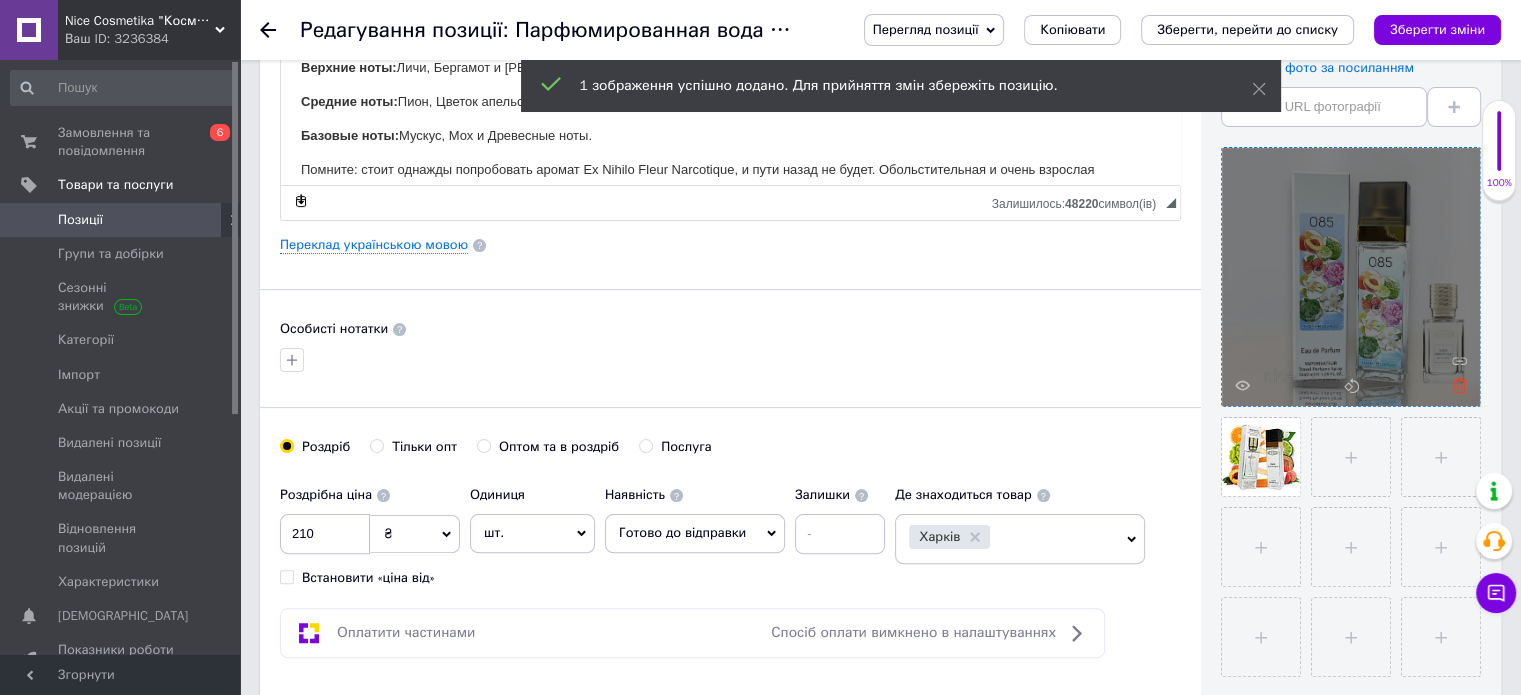 click 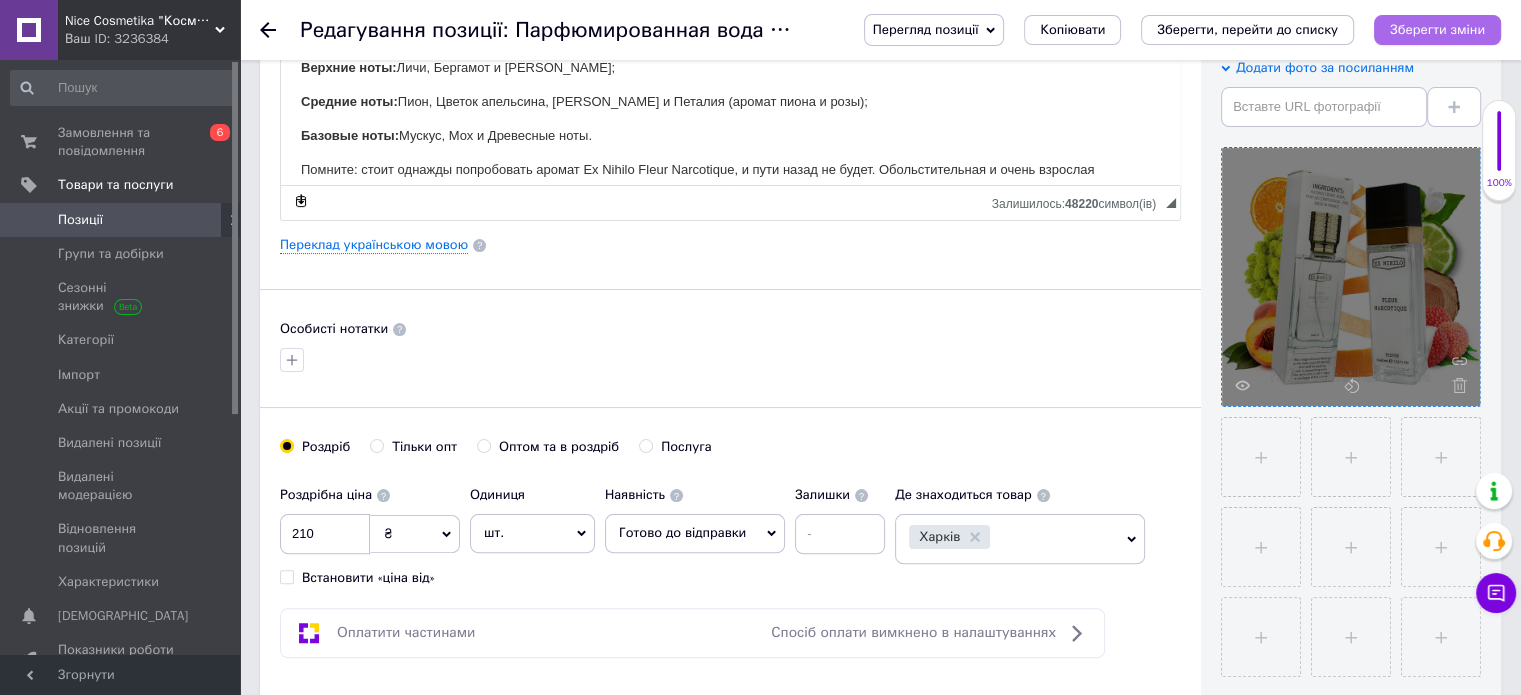click on "Зберегти зміни" at bounding box center [1437, 29] 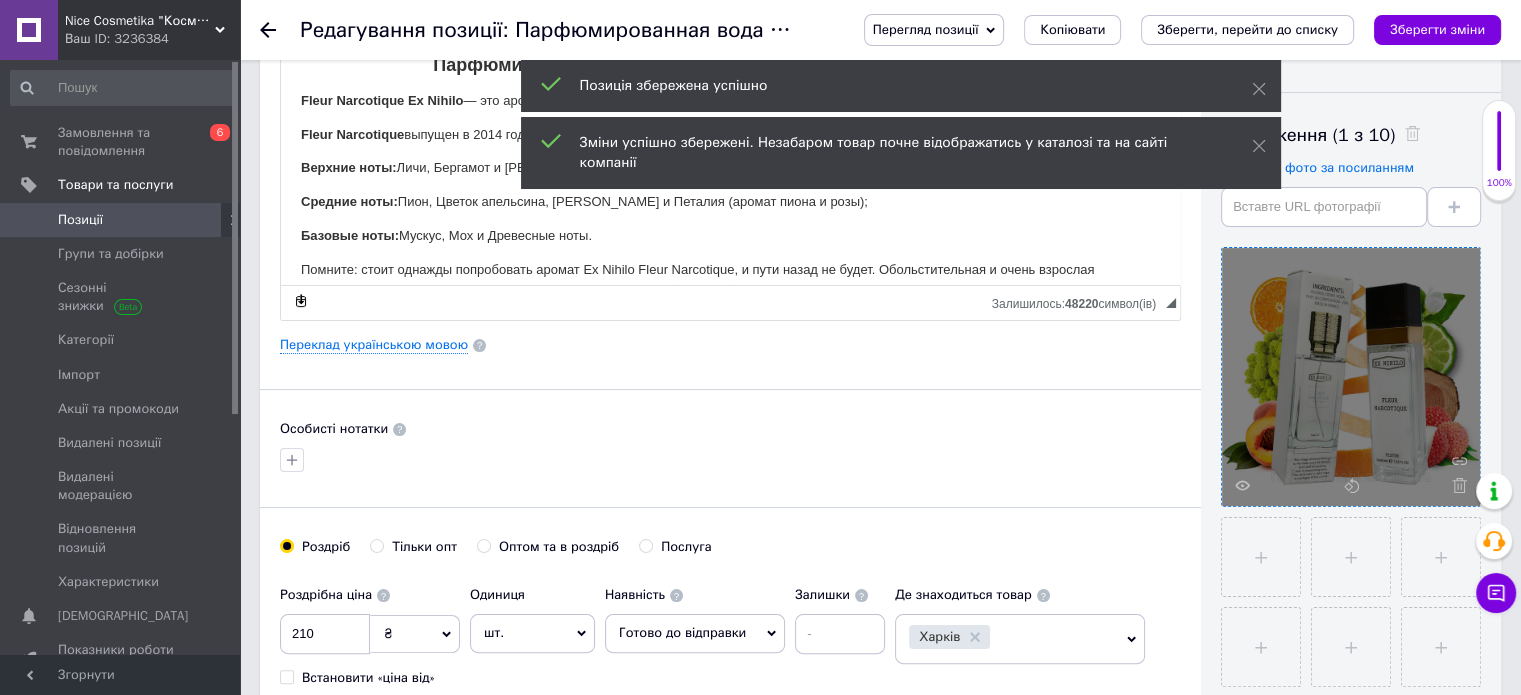 scroll, scrollTop: 0, scrollLeft: 0, axis: both 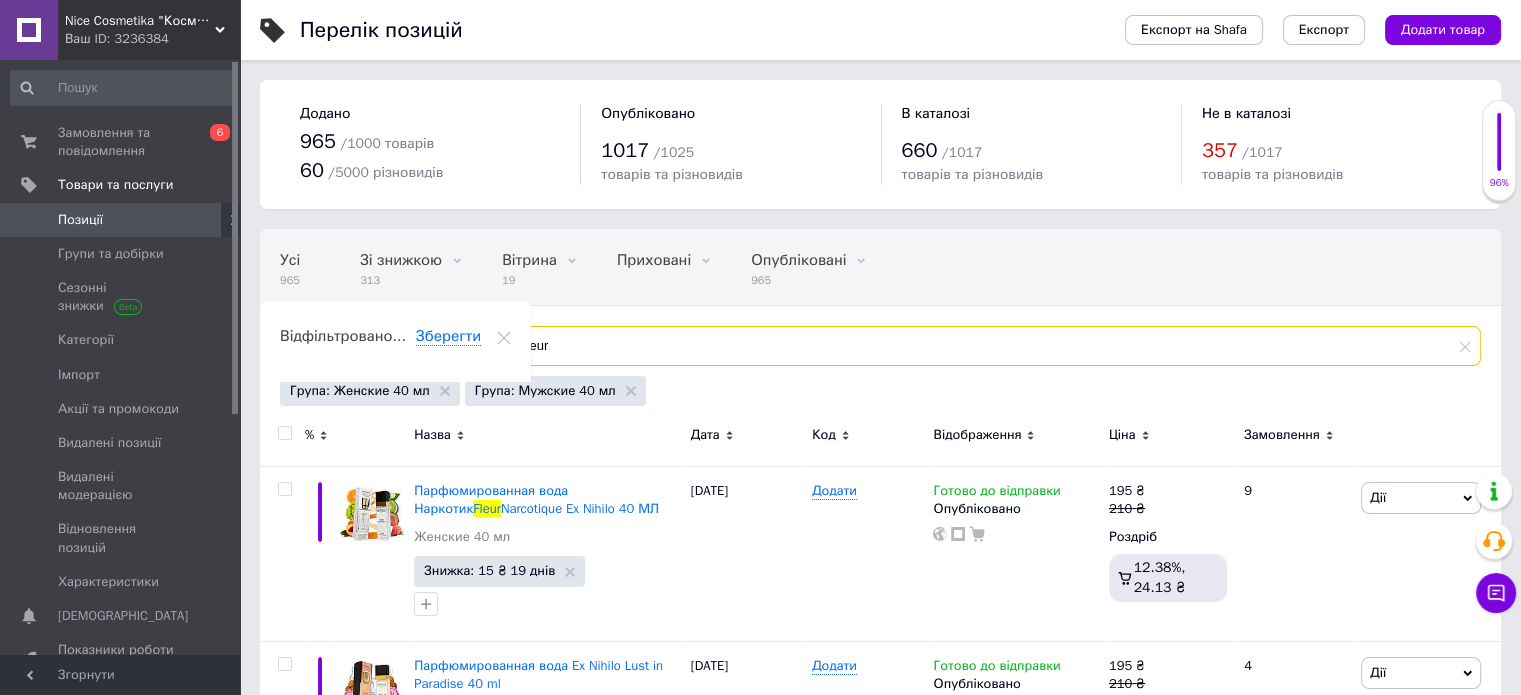 click on "fleur" at bounding box center (984, 346) 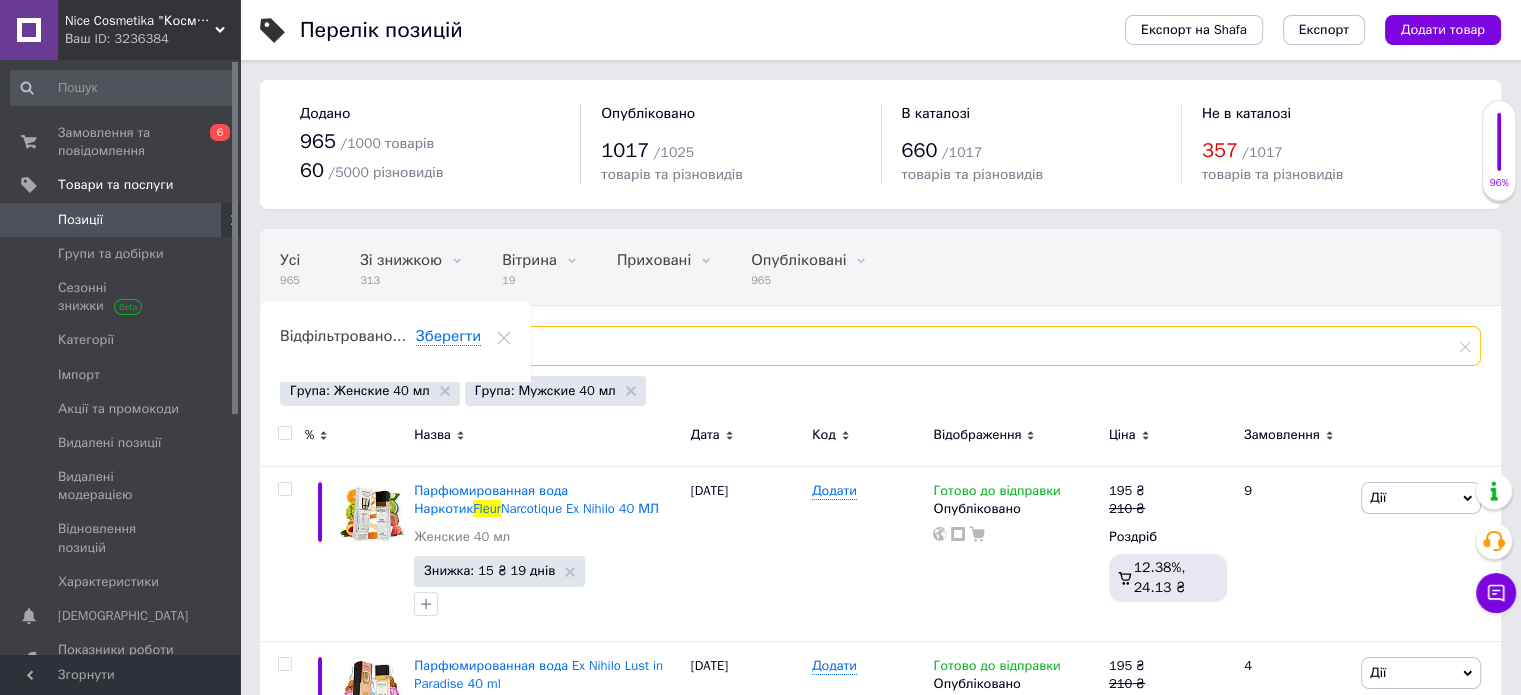 type on "f" 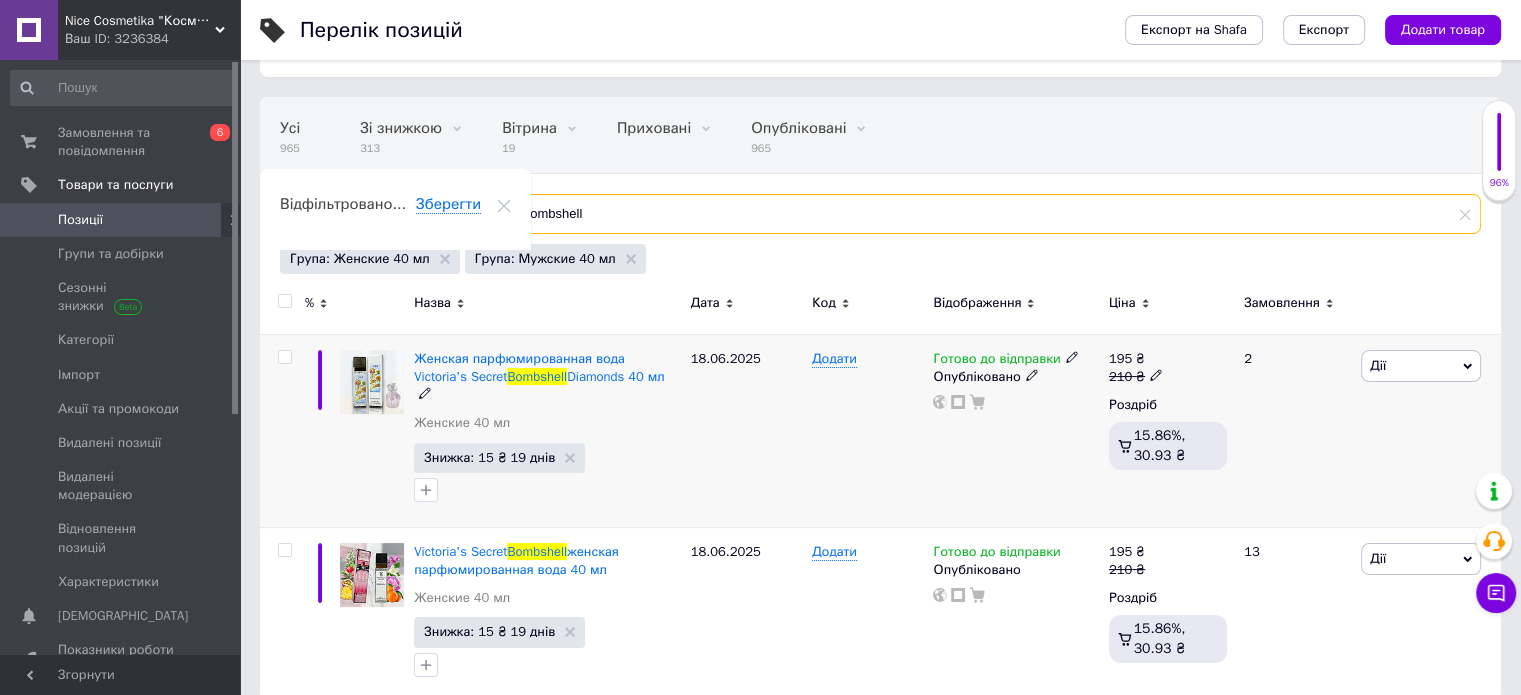 scroll, scrollTop: 139, scrollLeft: 0, axis: vertical 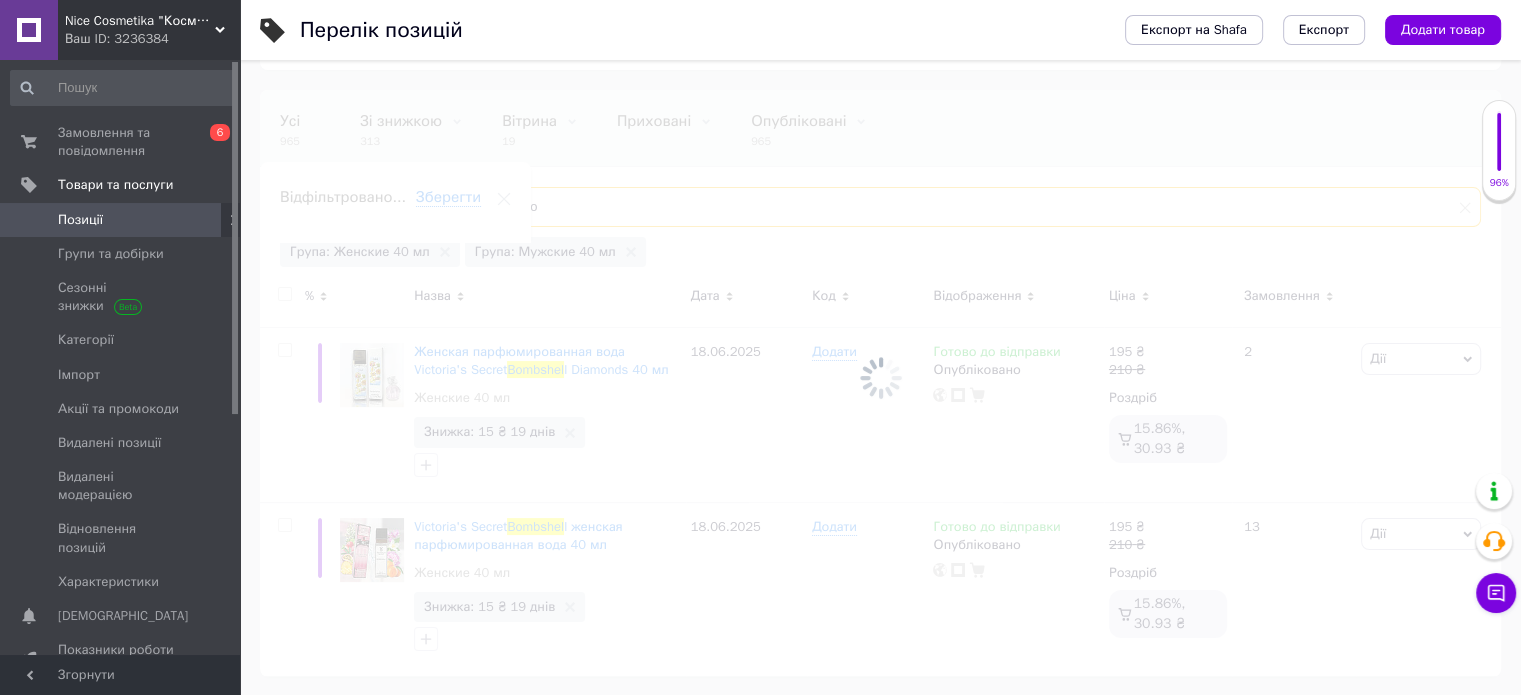 type on "b" 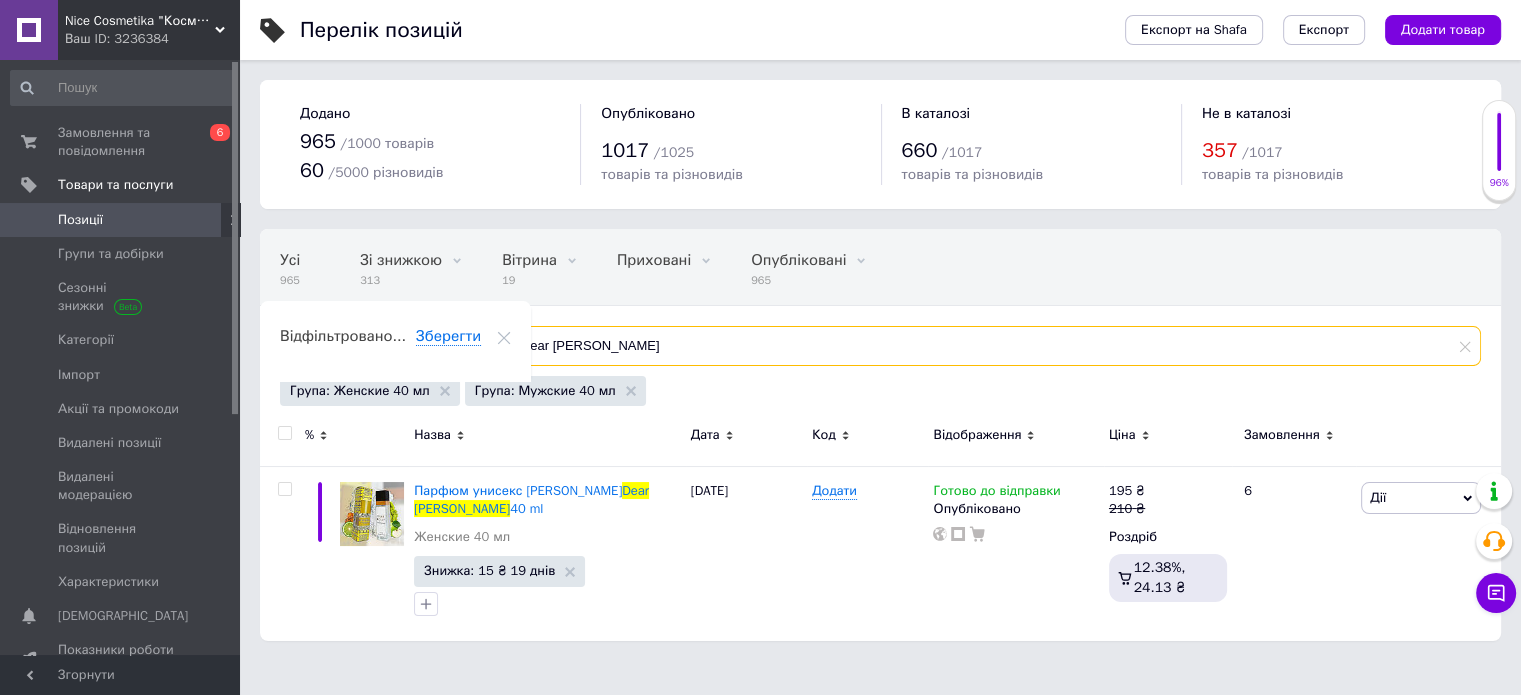 scroll, scrollTop: 0, scrollLeft: 0, axis: both 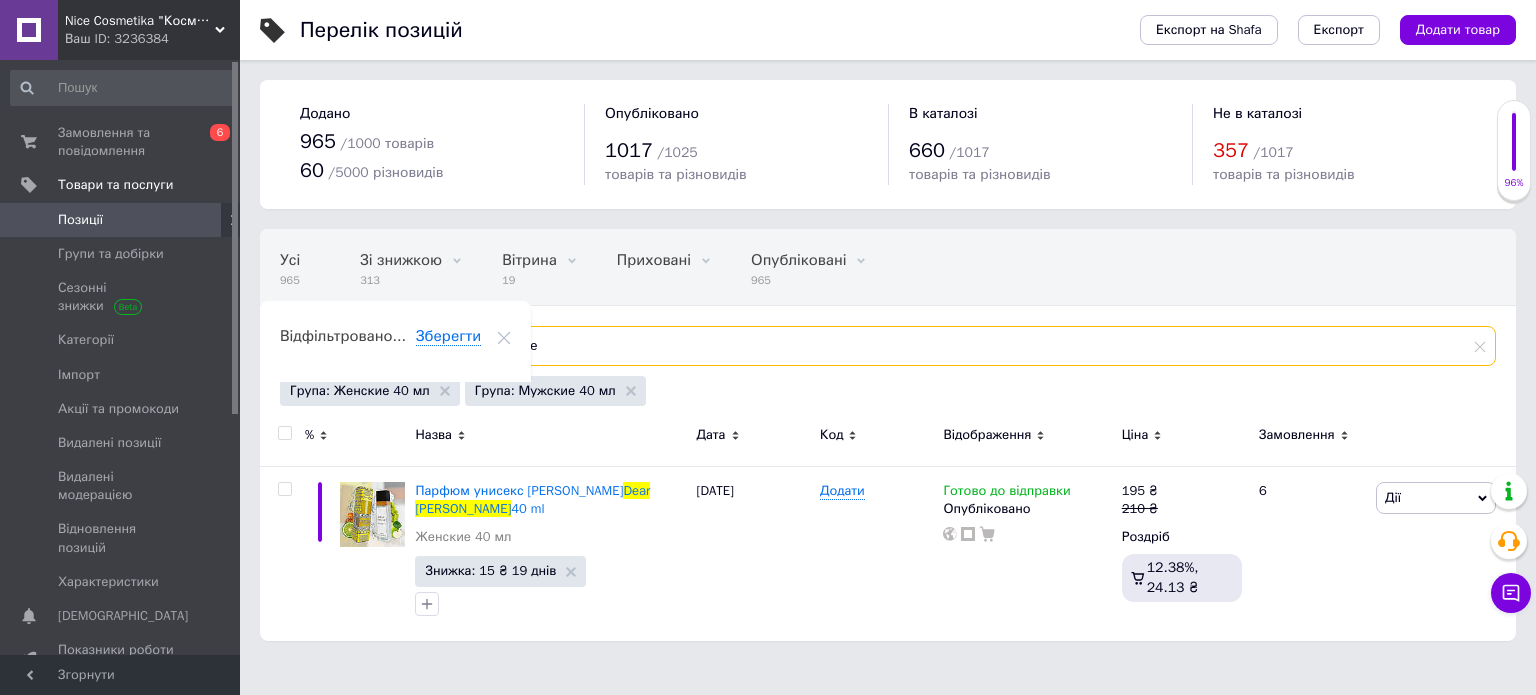 type on "d" 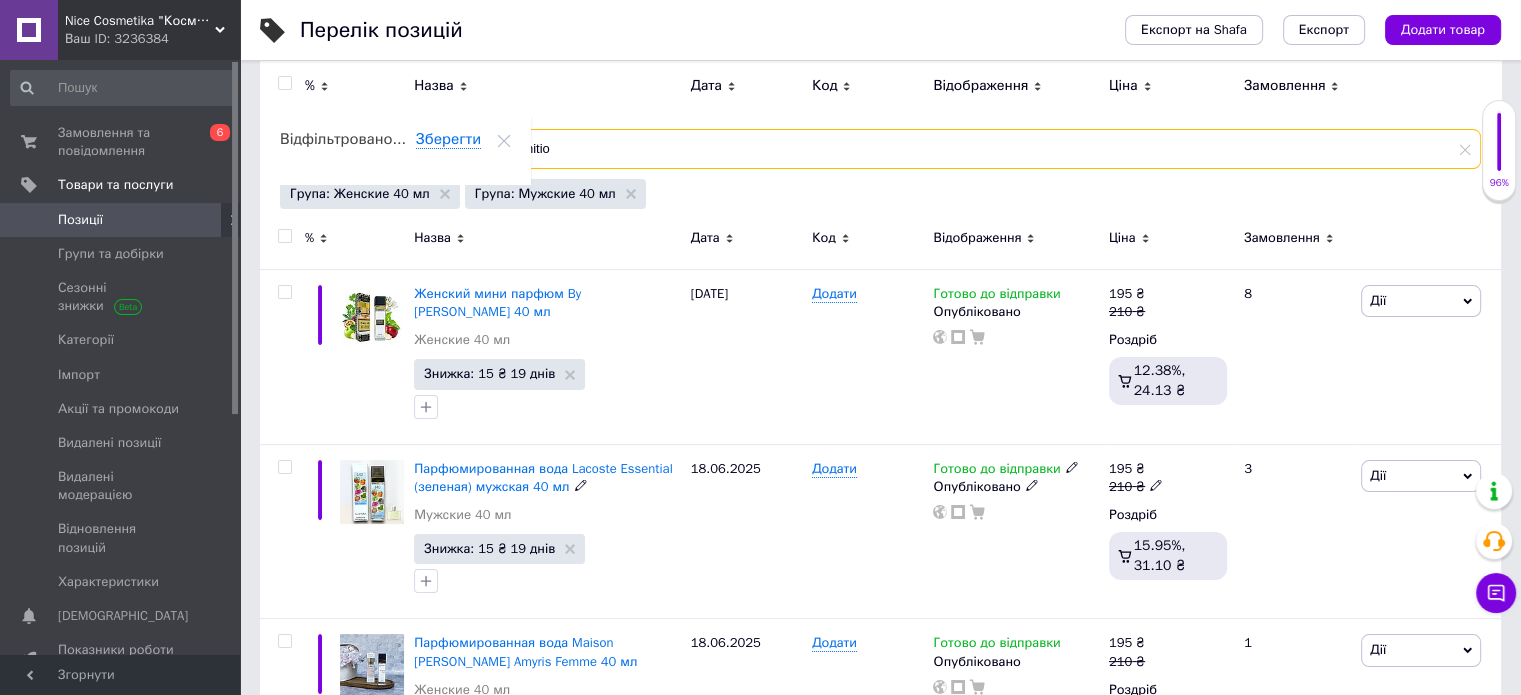 scroll, scrollTop: 100, scrollLeft: 0, axis: vertical 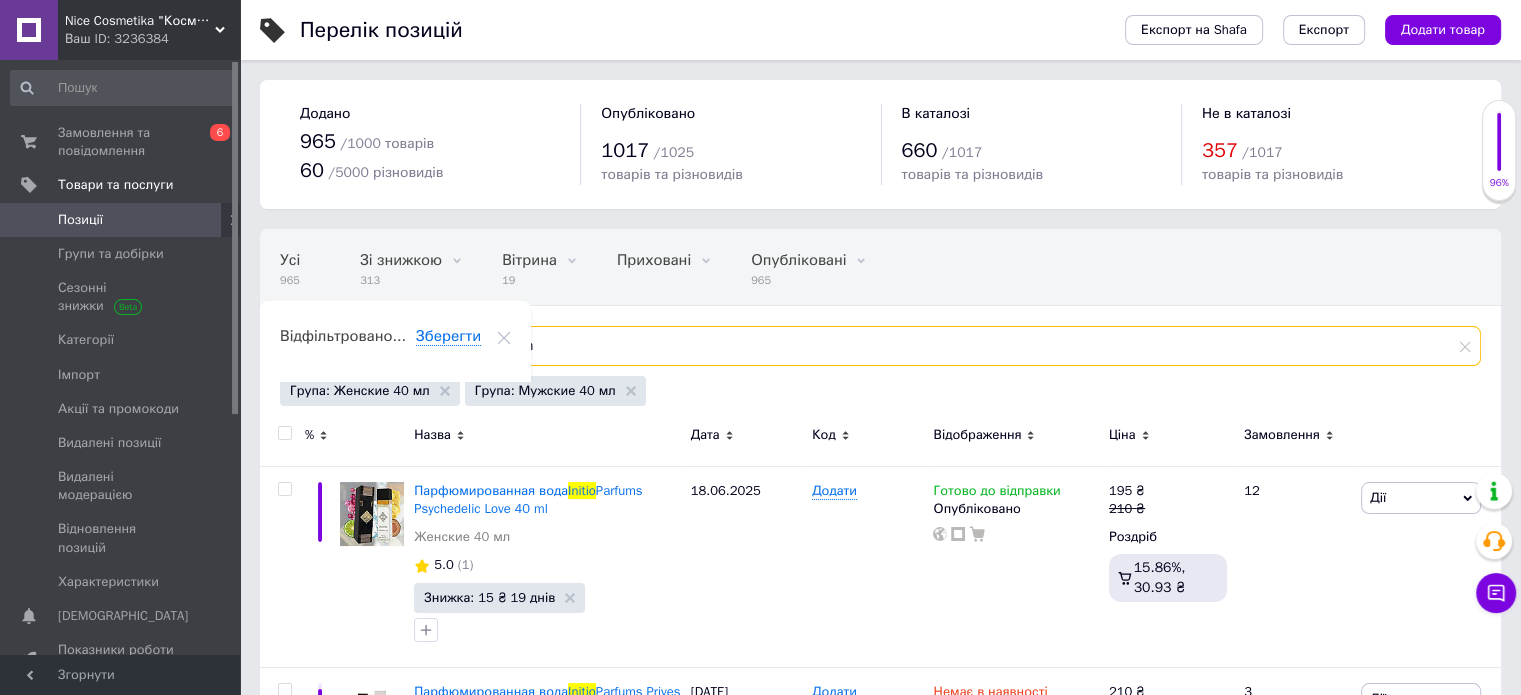 type on "i" 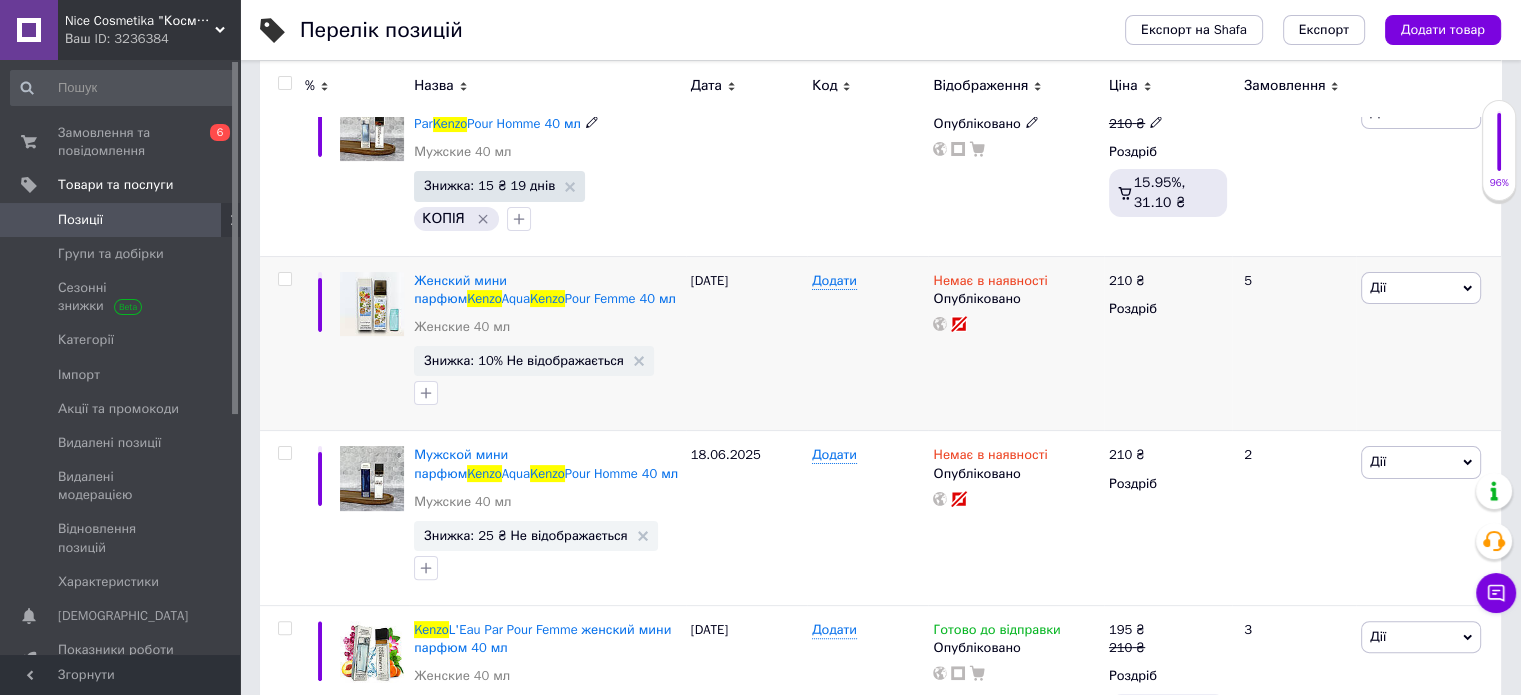 scroll, scrollTop: 388, scrollLeft: 0, axis: vertical 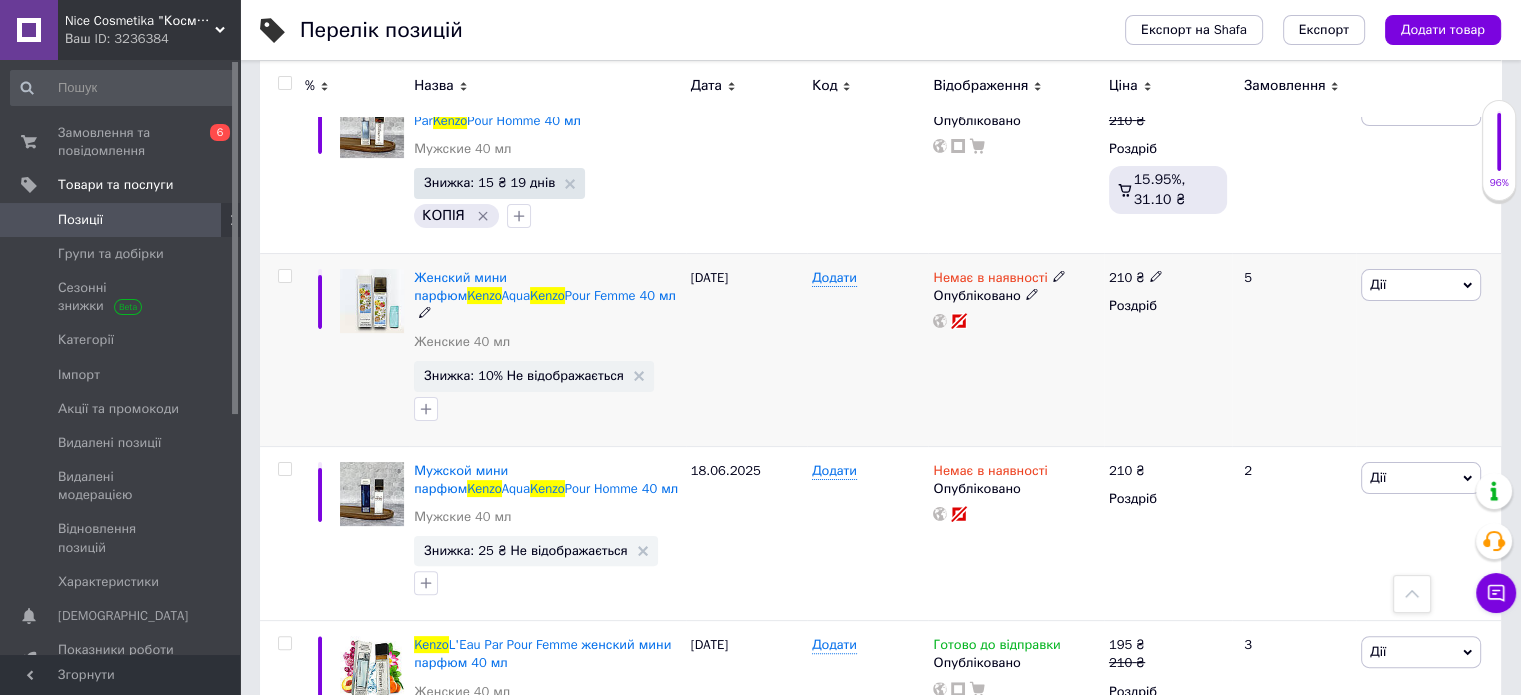 type on "kenzo" 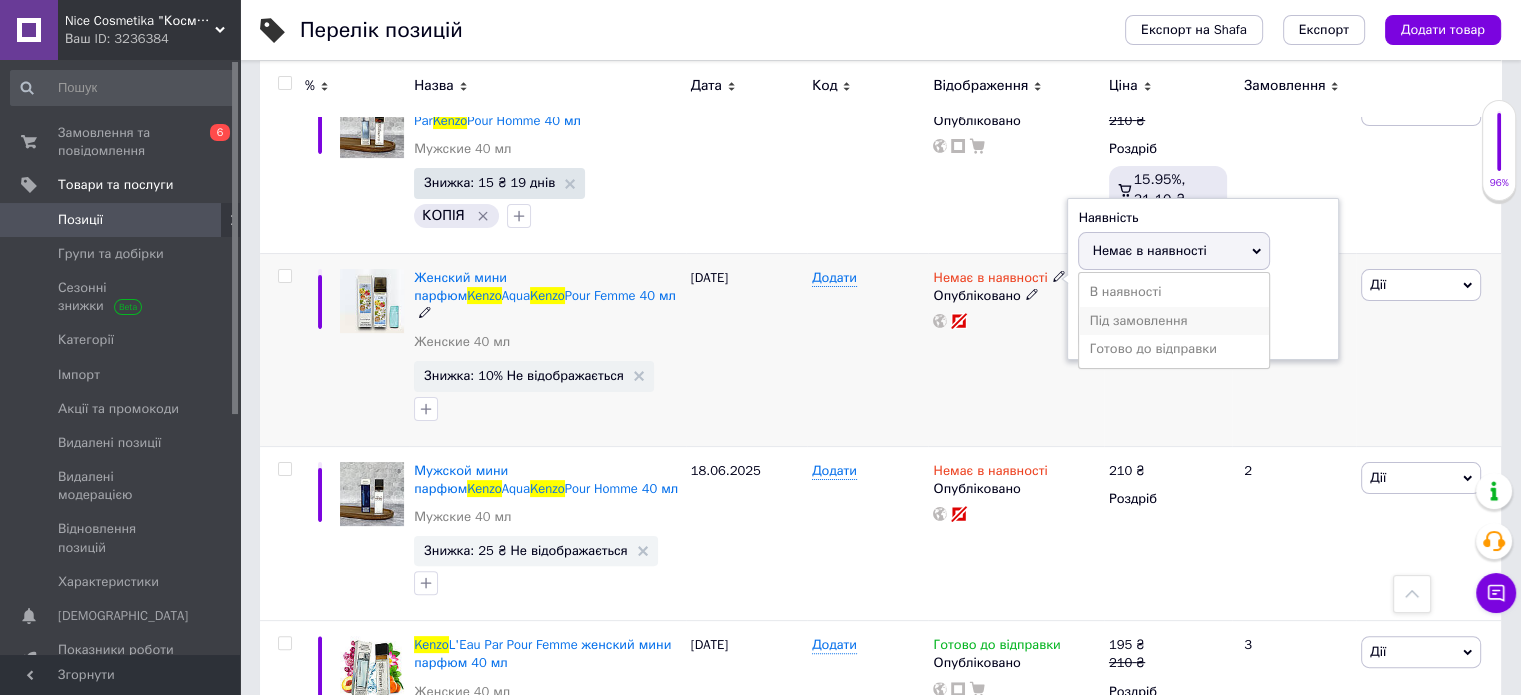 click on "Під замовлення" at bounding box center (1174, 321) 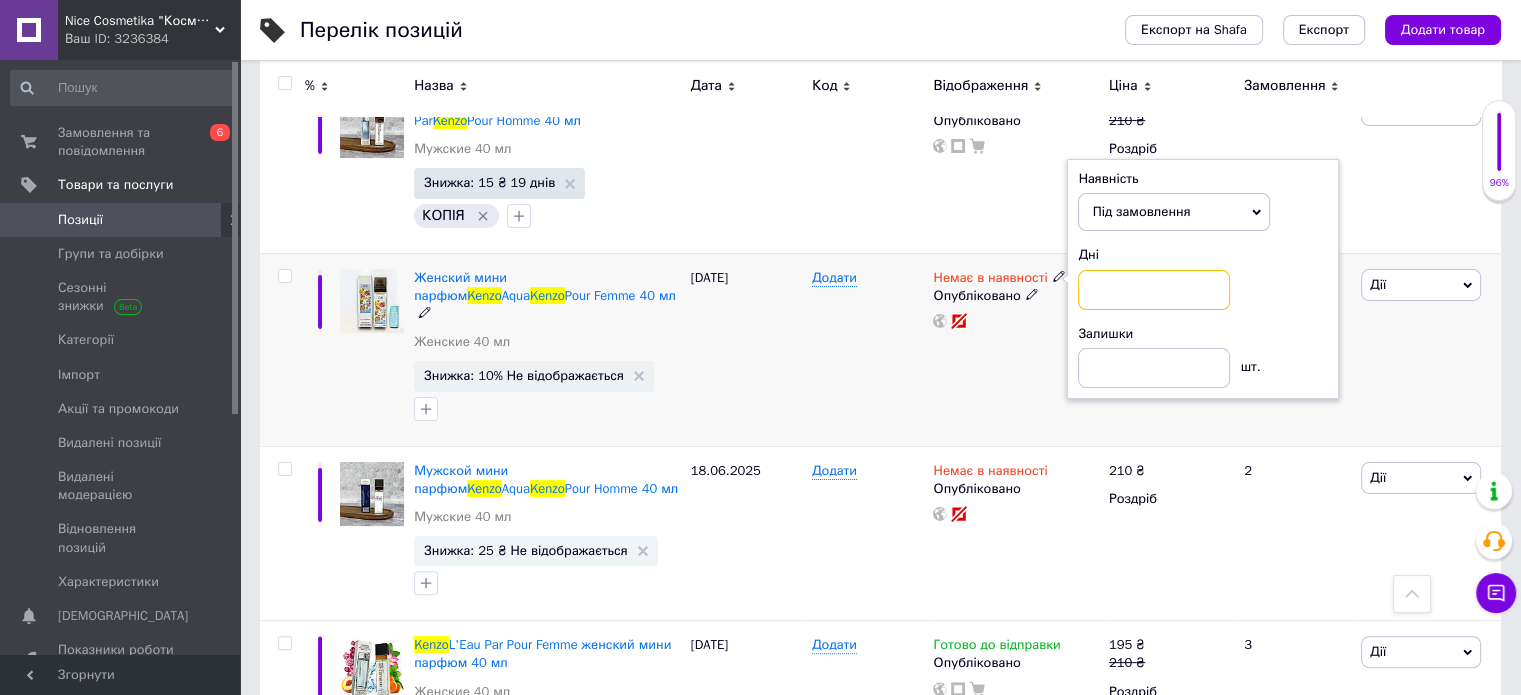 click at bounding box center (1154, 290) 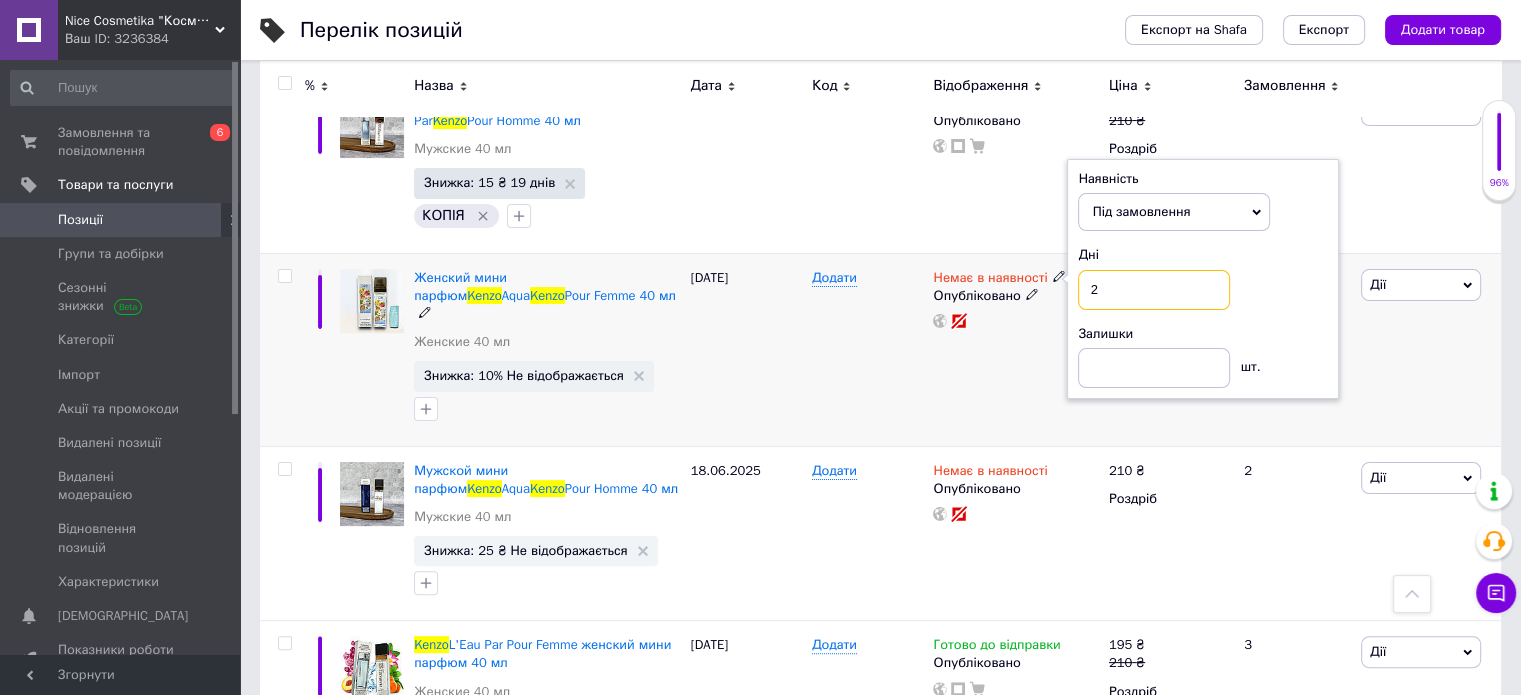 type on "2" 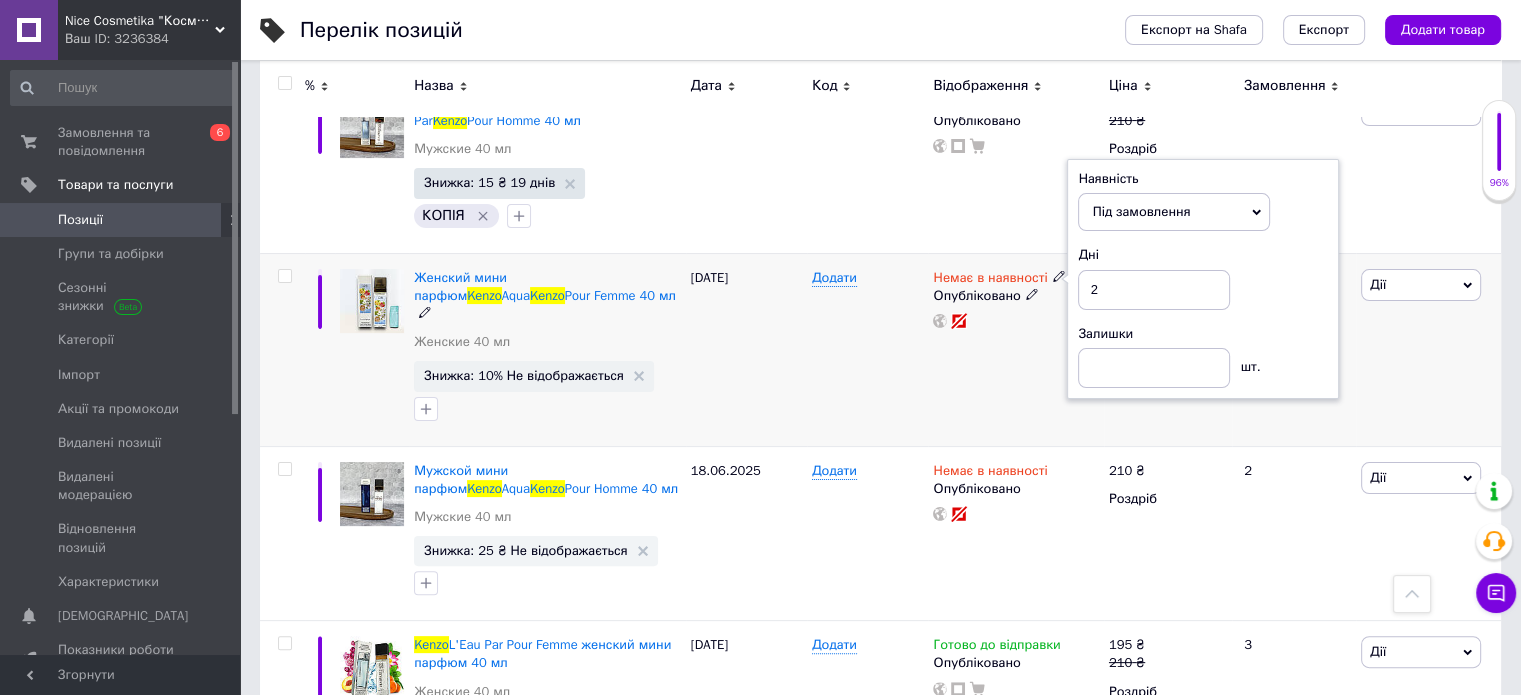 click on "Додати" at bounding box center [867, 349] 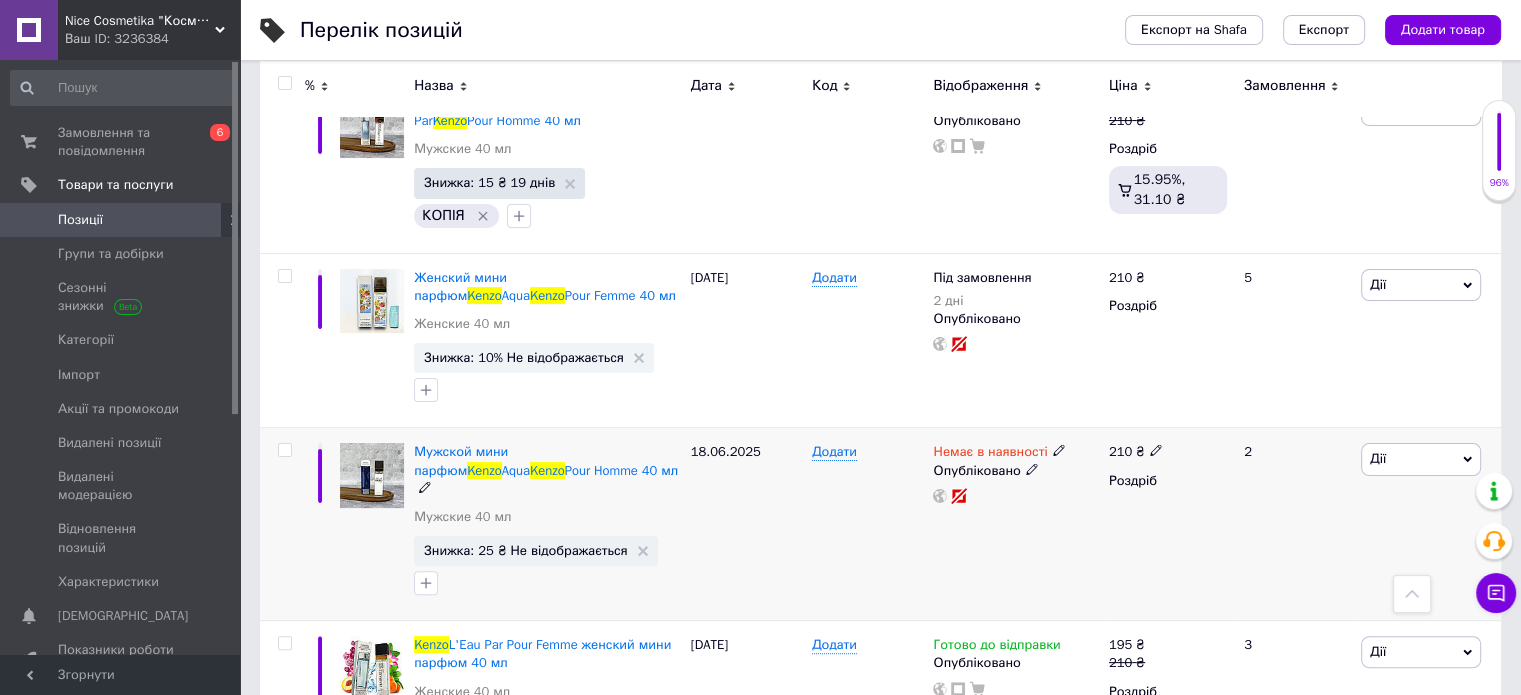 click 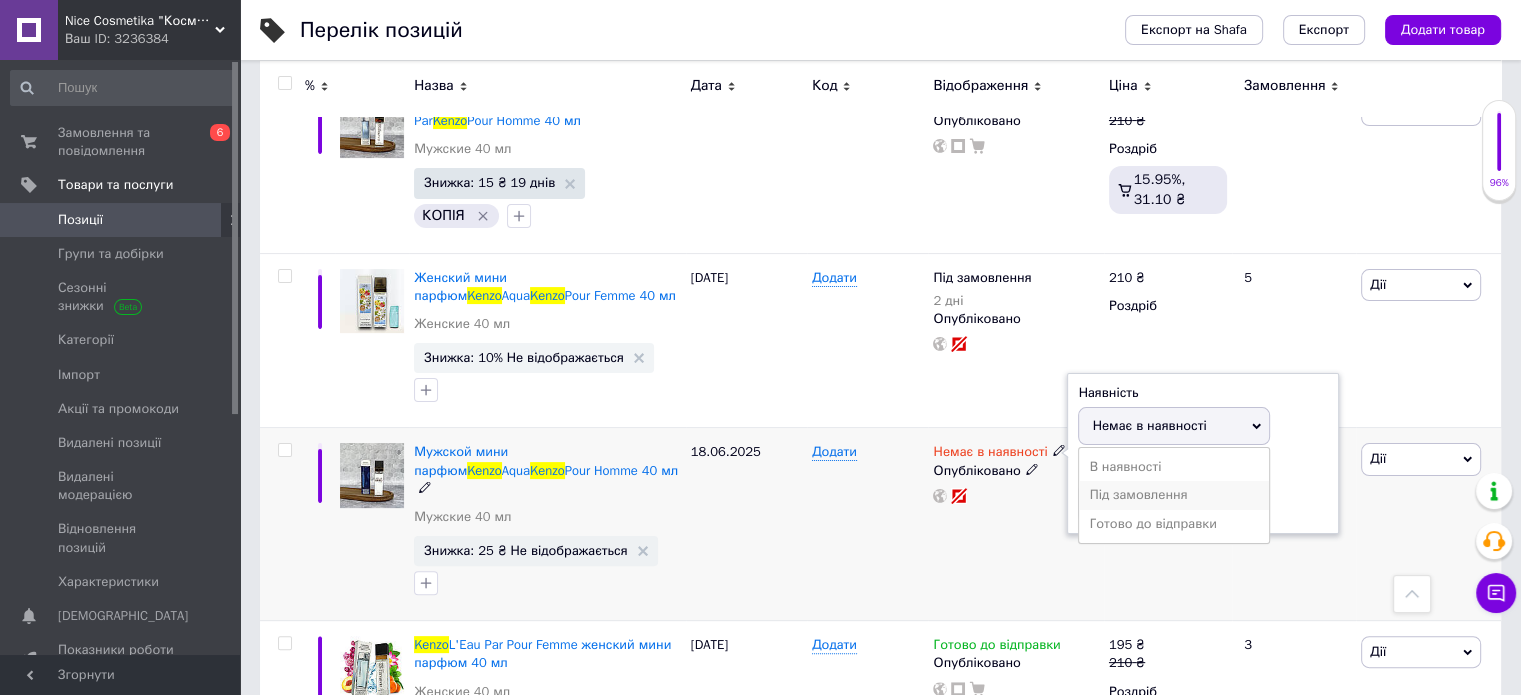 click on "Під замовлення" at bounding box center [1174, 495] 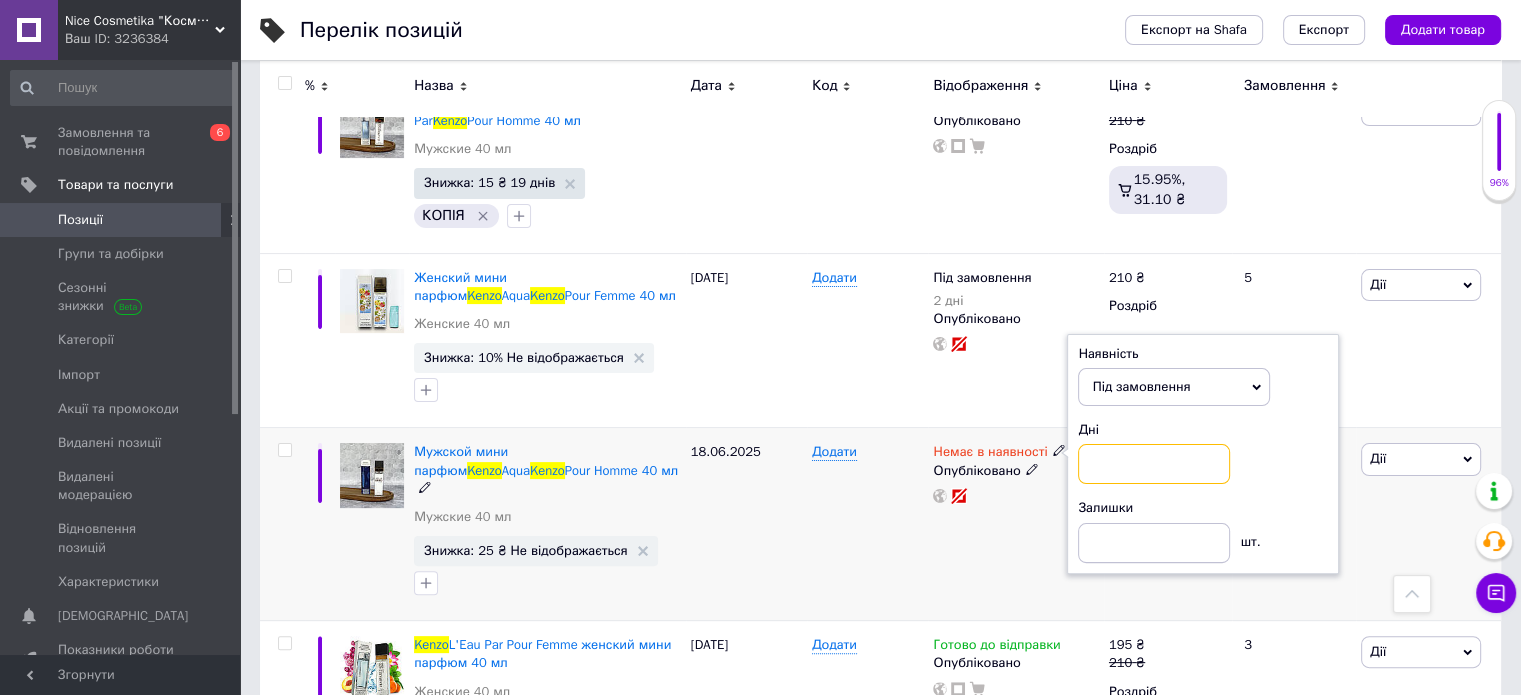 click at bounding box center [1154, 464] 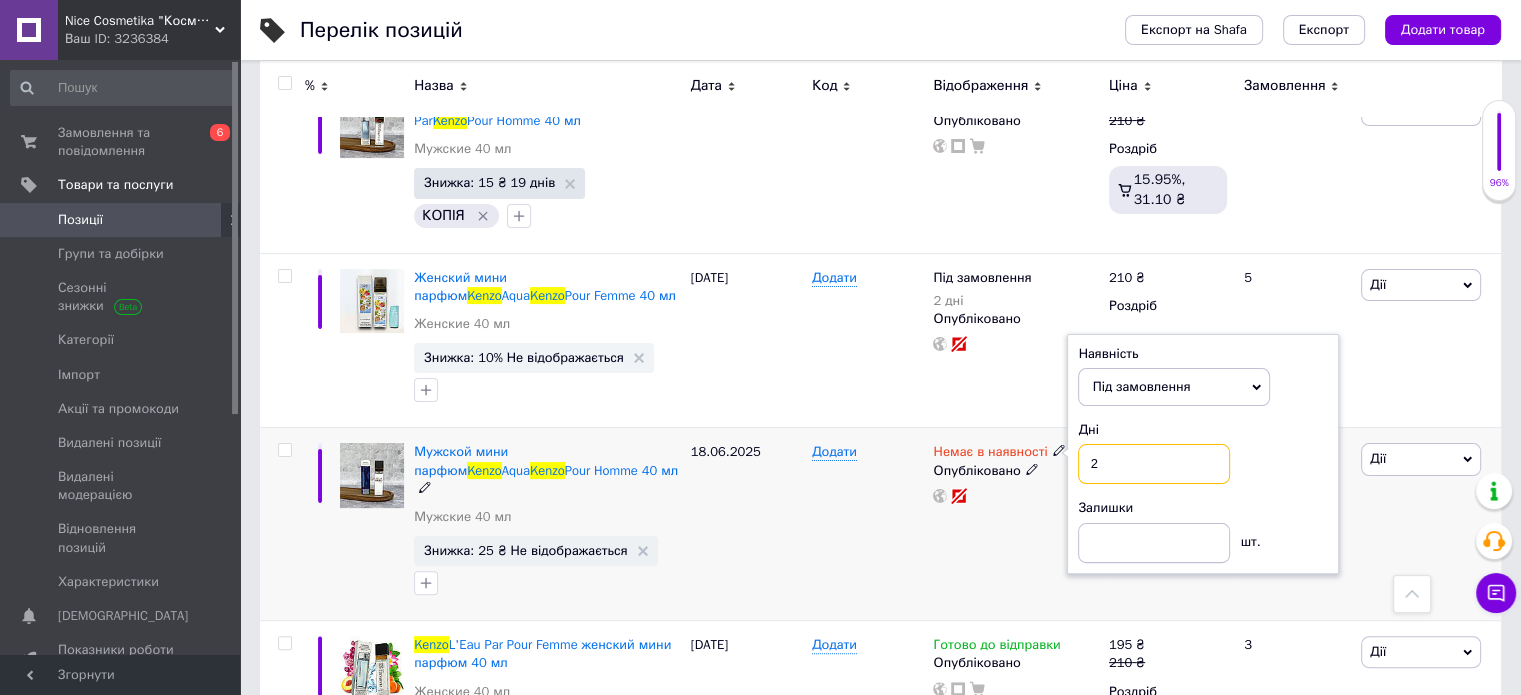 type on "2" 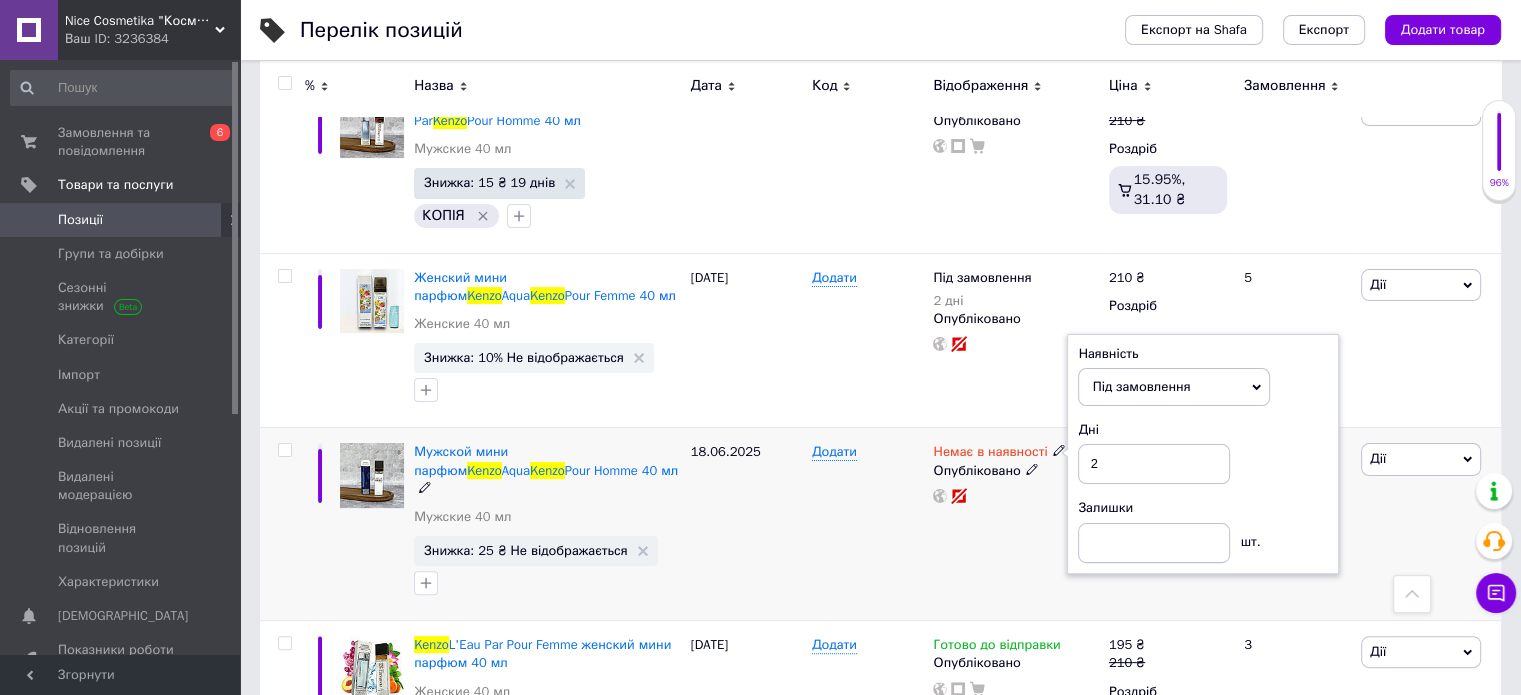 click on "Додати" at bounding box center (867, 524) 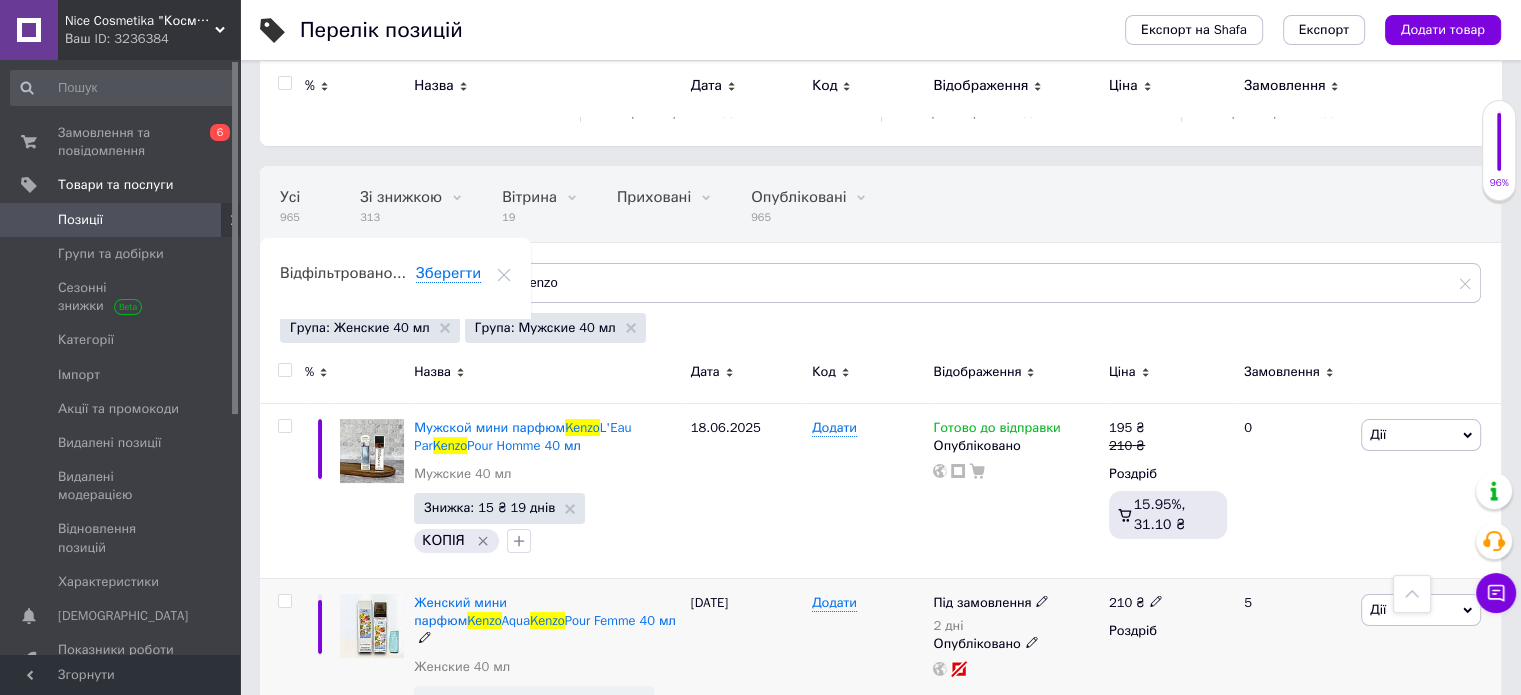 scroll, scrollTop: 0, scrollLeft: 0, axis: both 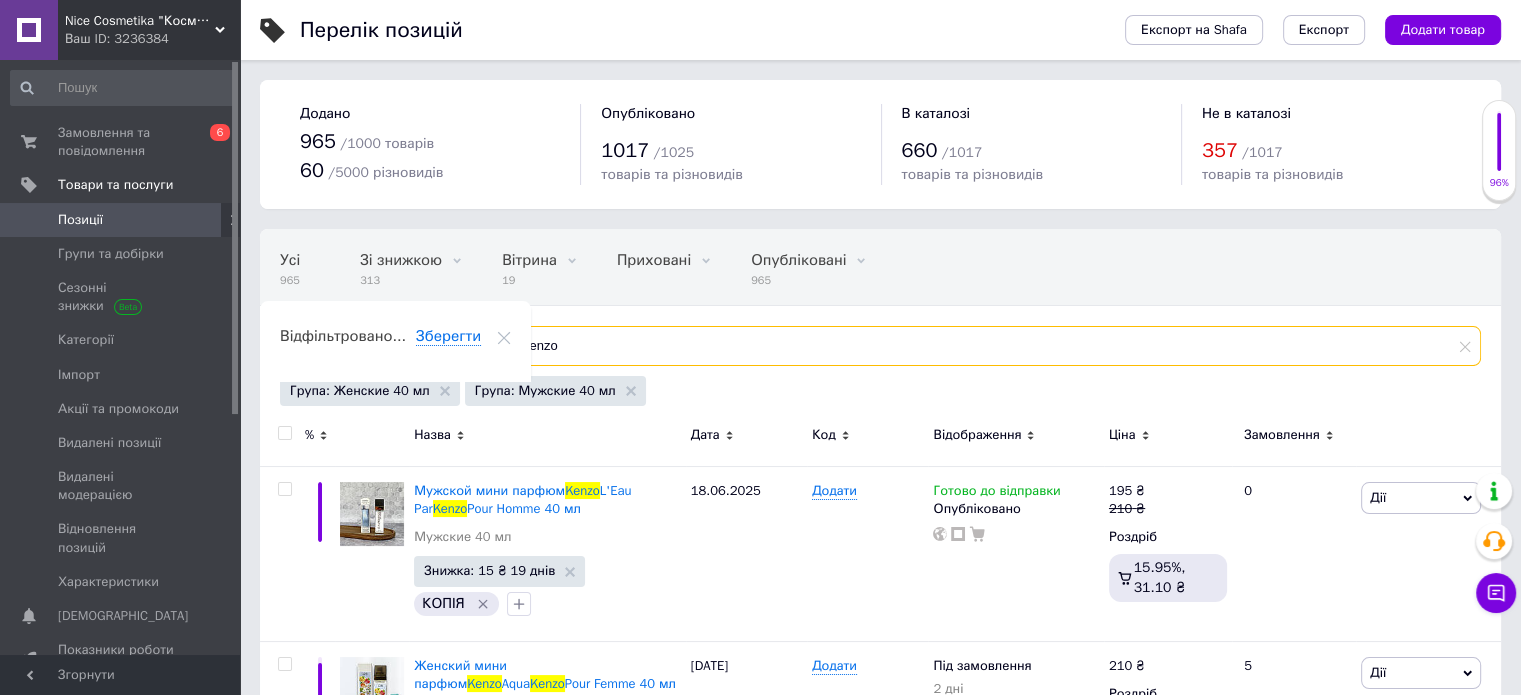 click on "kenzo" at bounding box center (984, 346) 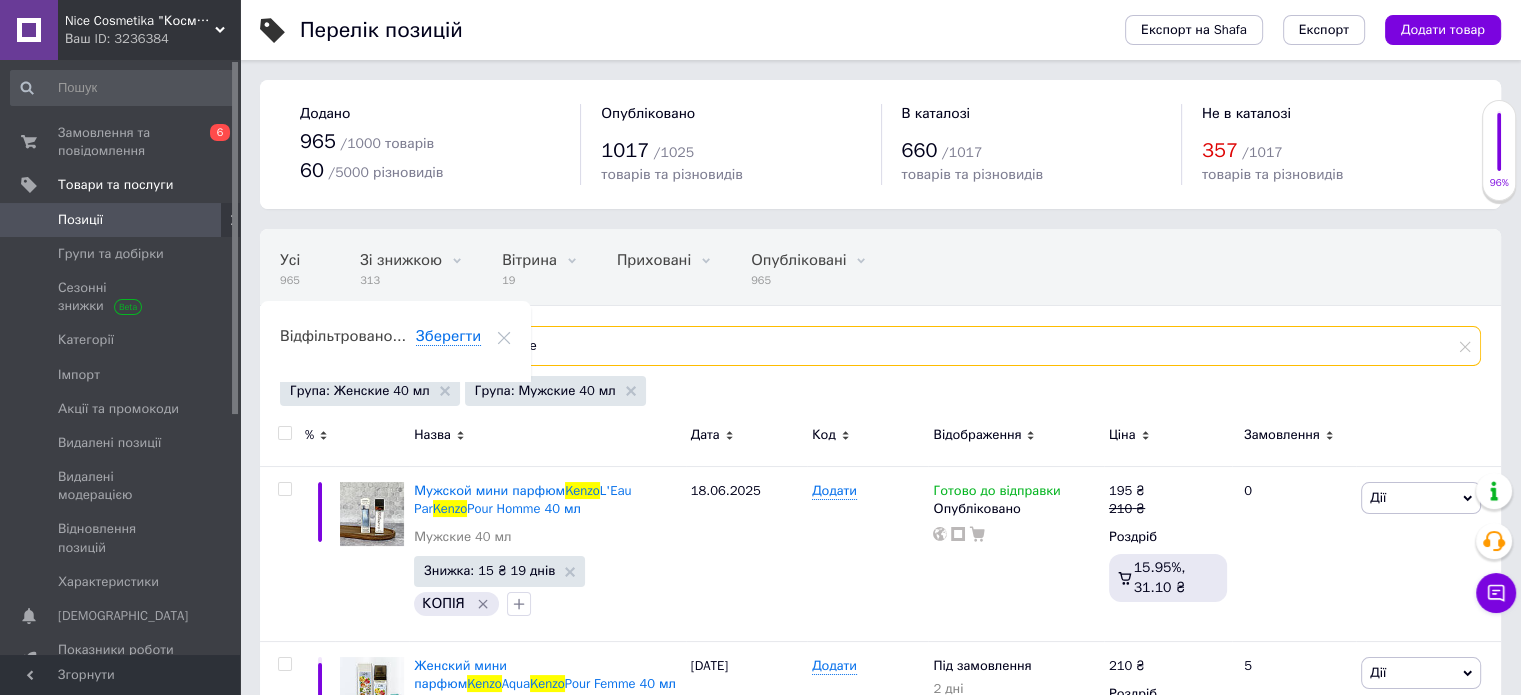 type on "k" 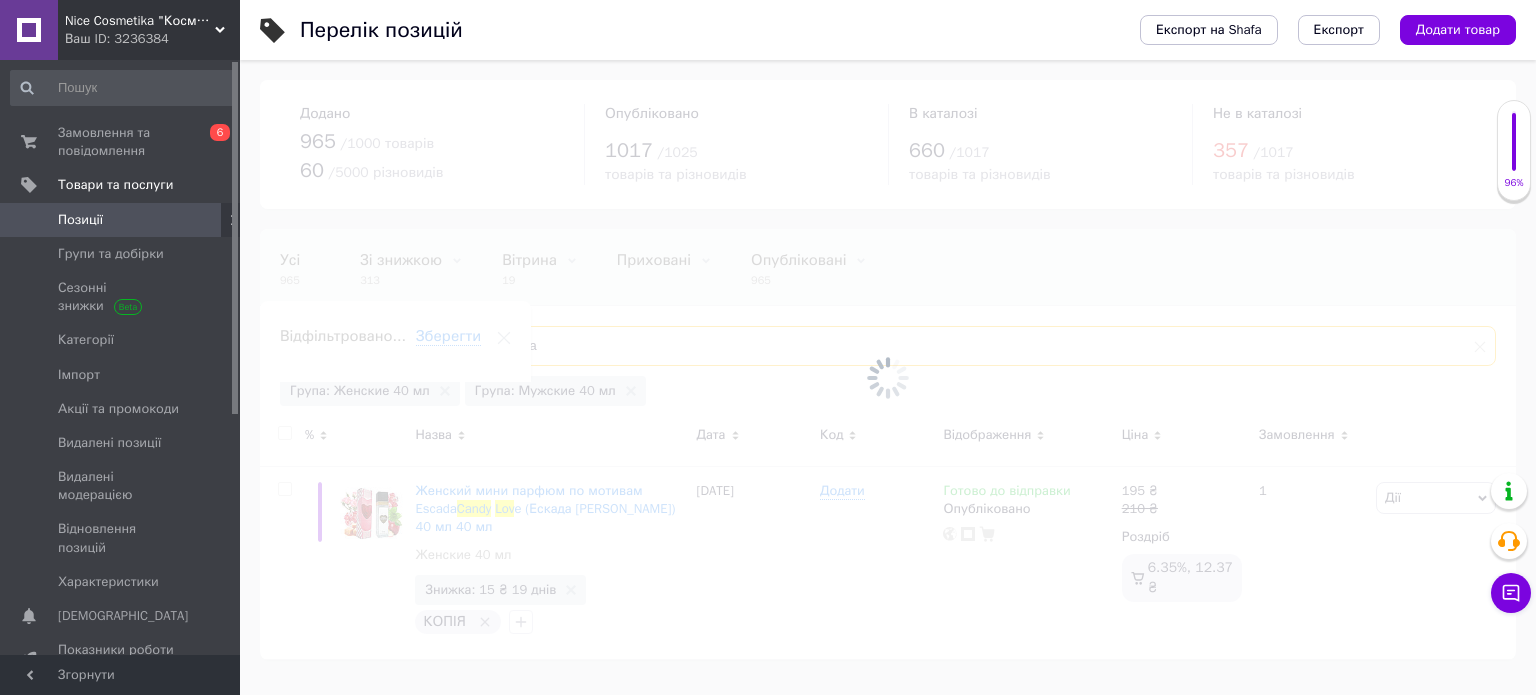 type on "c" 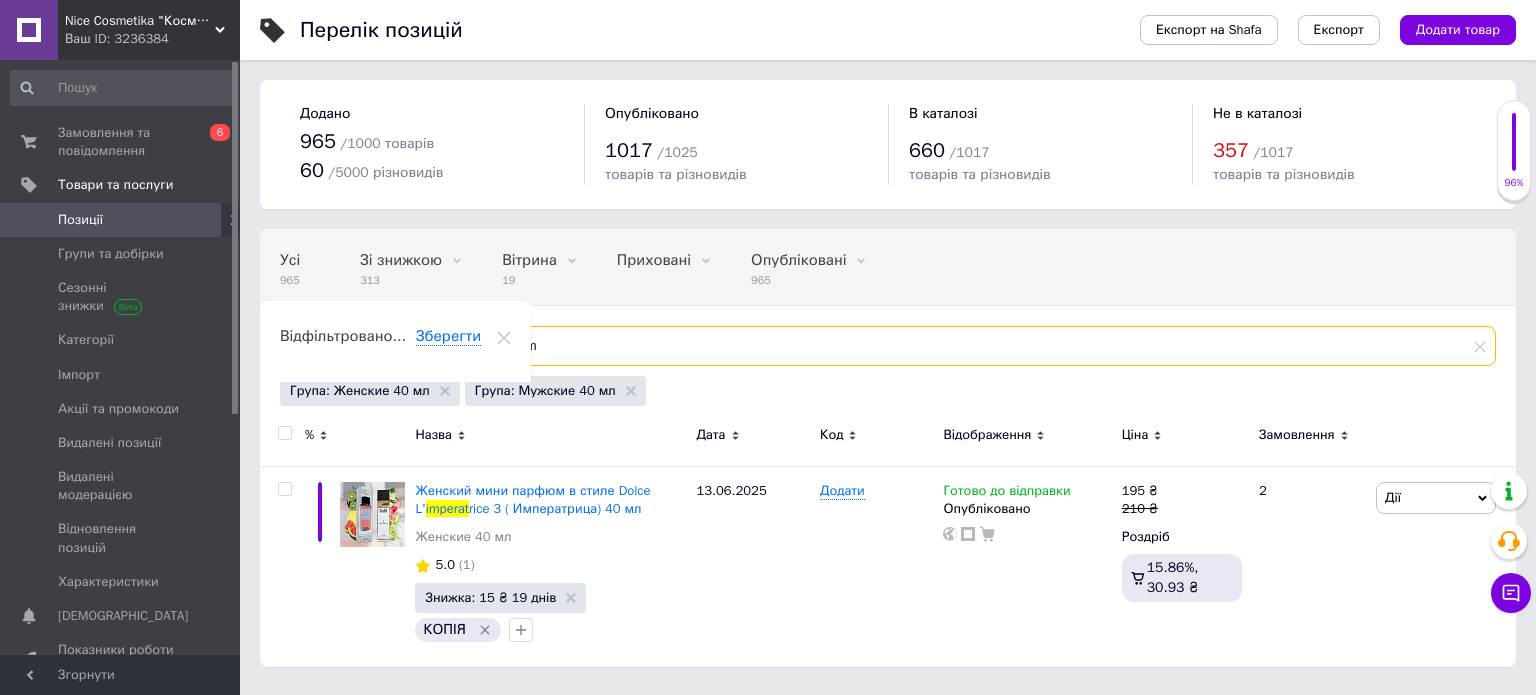 type on "i" 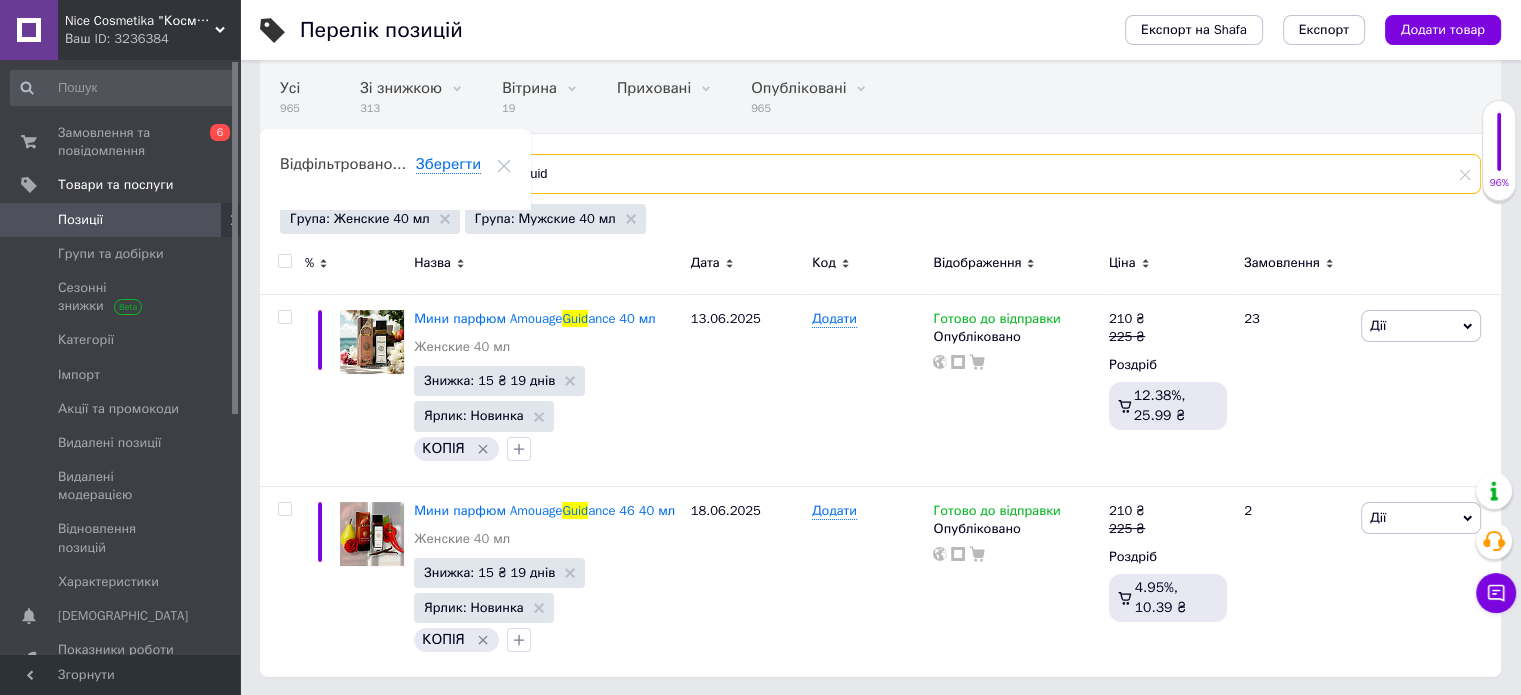 scroll, scrollTop: 172, scrollLeft: 0, axis: vertical 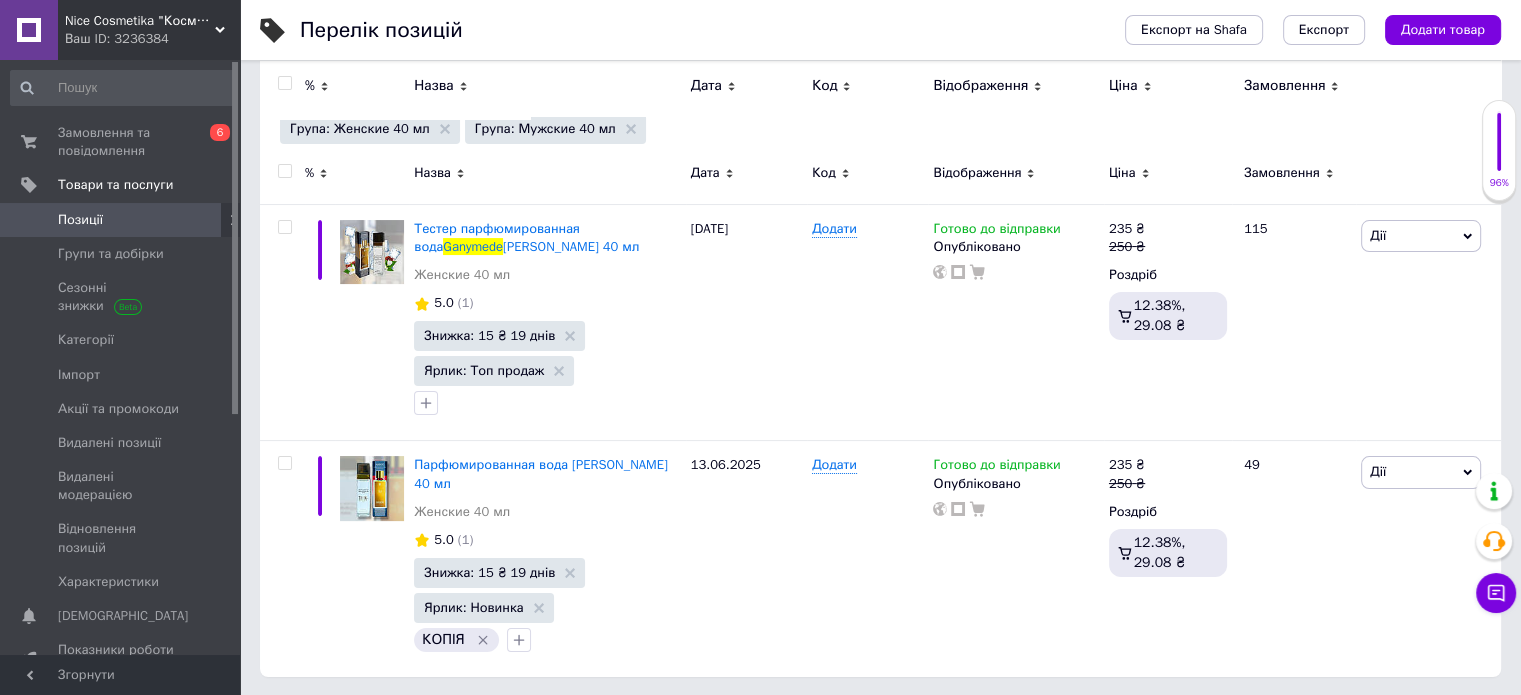 type on "ganymede" 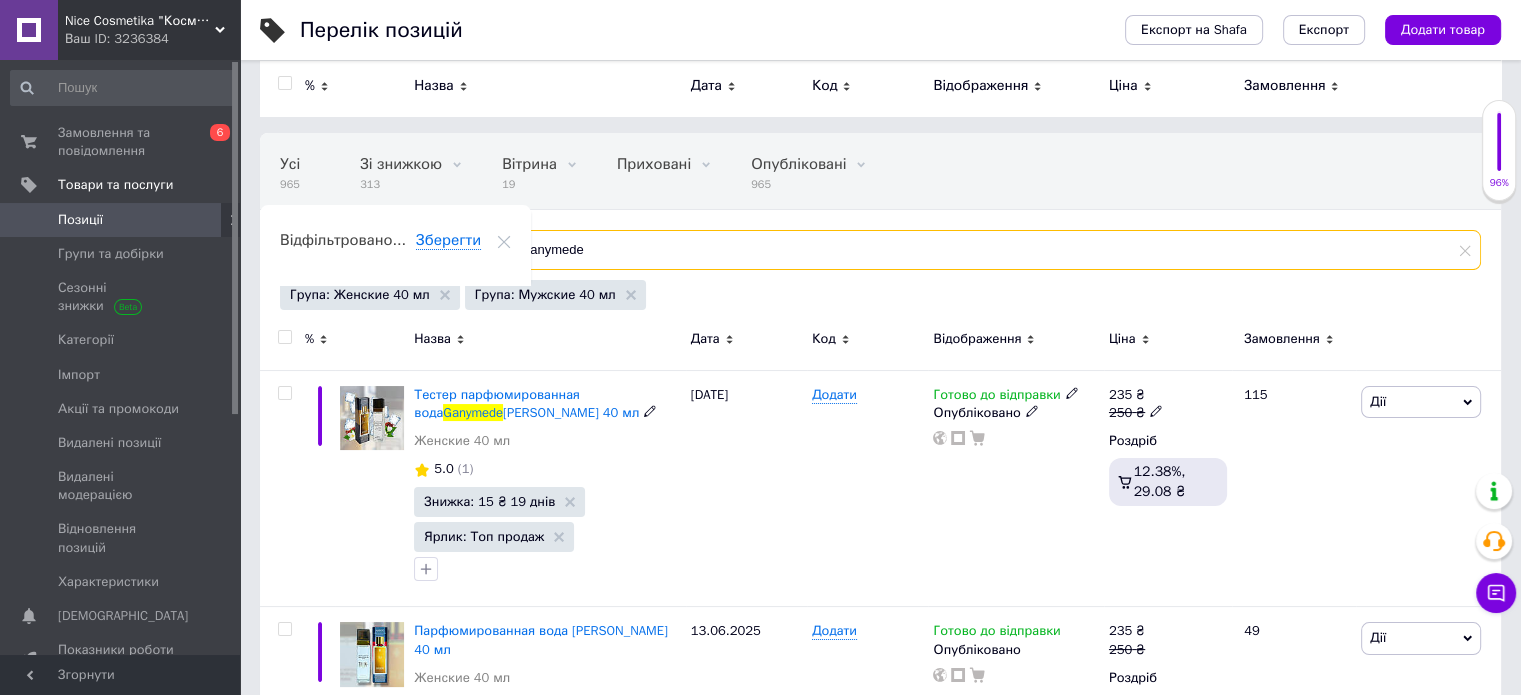 scroll, scrollTop: 0, scrollLeft: 0, axis: both 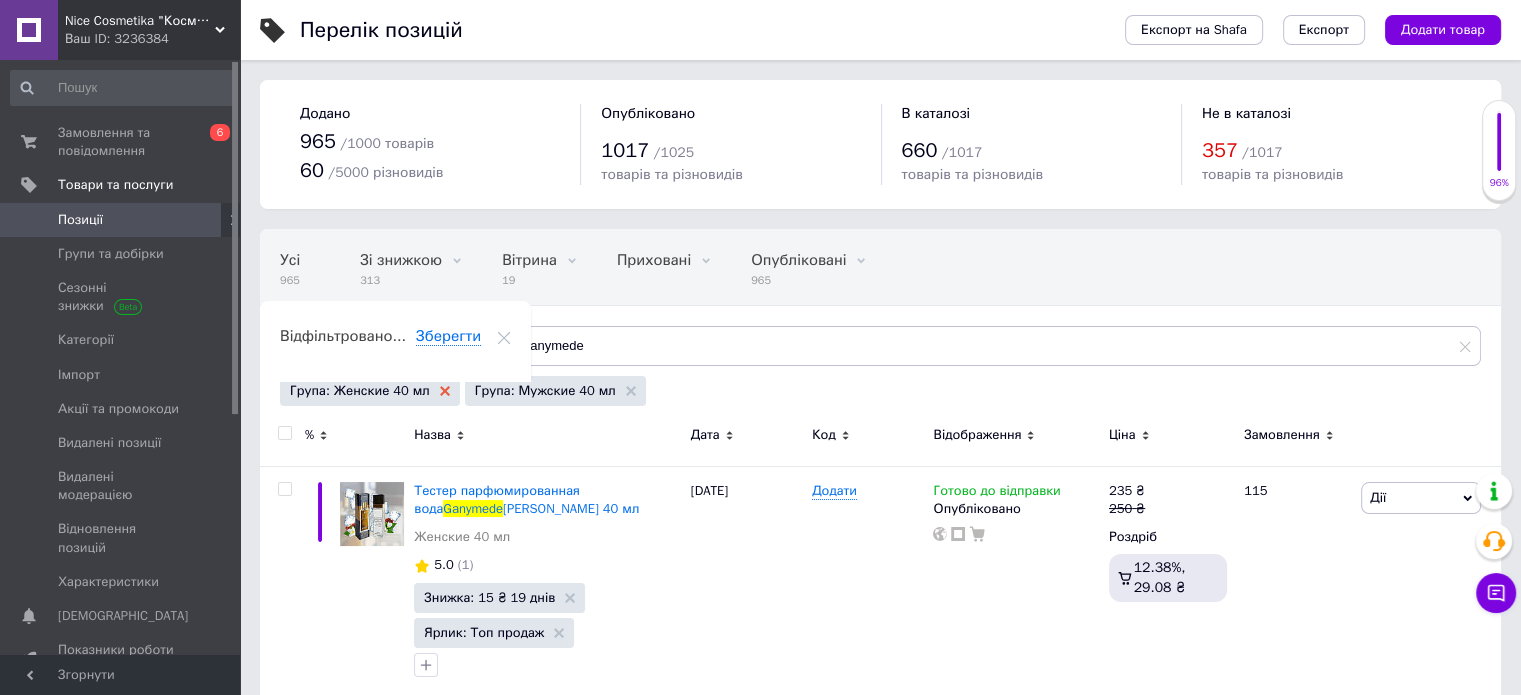 click 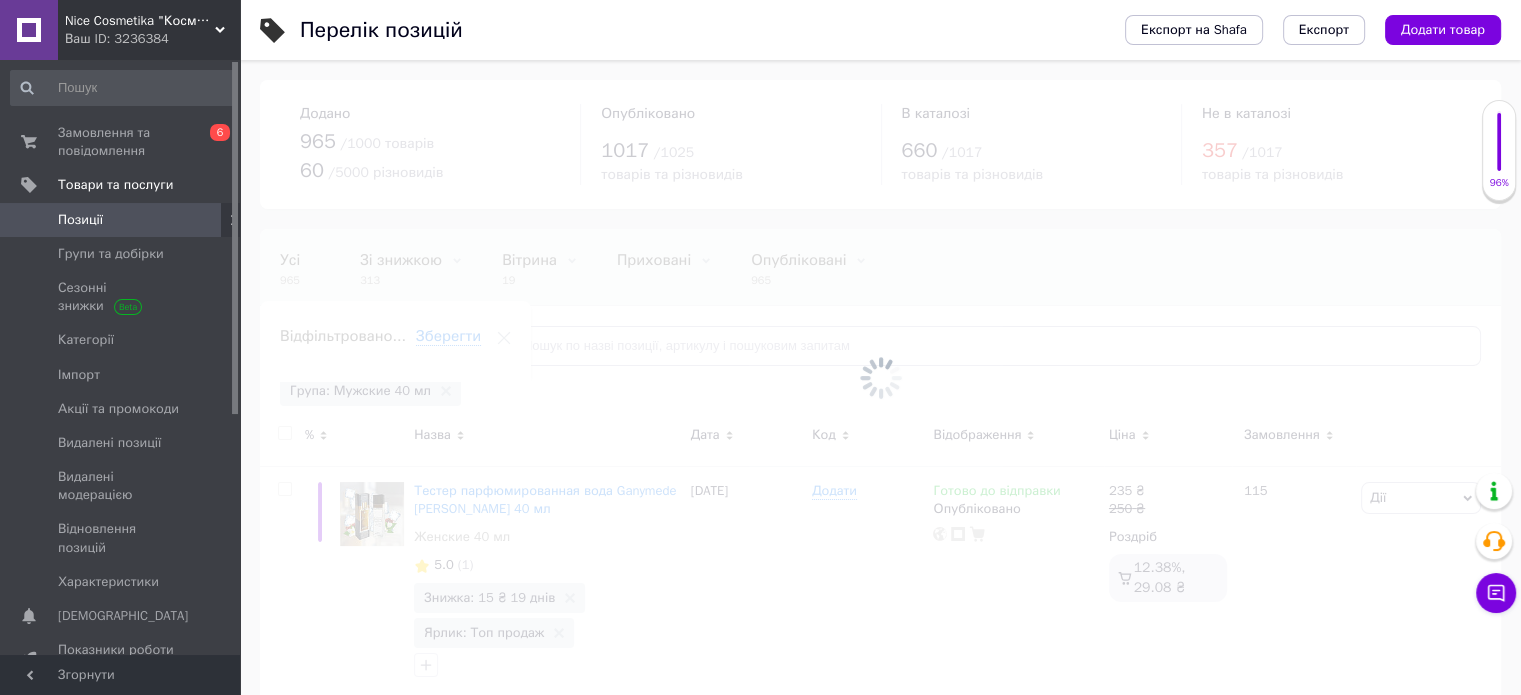 click 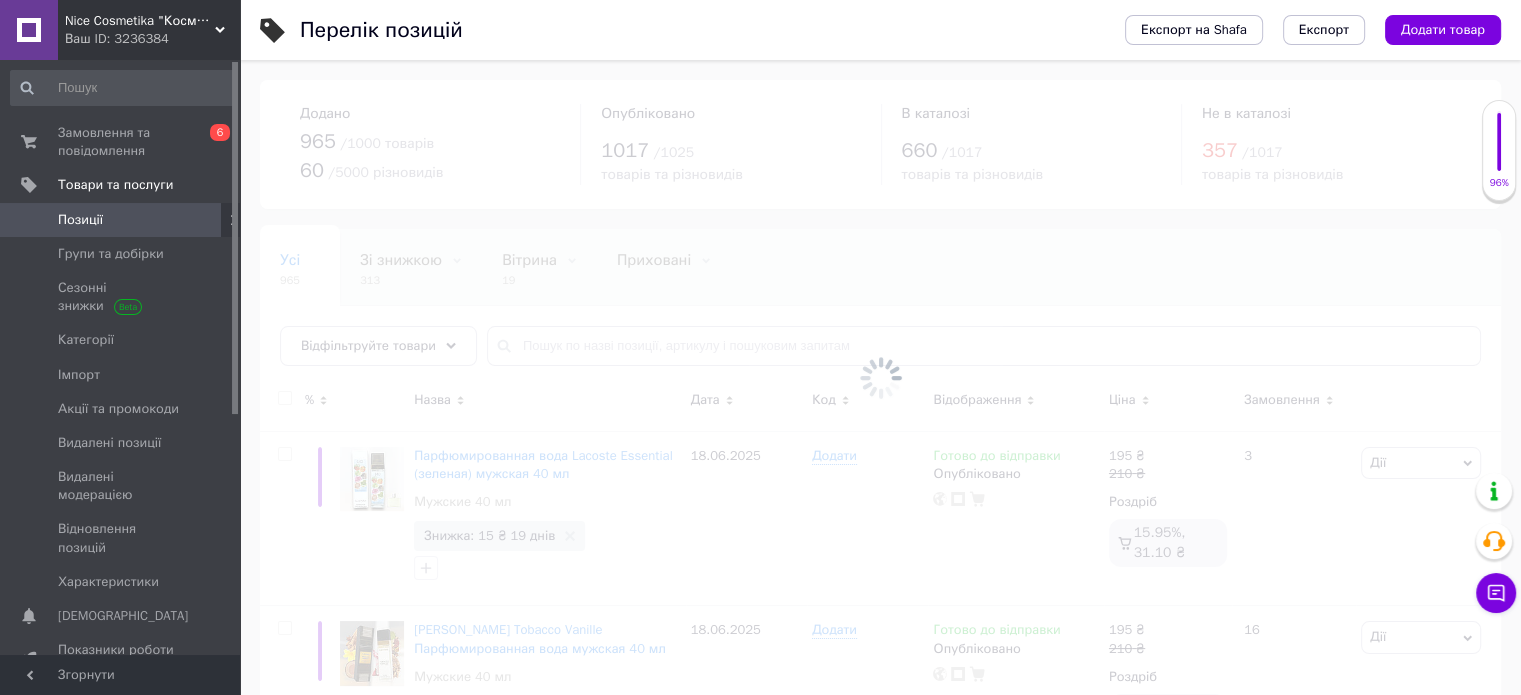 click at bounding box center [880, 377] 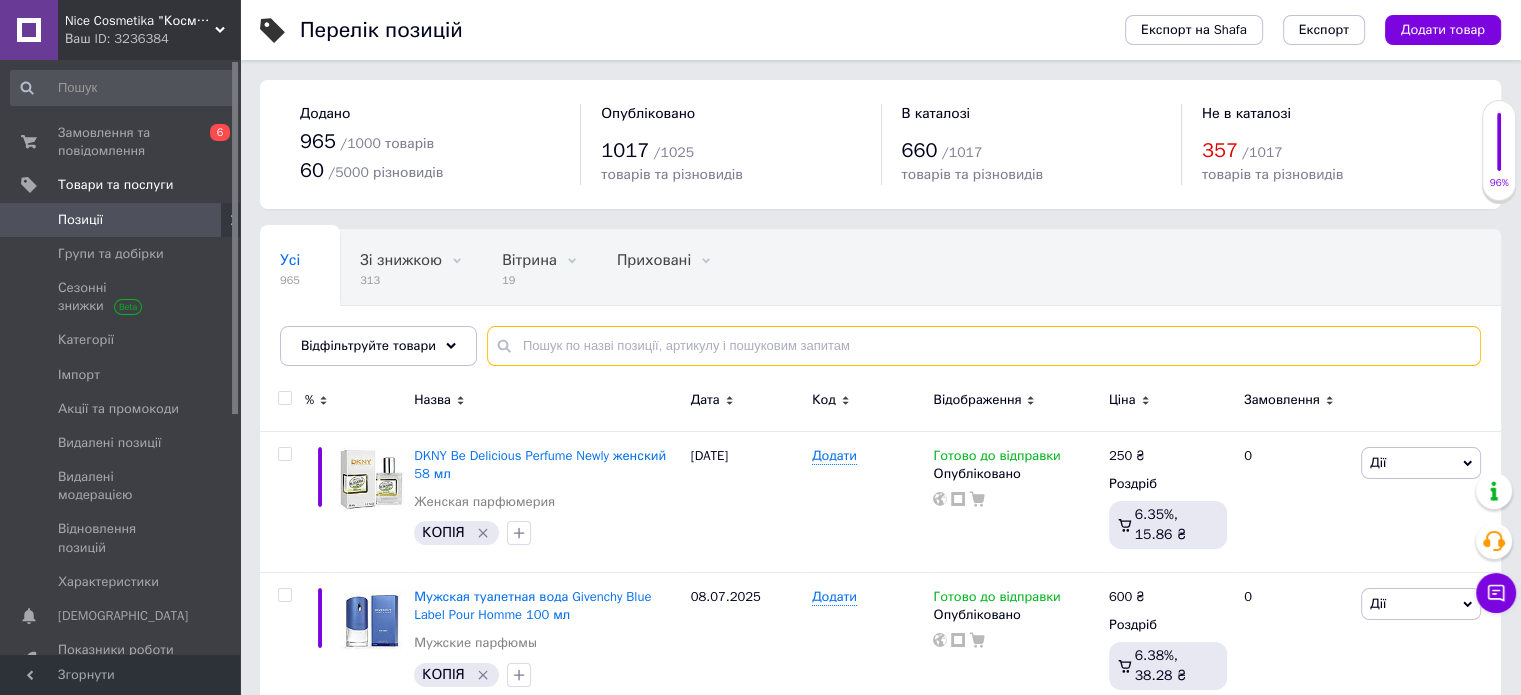 click at bounding box center (984, 346) 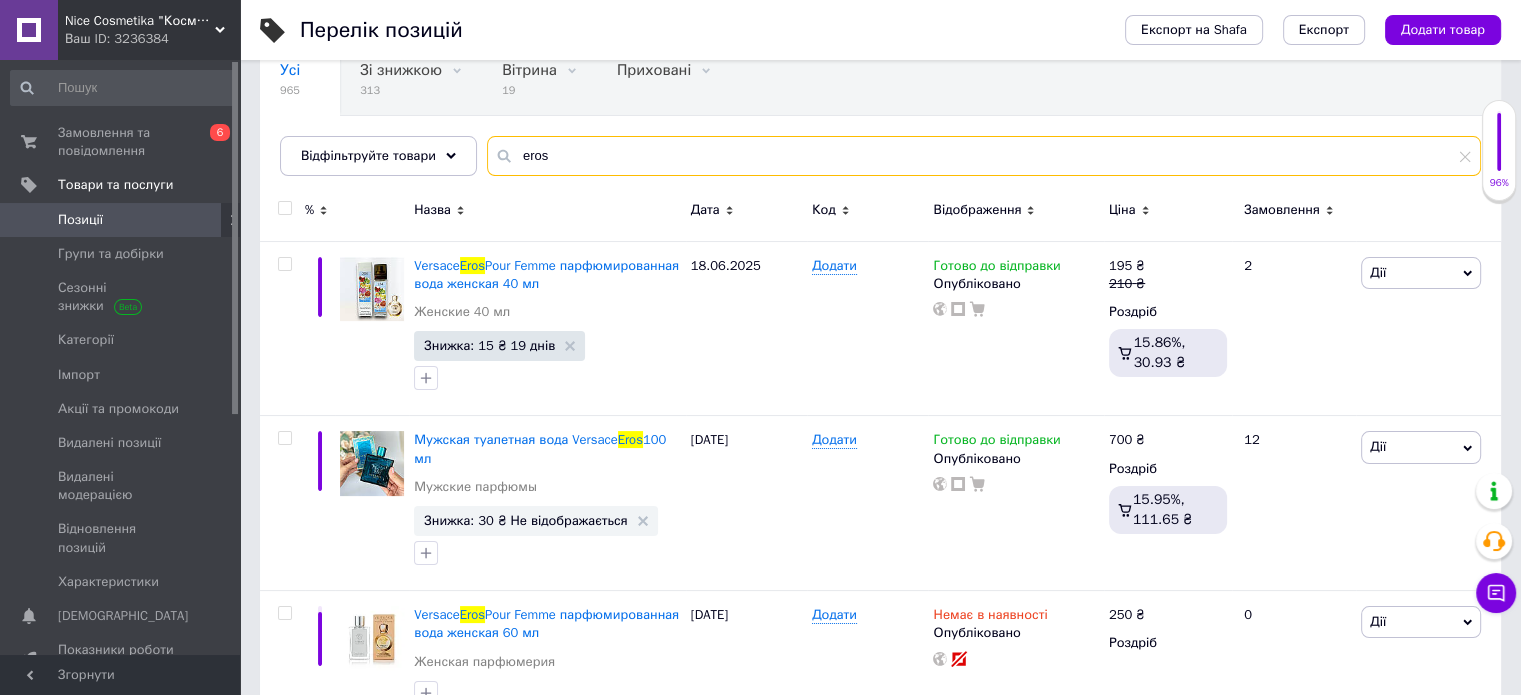 scroll, scrollTop: 200, scrollLeft: 0, axis: vertical 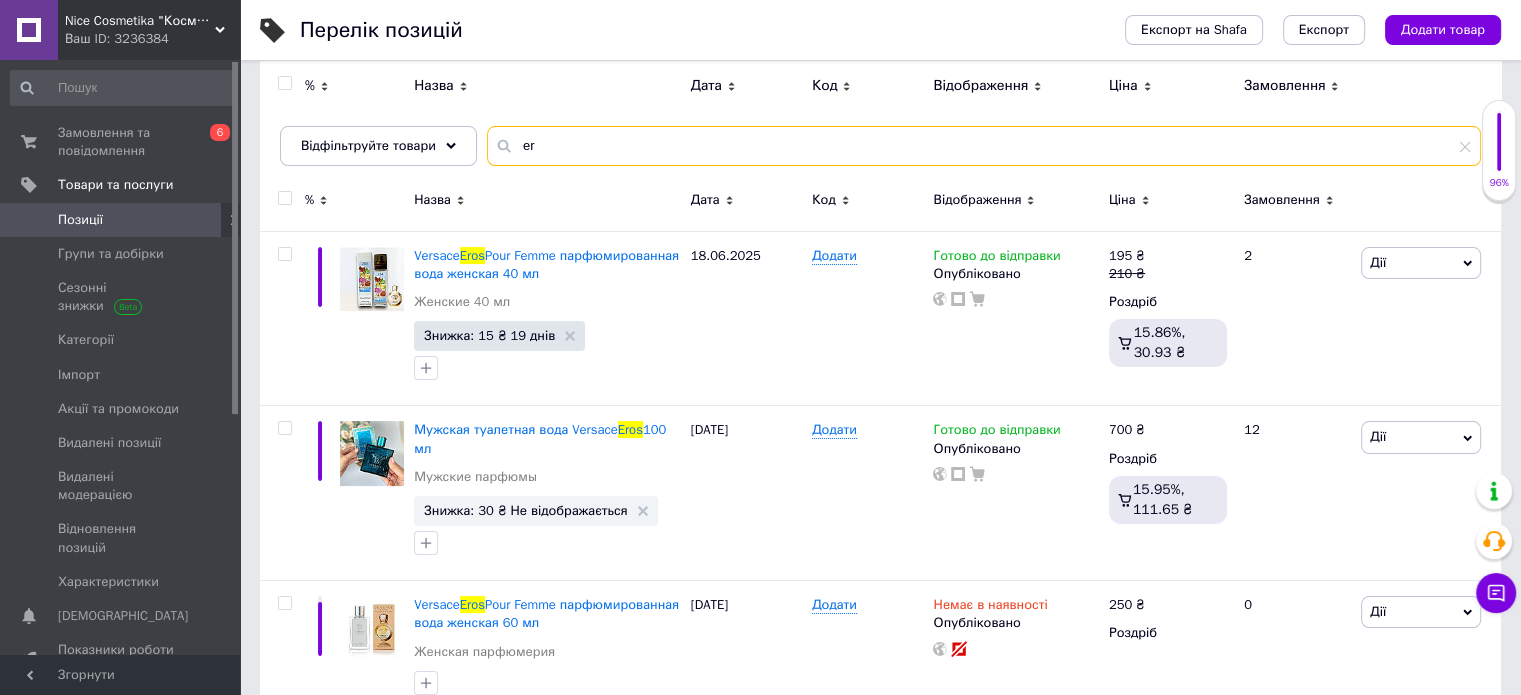 type on "e" 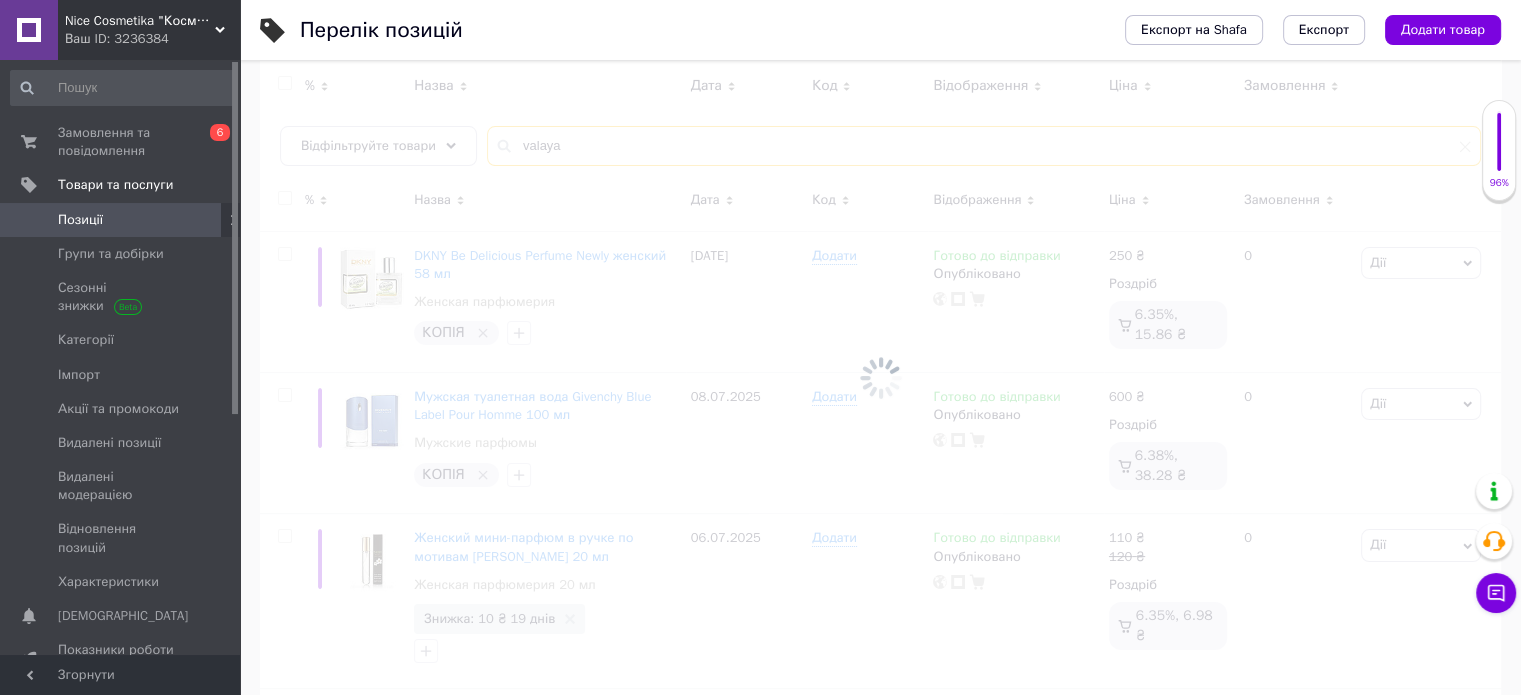 scroll, scrollTop: 123, scrollLeft: 0, axis: vertical 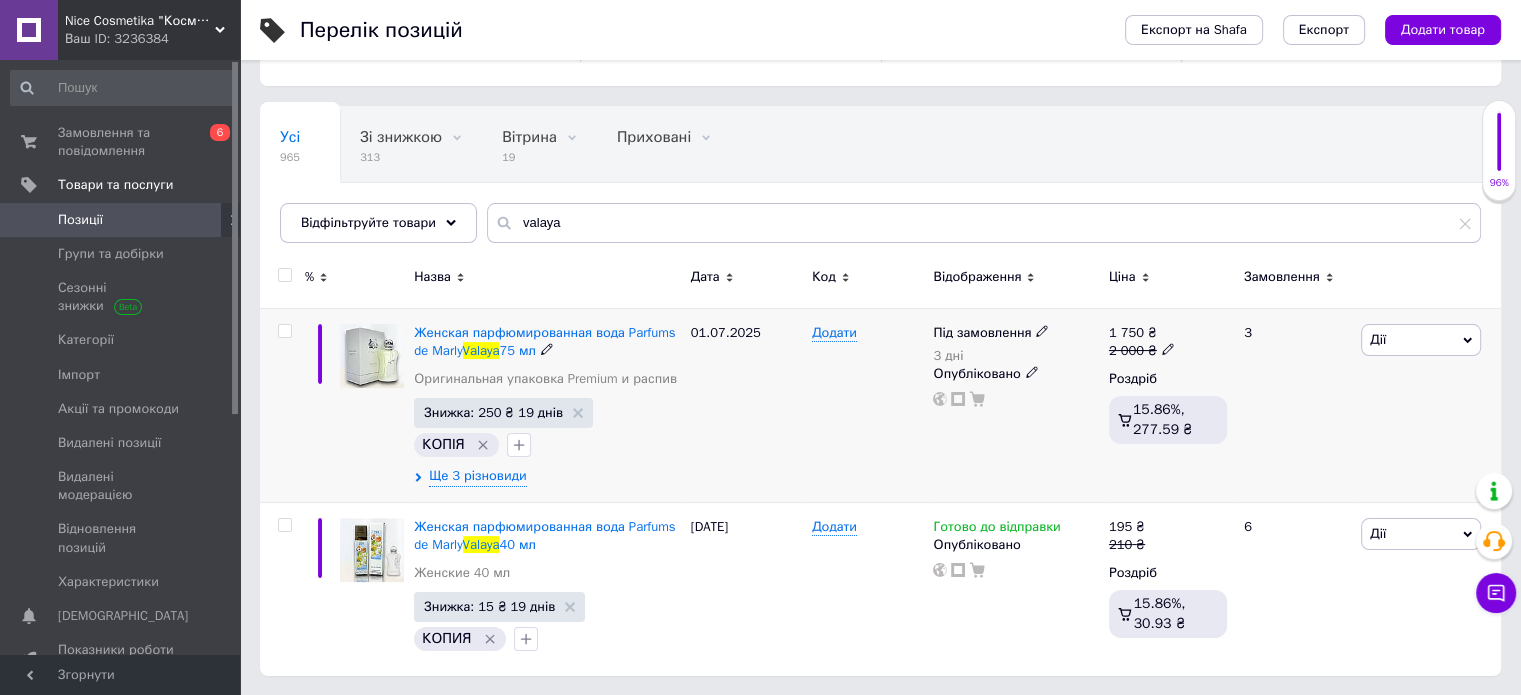 click 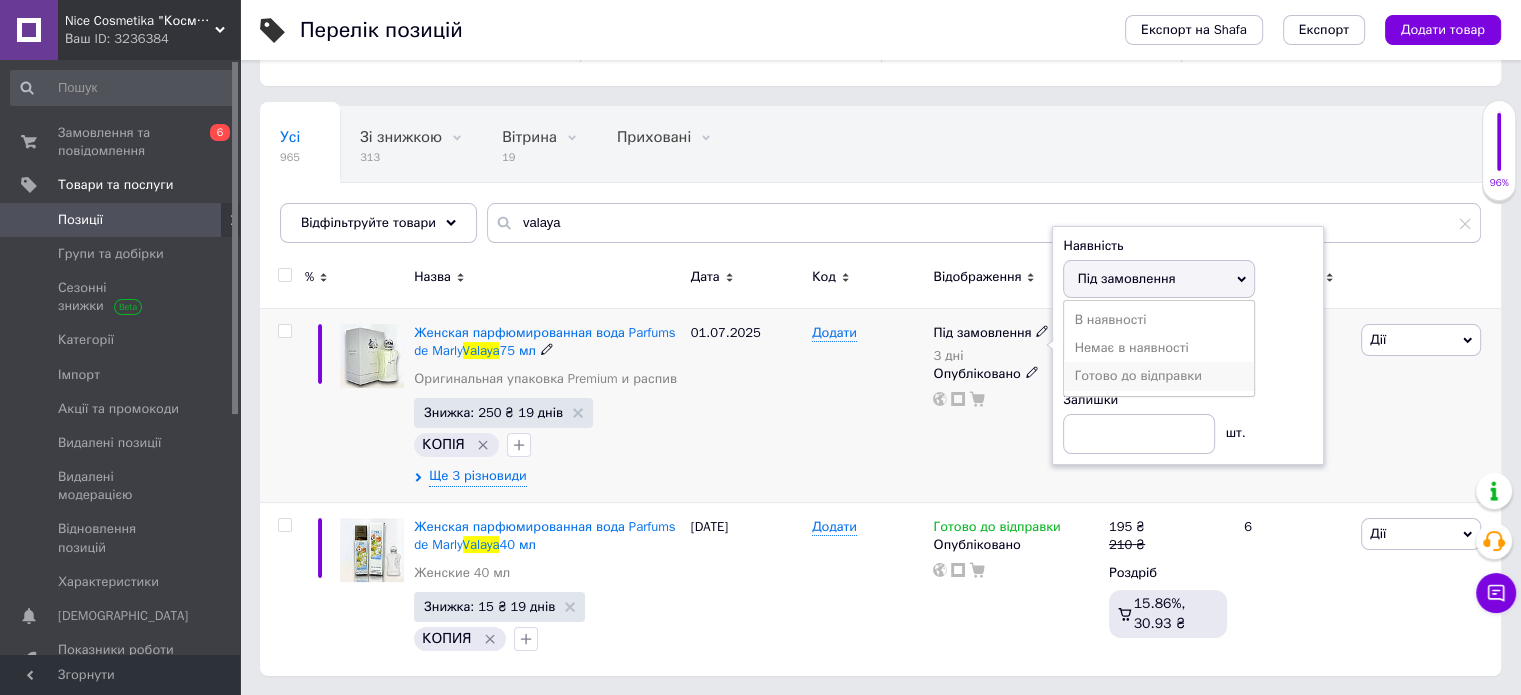 click on "Готово до відправки" at bounding box center (1159, 376) 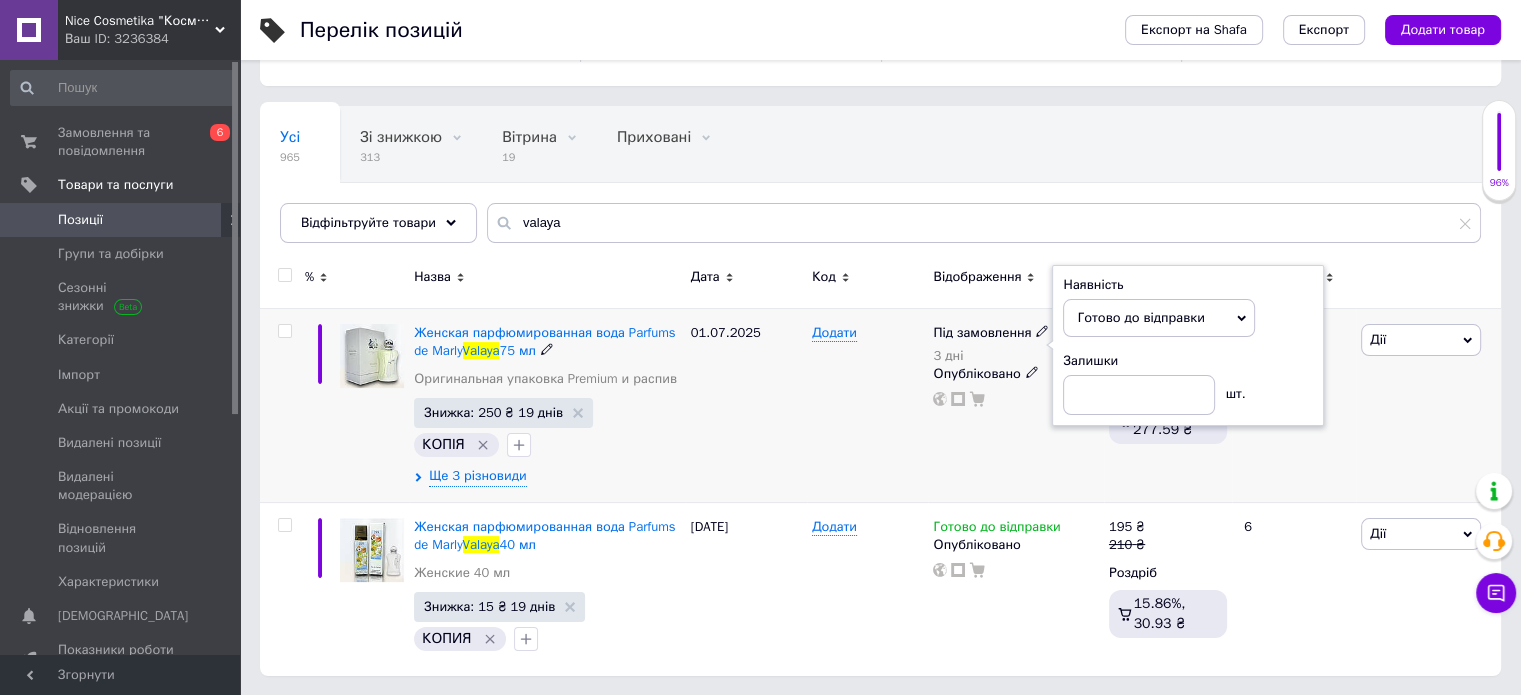 click on "01.07.2025" at bounding box center (746, 405) 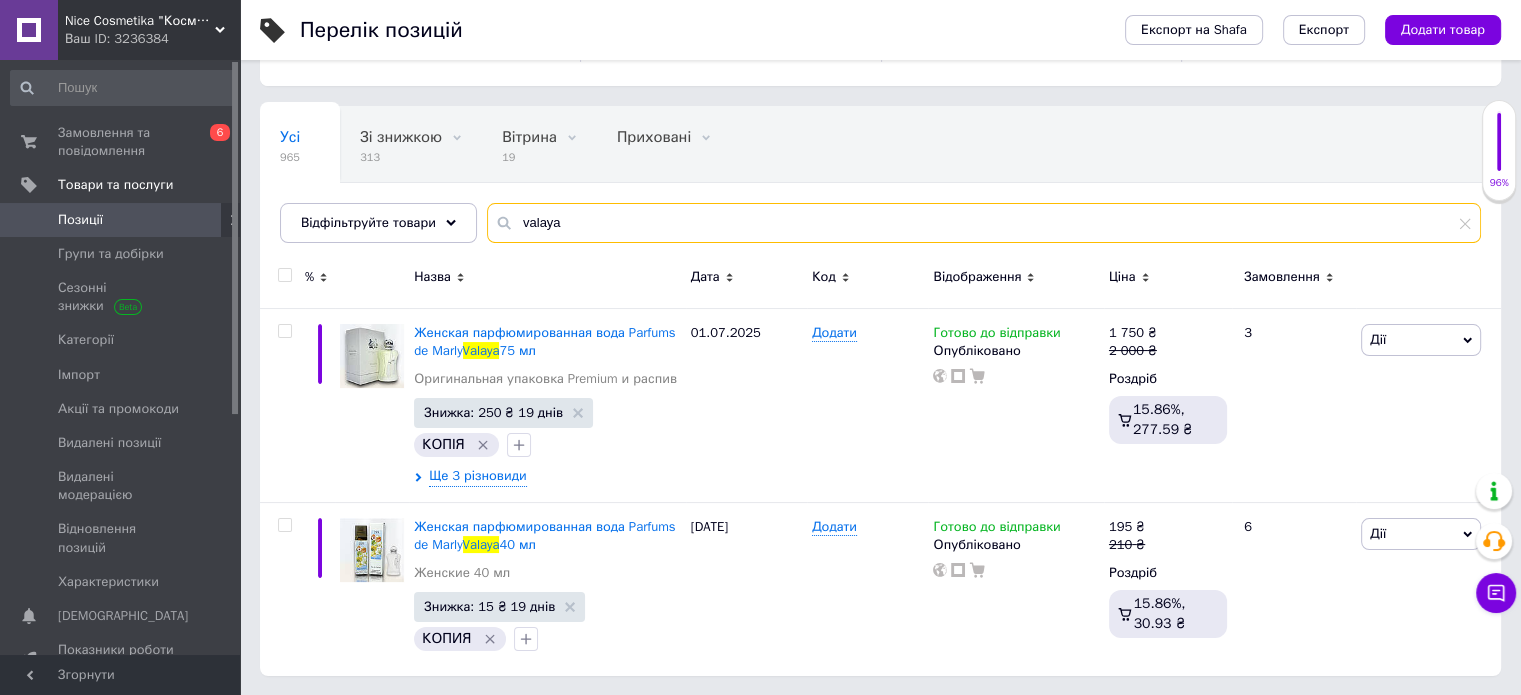 click on "valaya" at bounding box center [984, 223] 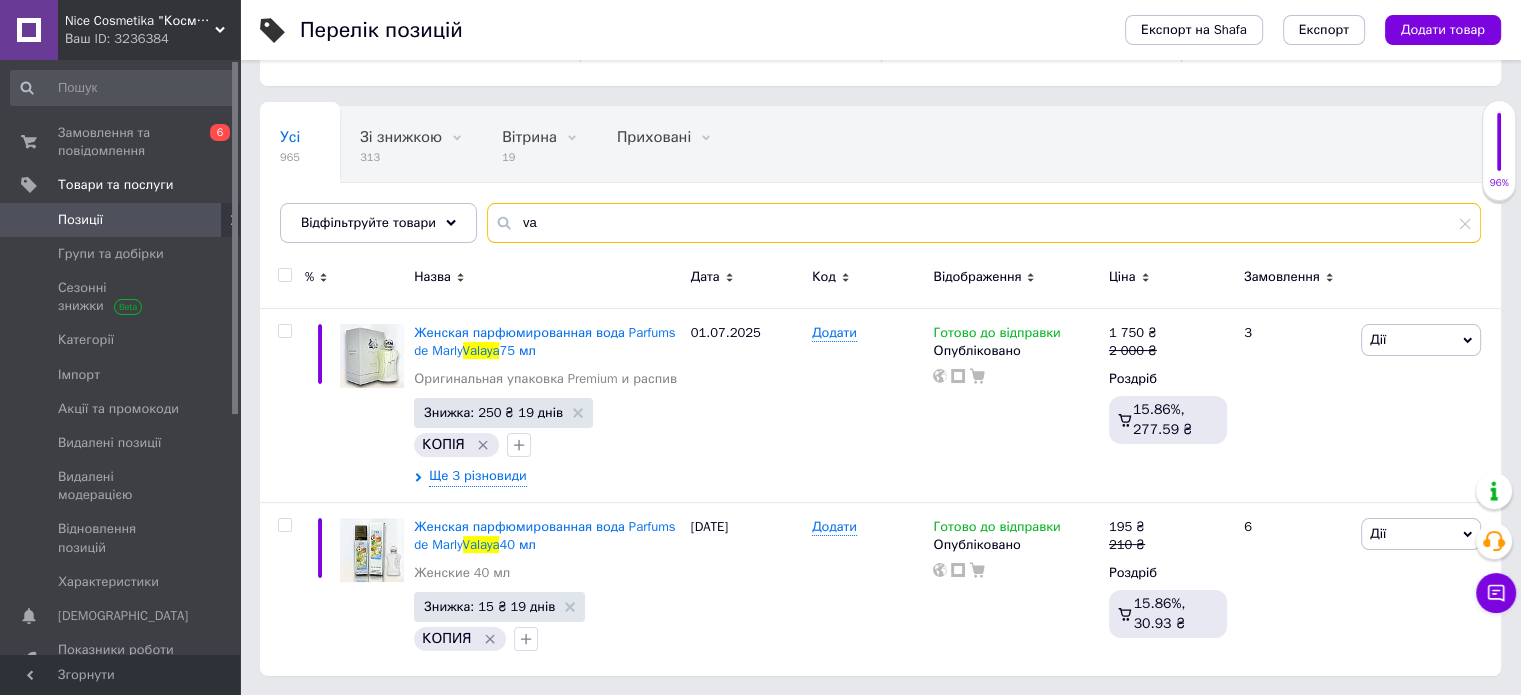 type on "v" 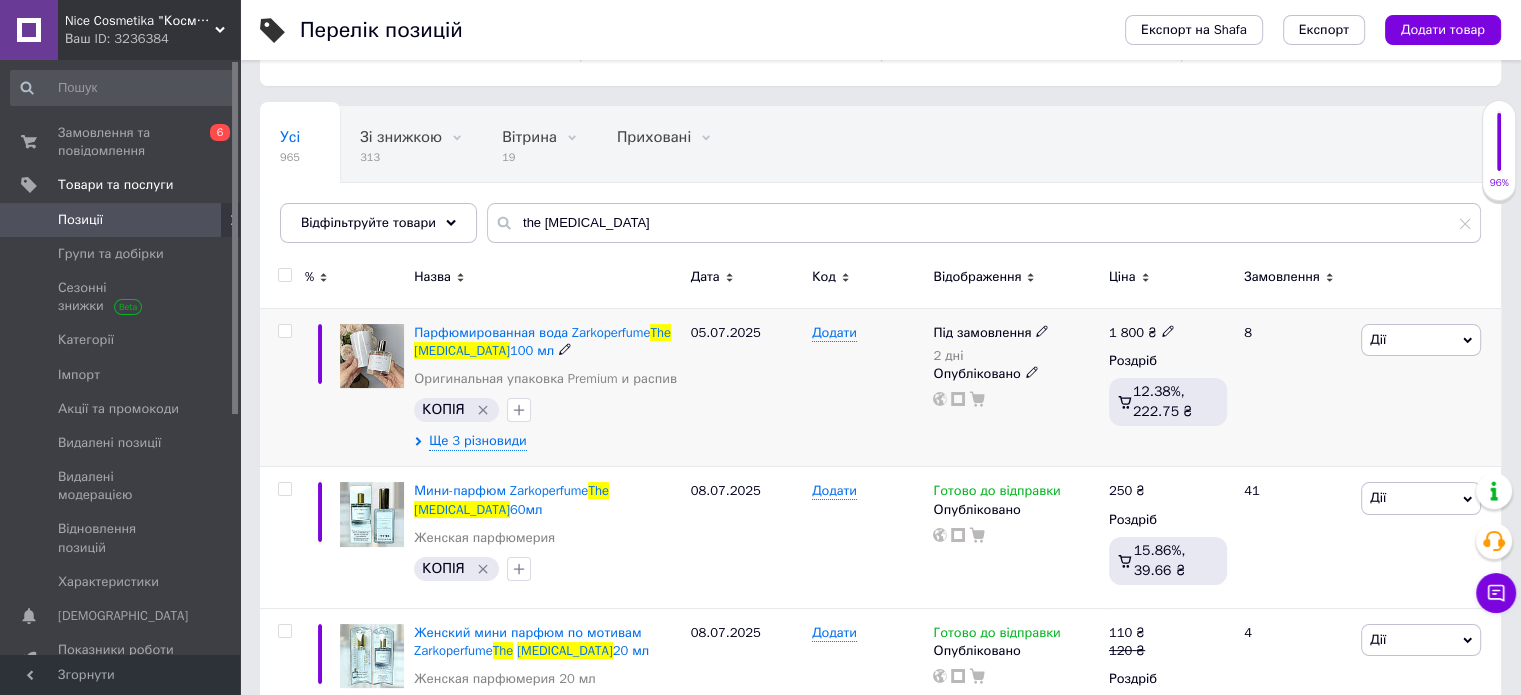 click 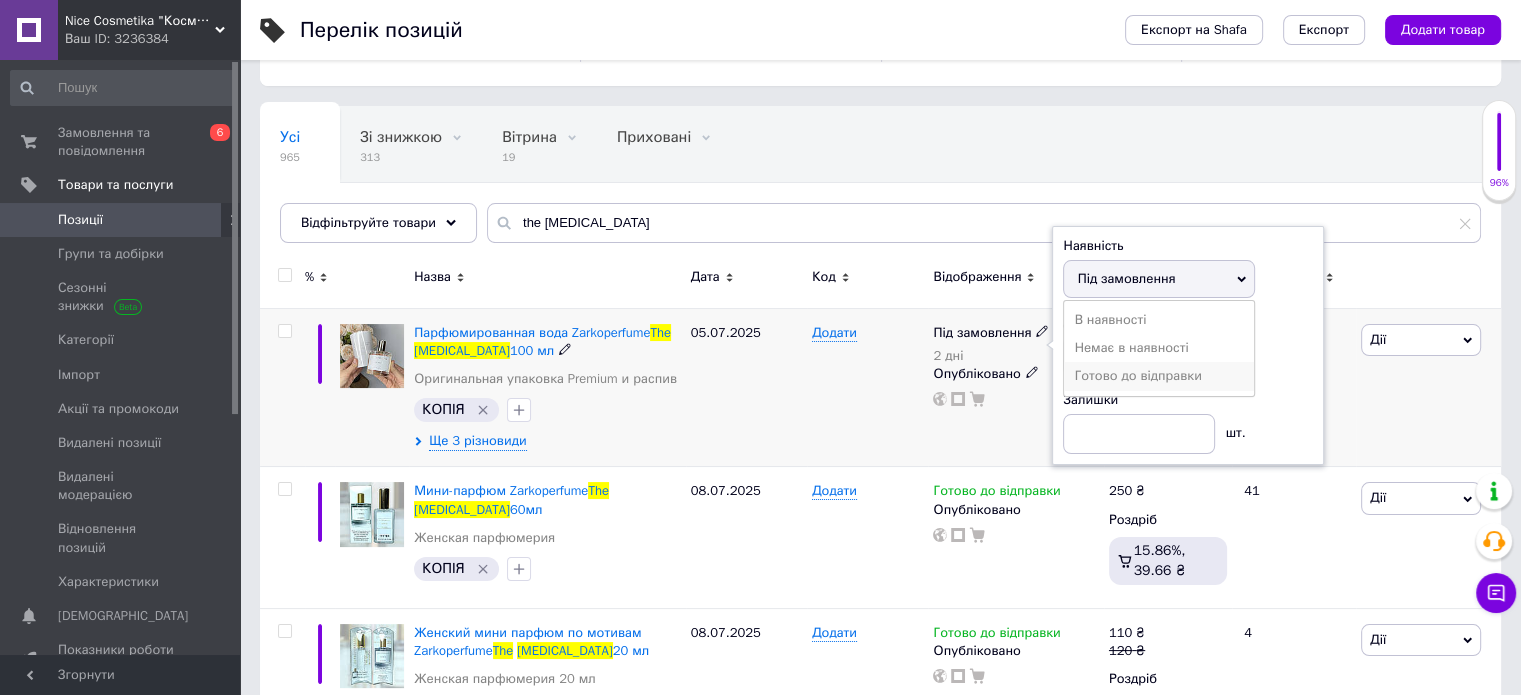 click on "Готово до відправки" at bounding box center [1159, 376] 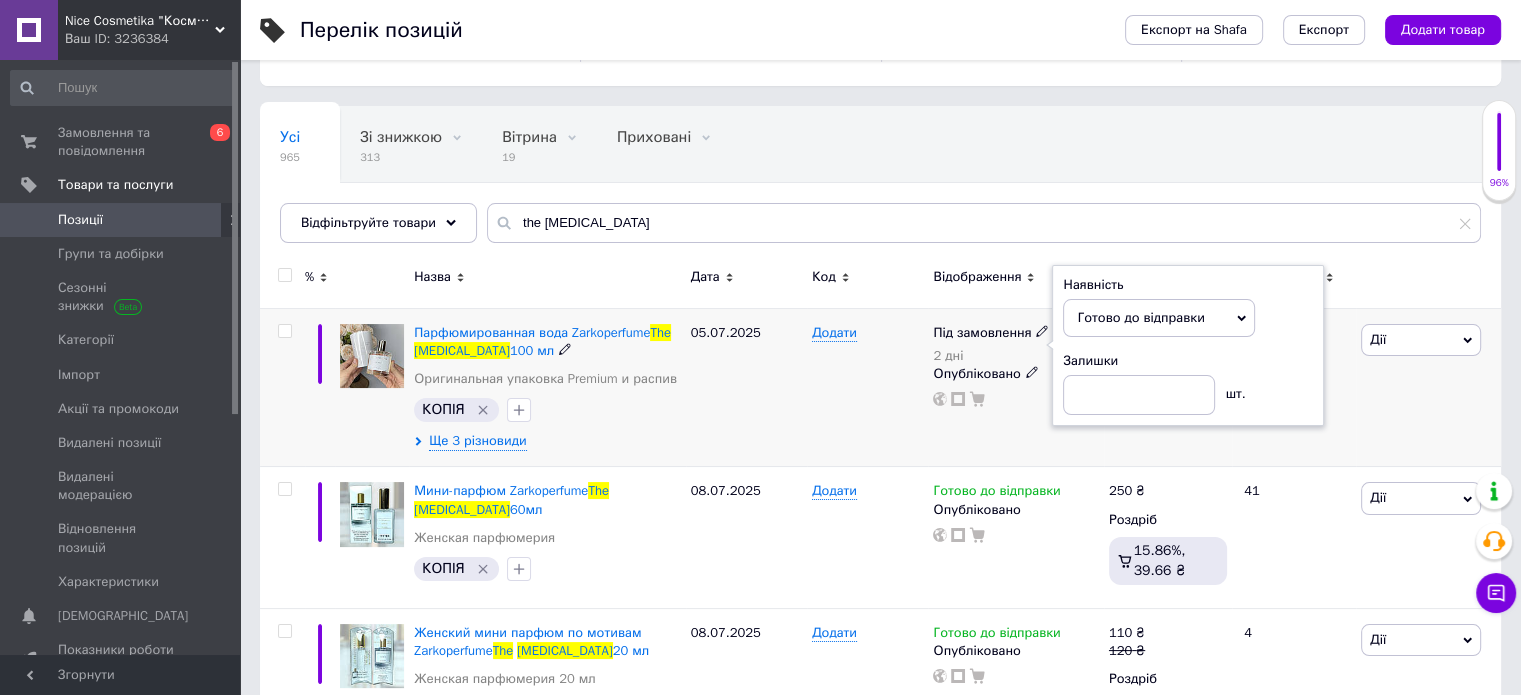 click on "Додати" at bounding box center (867, 387) 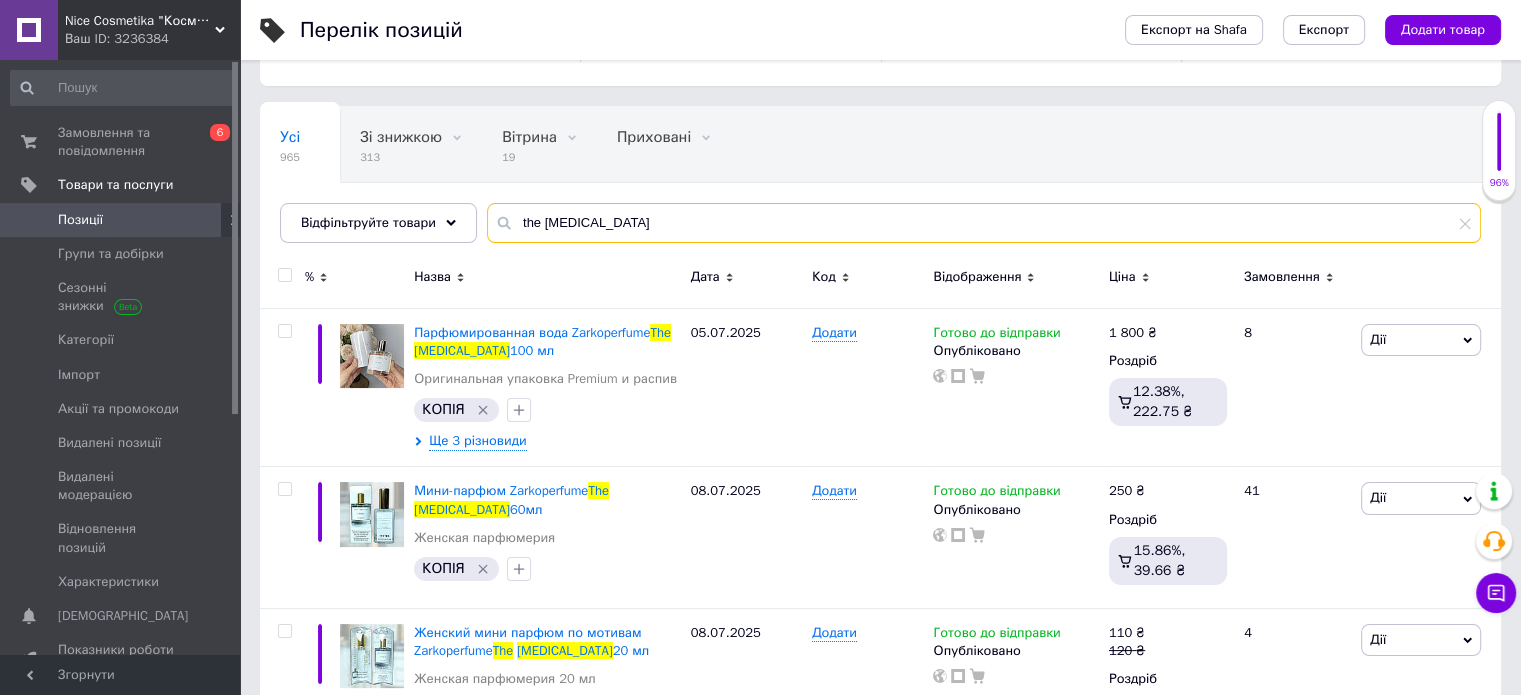 click on "the muse" at bounding box center [984, 223] 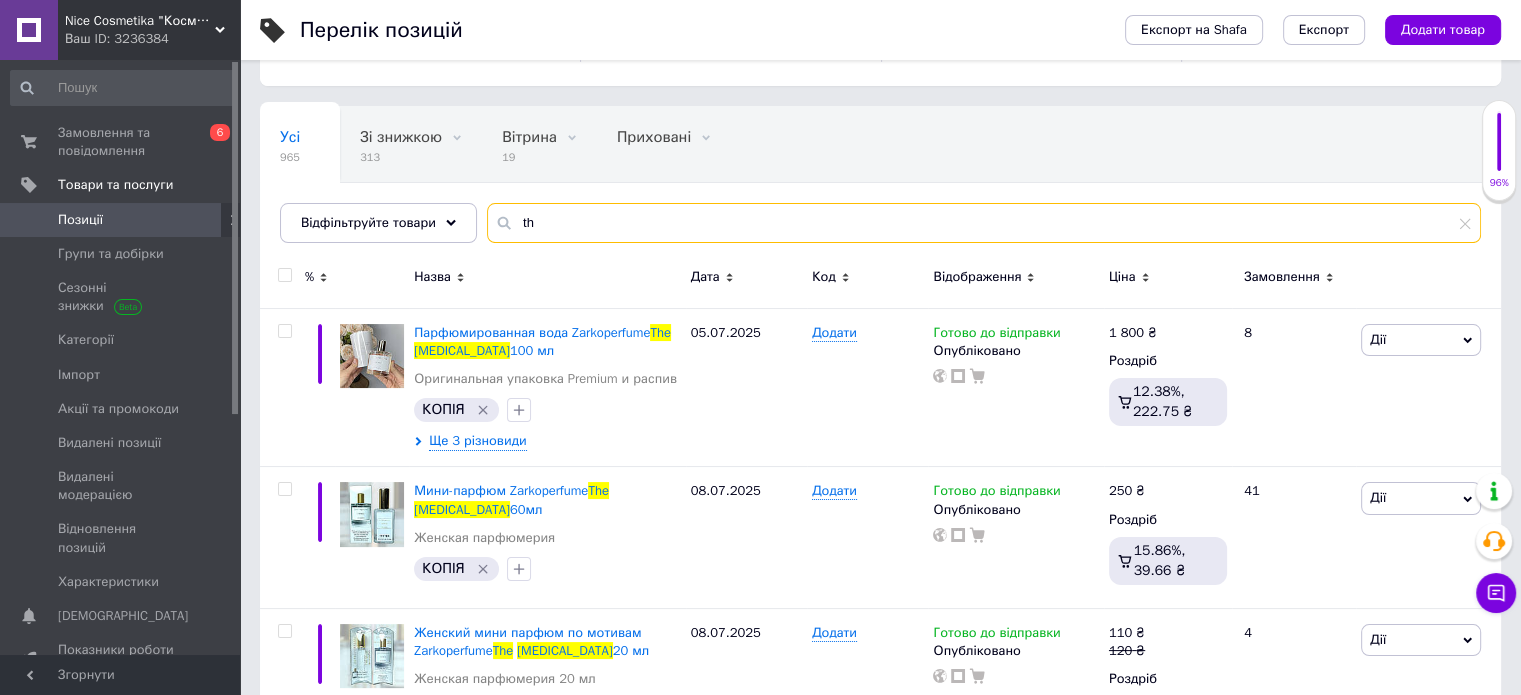 type on "t" 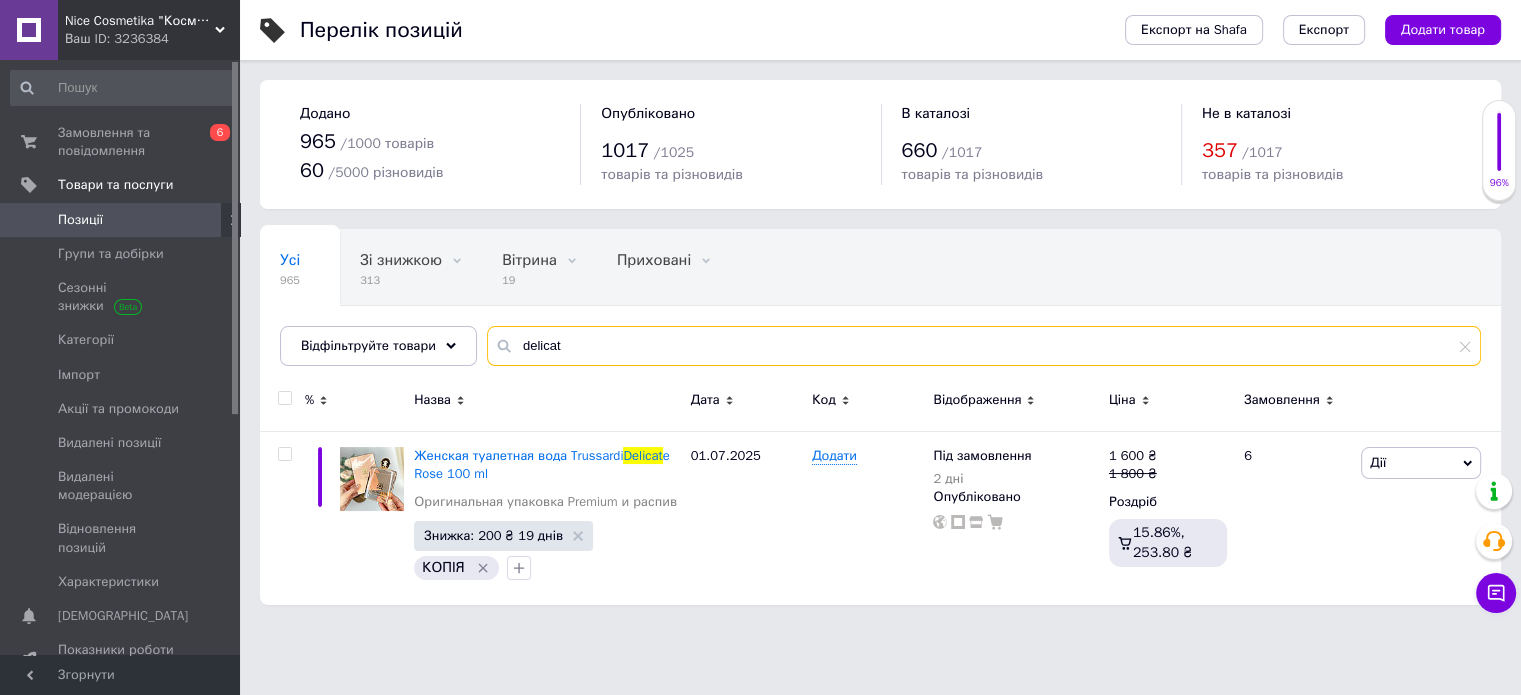 scroll, scrollTop: 0, scrollLeft: 0, axis: both 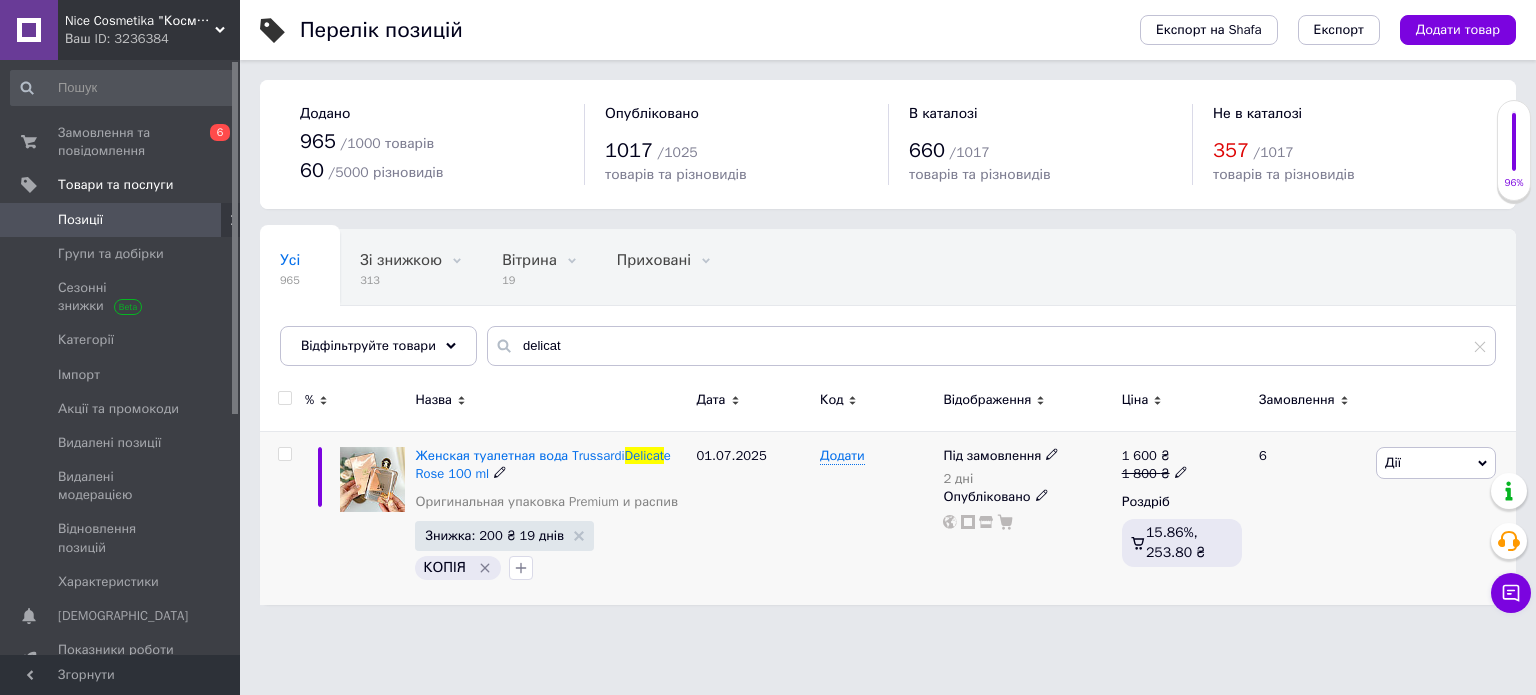 click 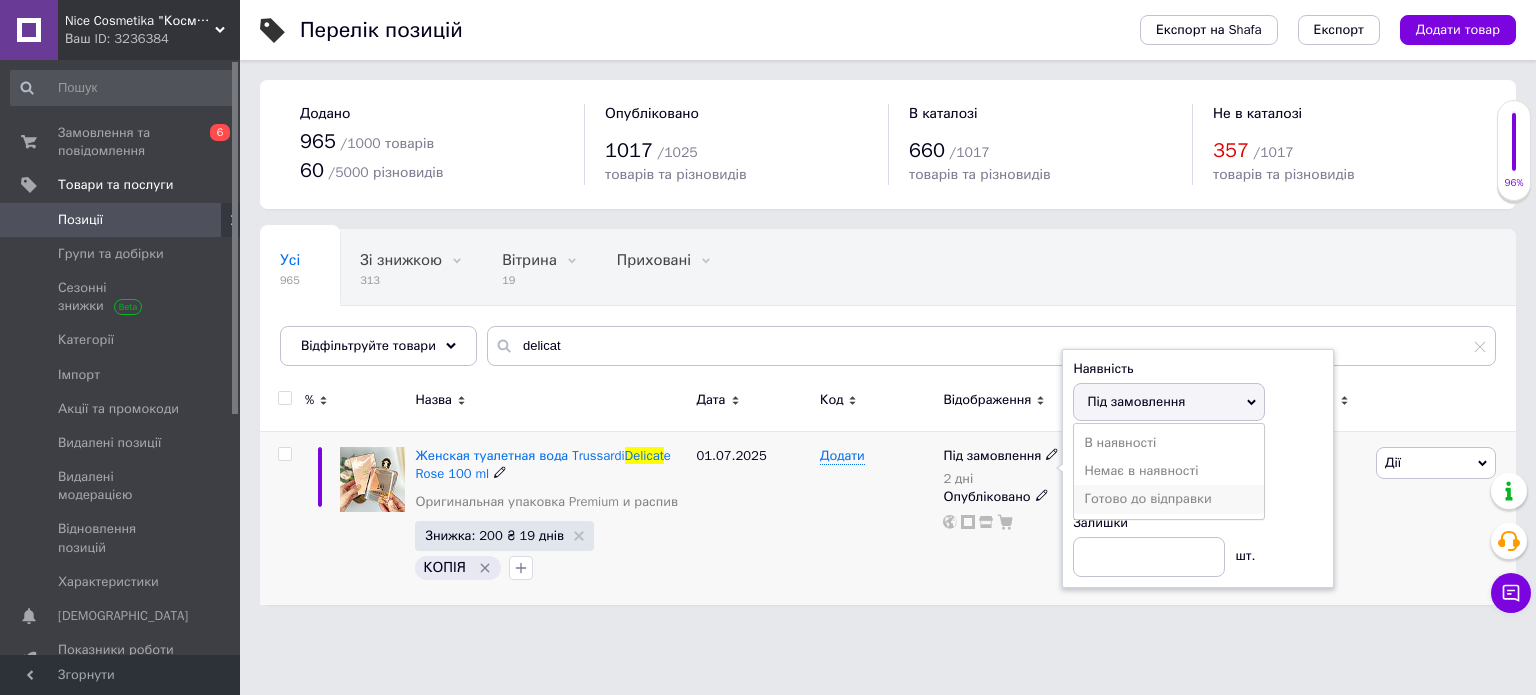 click on "Готово до відправки" at bounding box center (1169, 499) 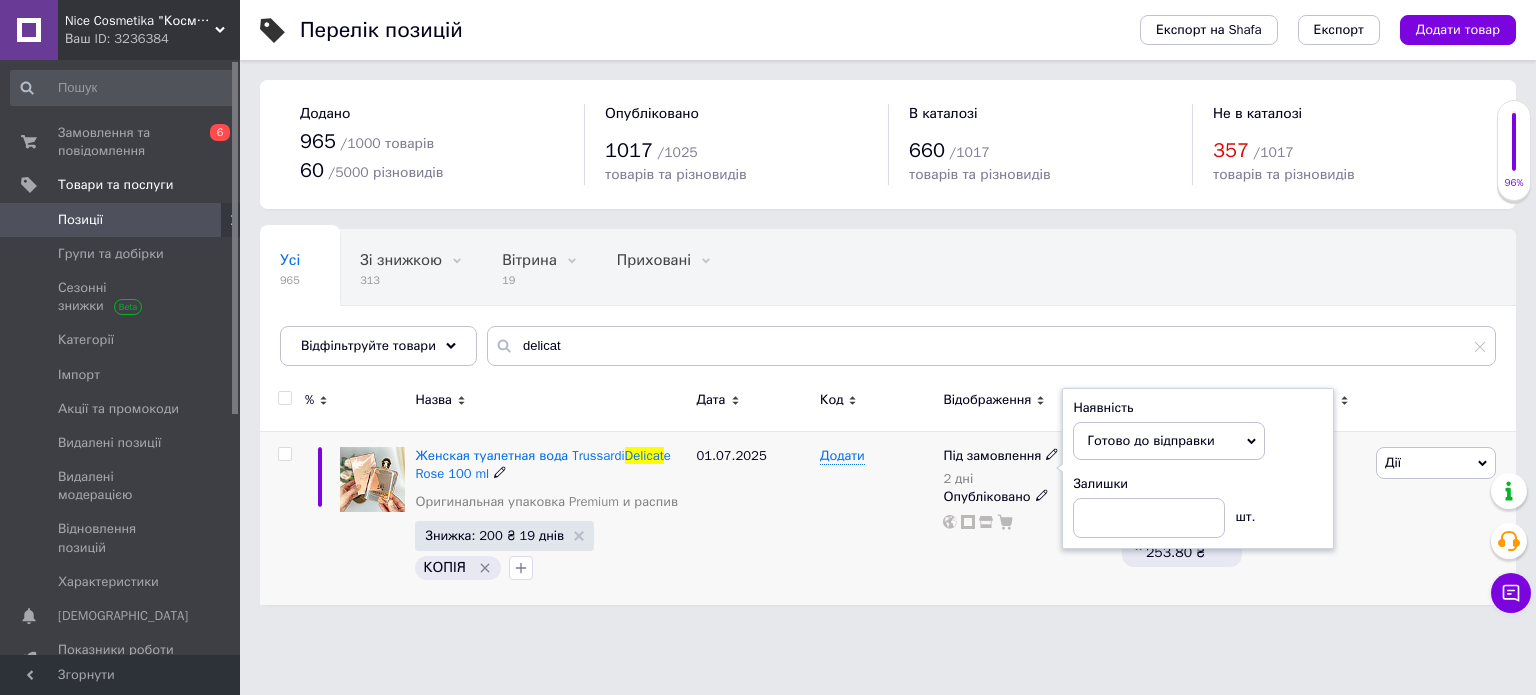 click on "Додати" at bounding box center (876, 518) 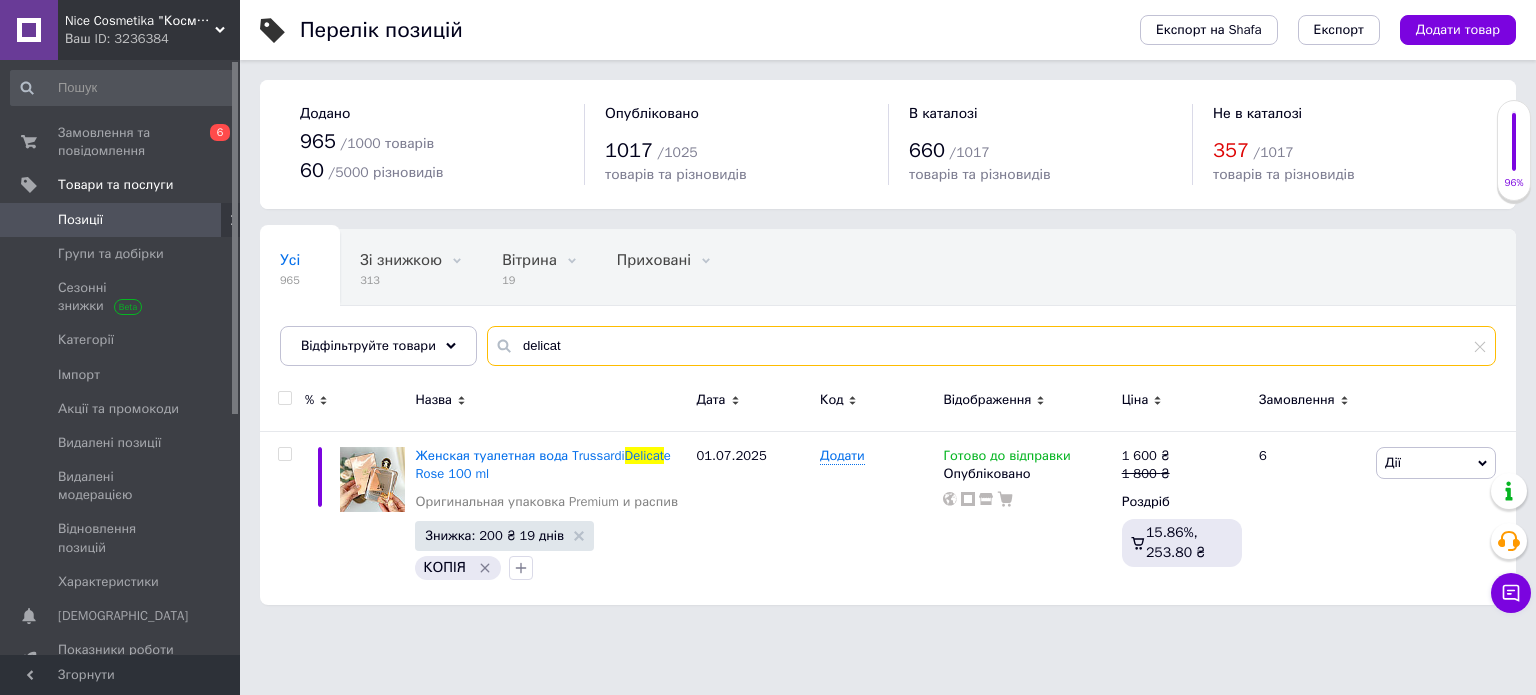 click on "delicat" at bounding box center [991, 346] 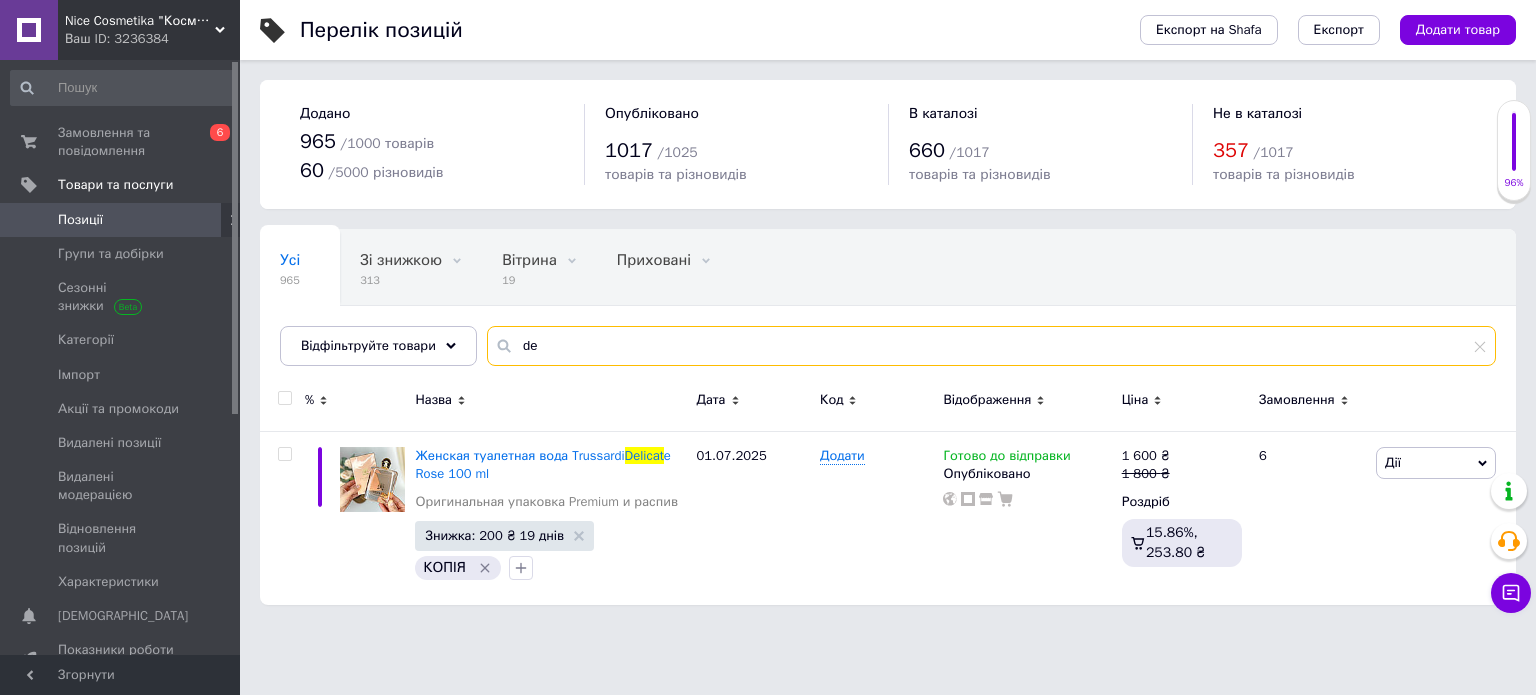 type on "d" 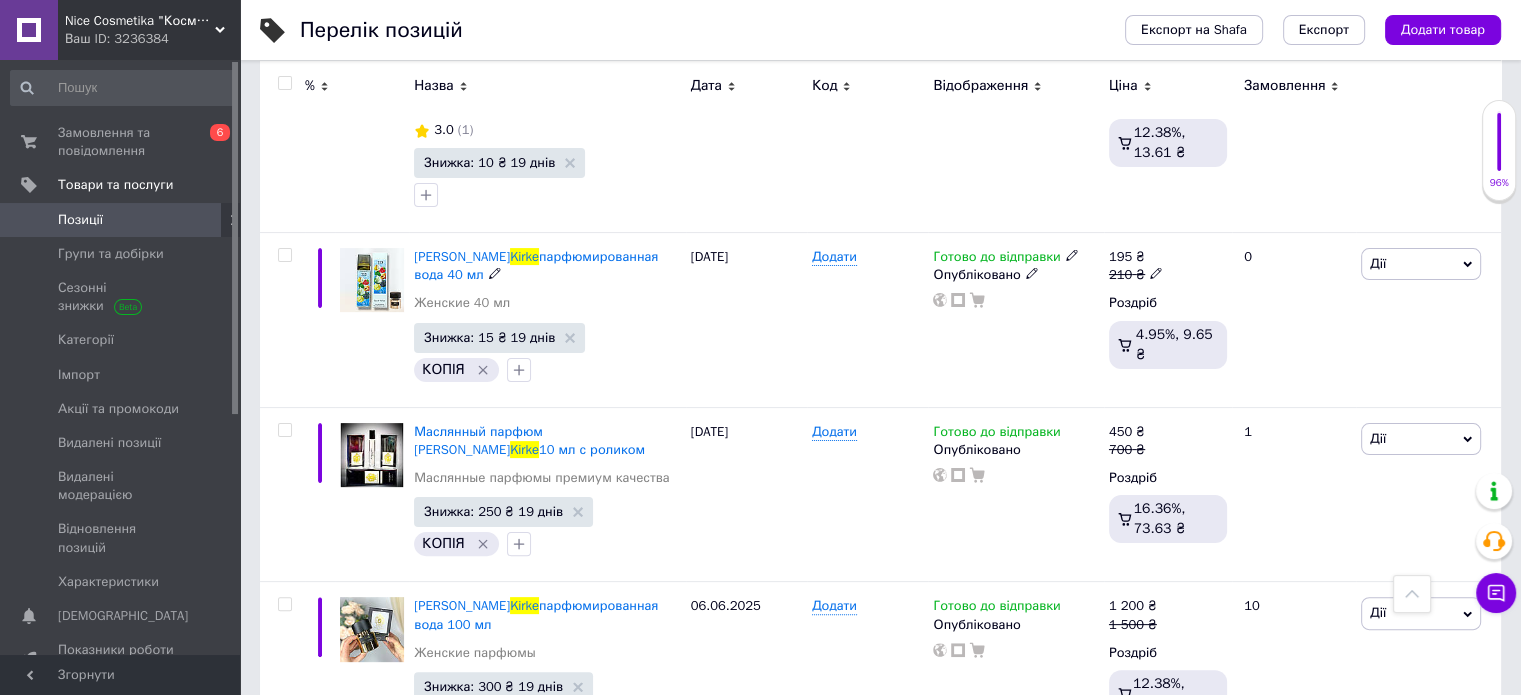 scroll, scrollTop: 700, scrollLeft: 0, axis: vertical 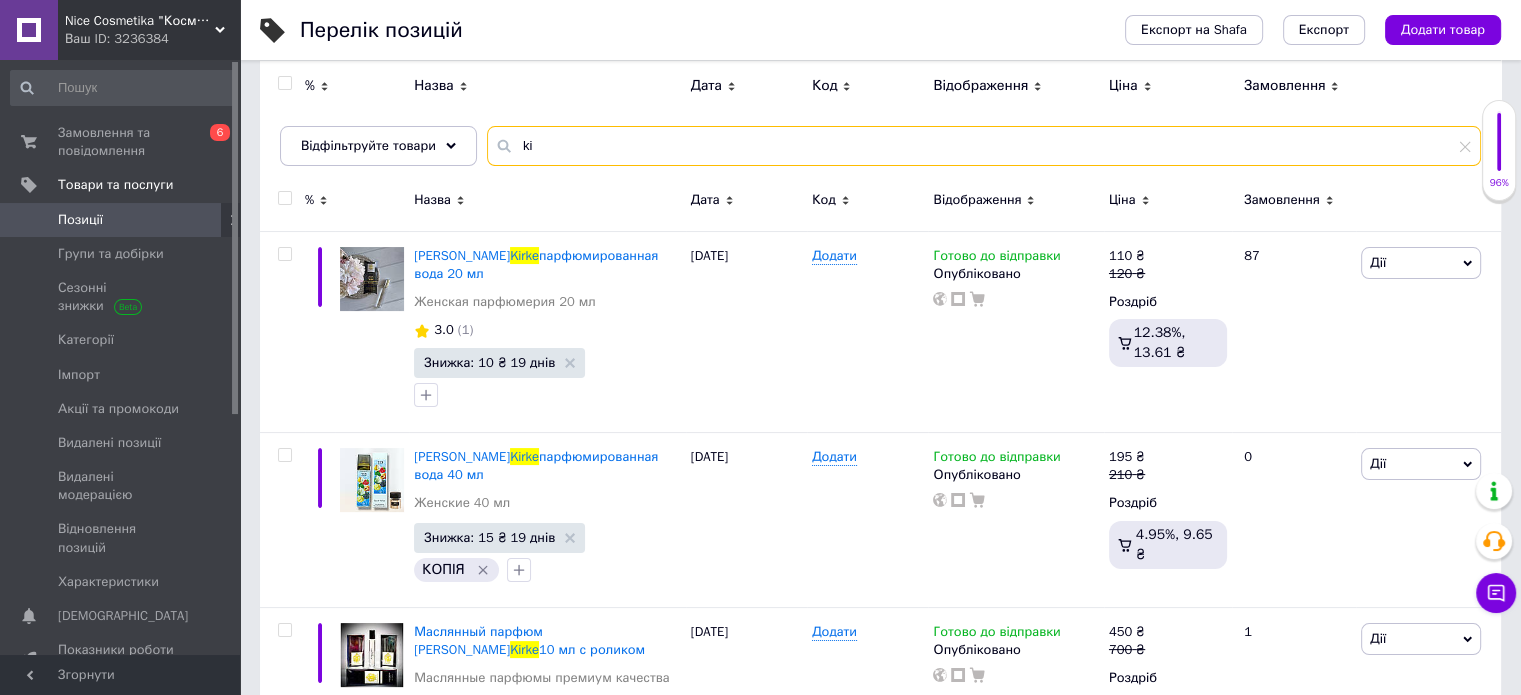 type on "k" 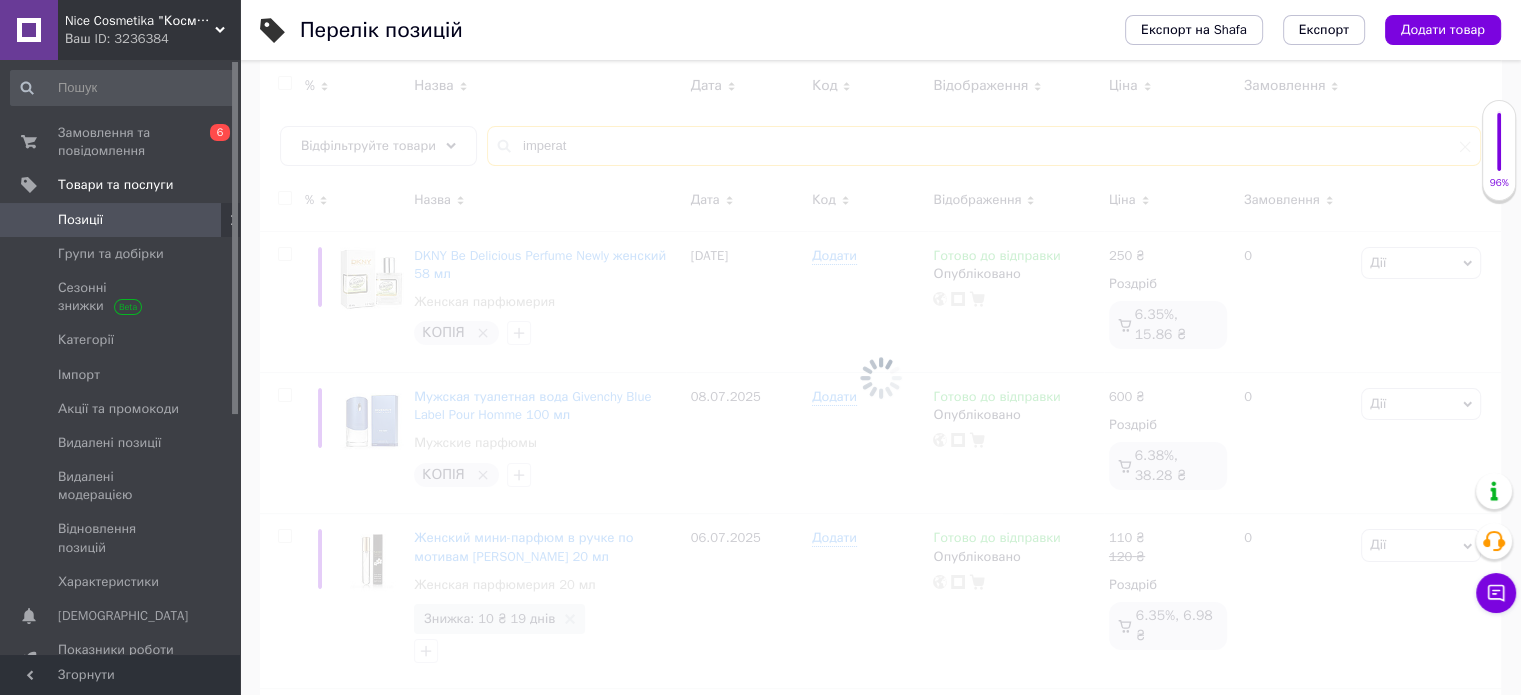 type on "imperat" 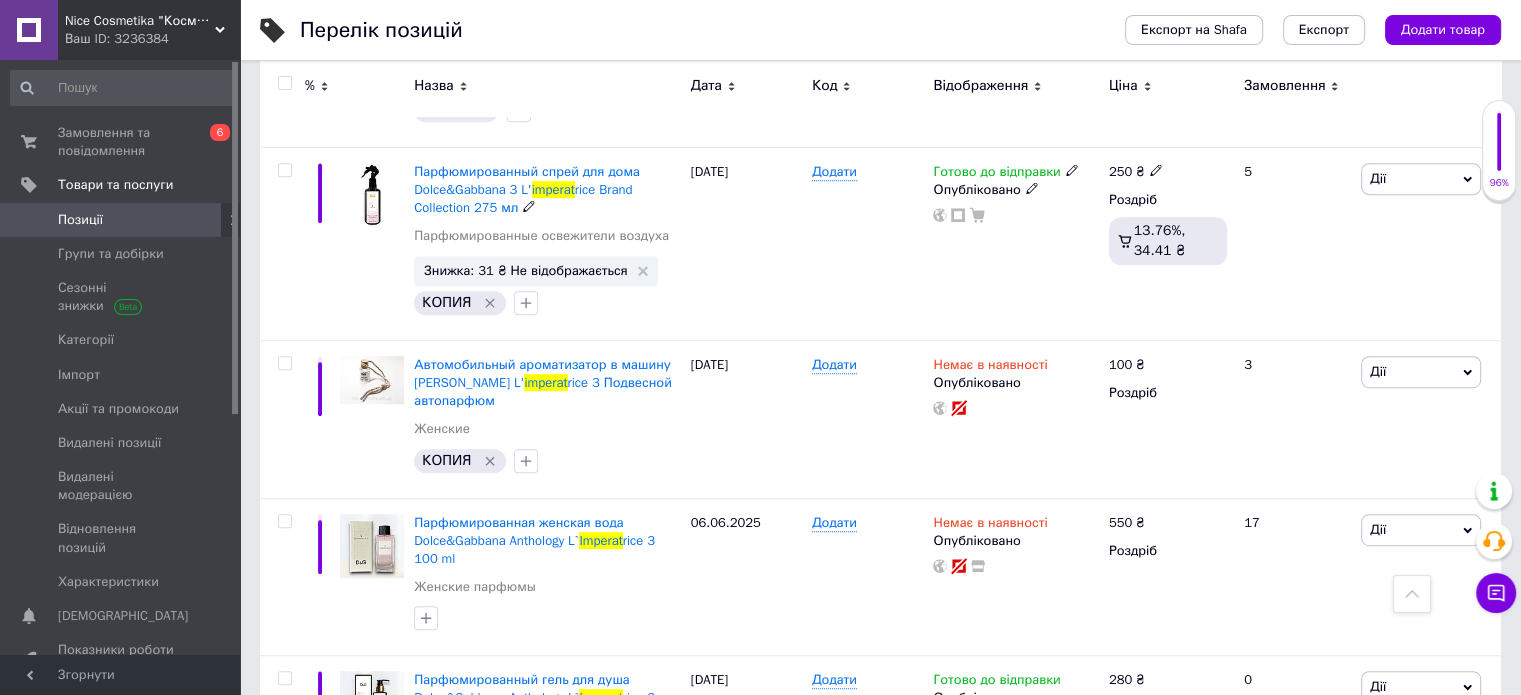 scroll, scrollTop: 1073, scrollLeft: 0, axis: vertical 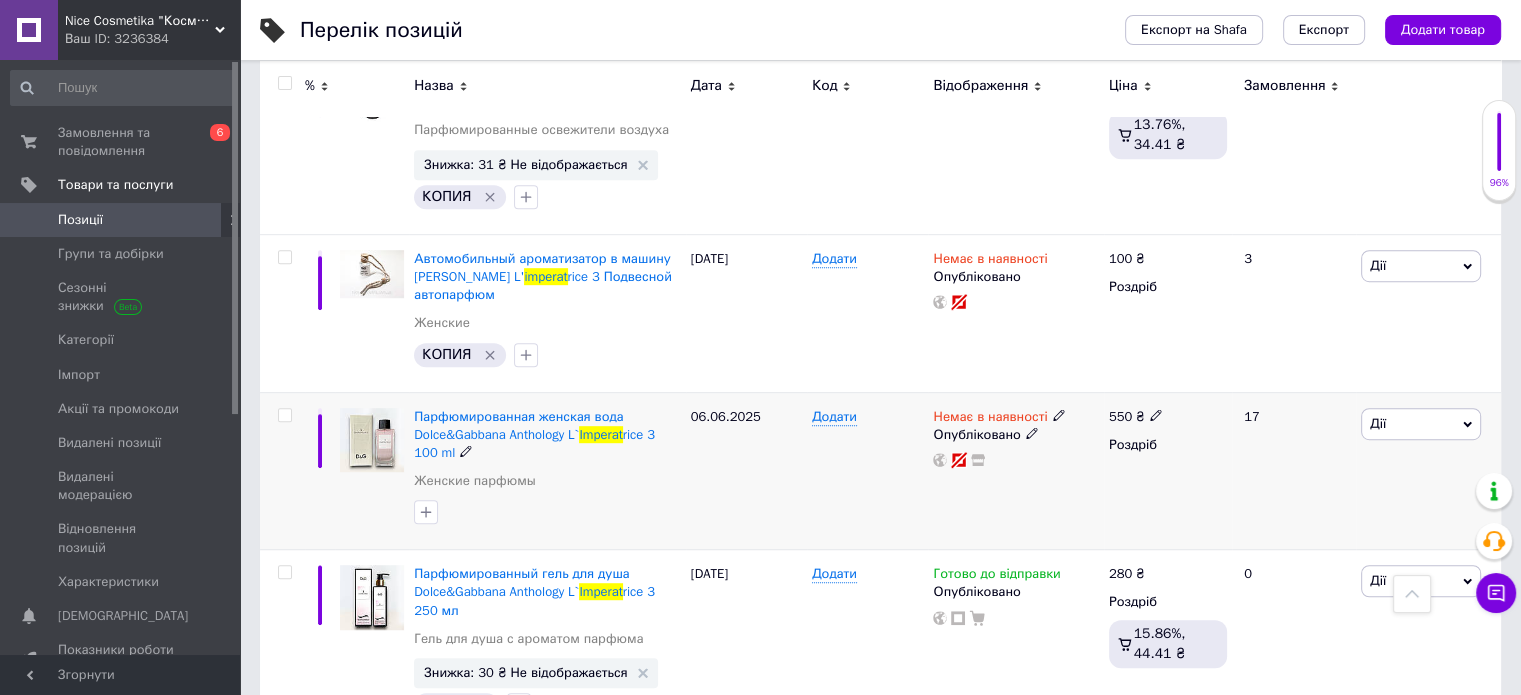 click 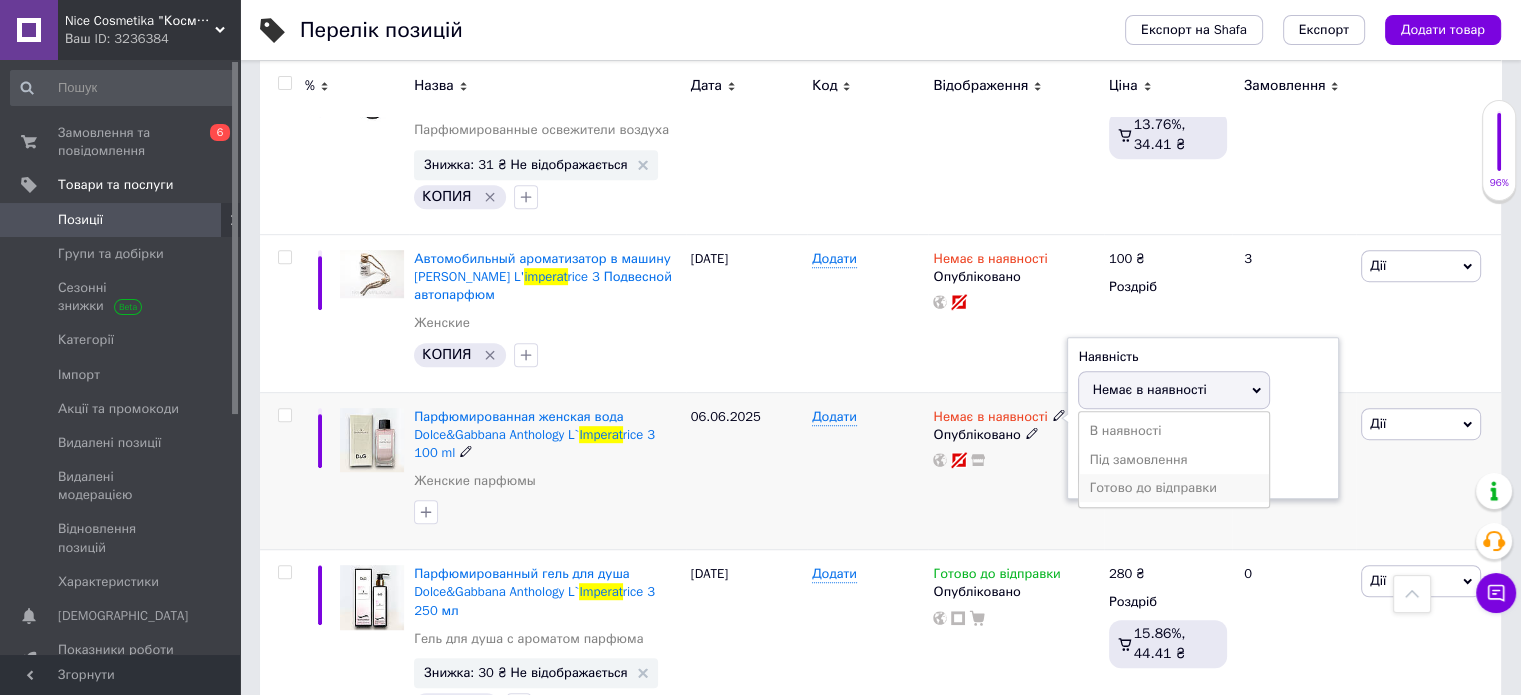 click on "Готово до відправки" at bounding box center (1174, 488) 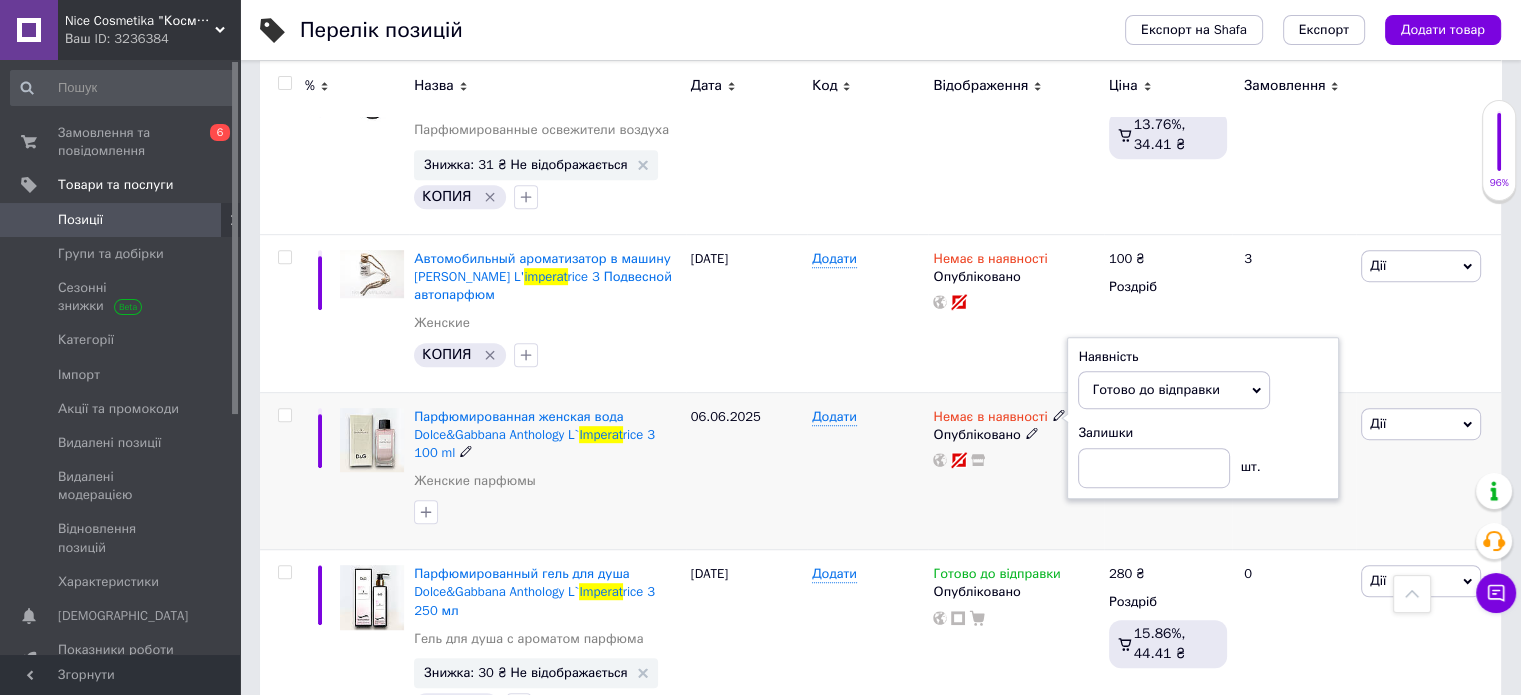 click on "06.06.2025" at bounding box center (746, 471) 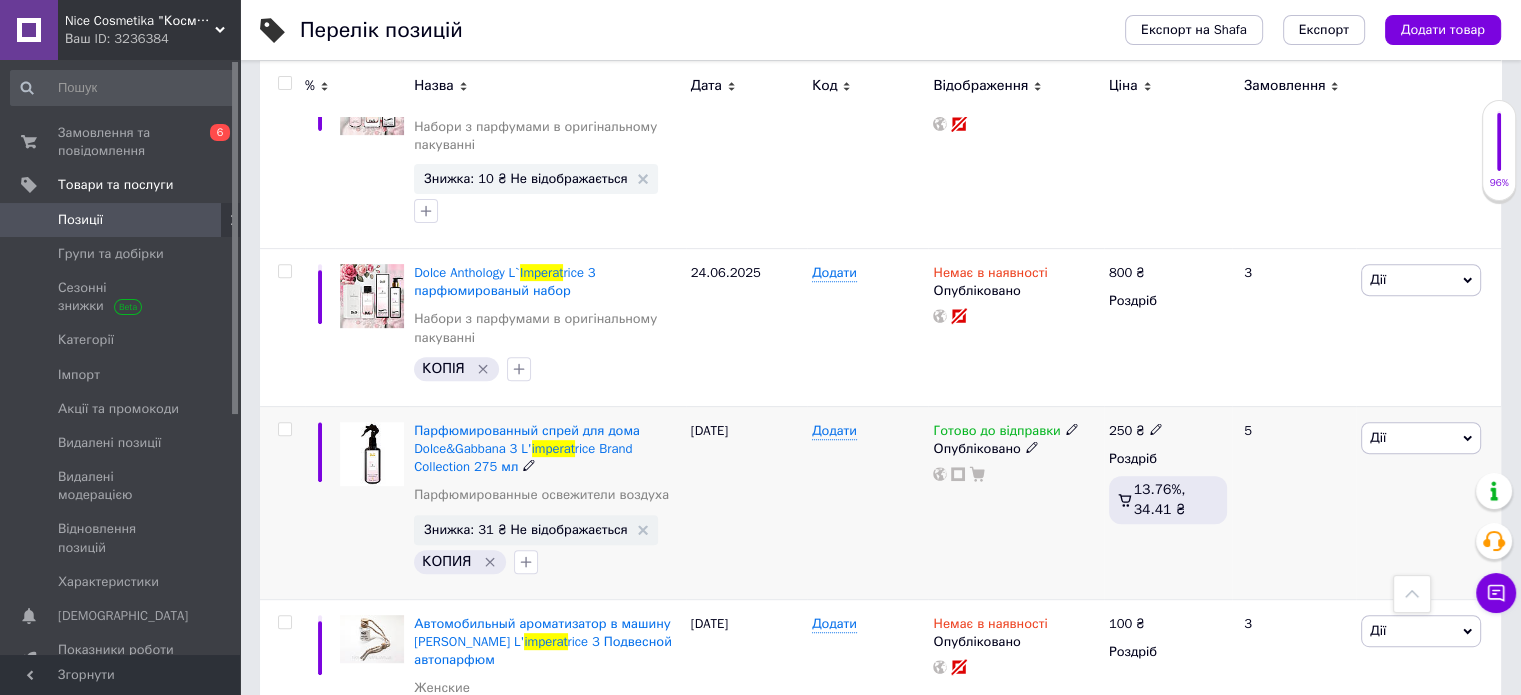 scroll, scrollTop: 673, scrollLeft: 0, axis: vertical 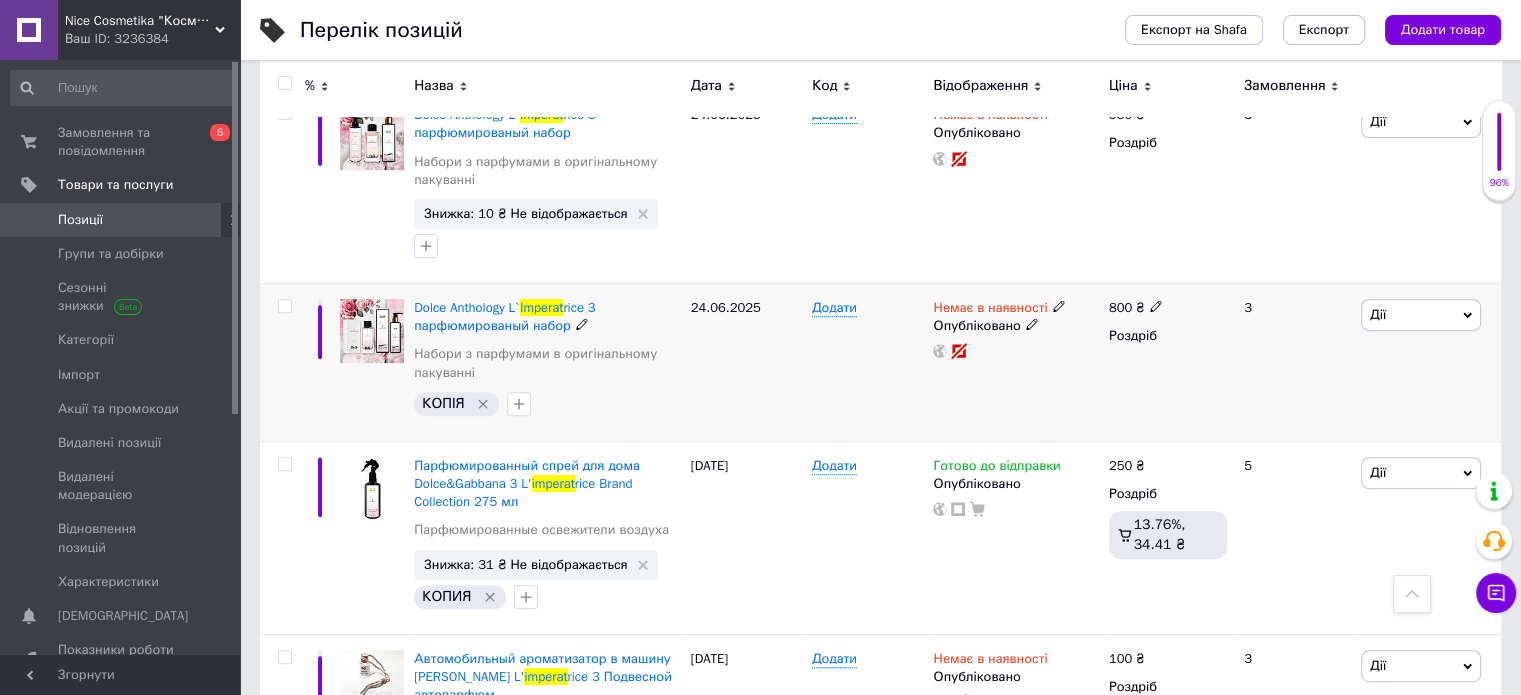 click 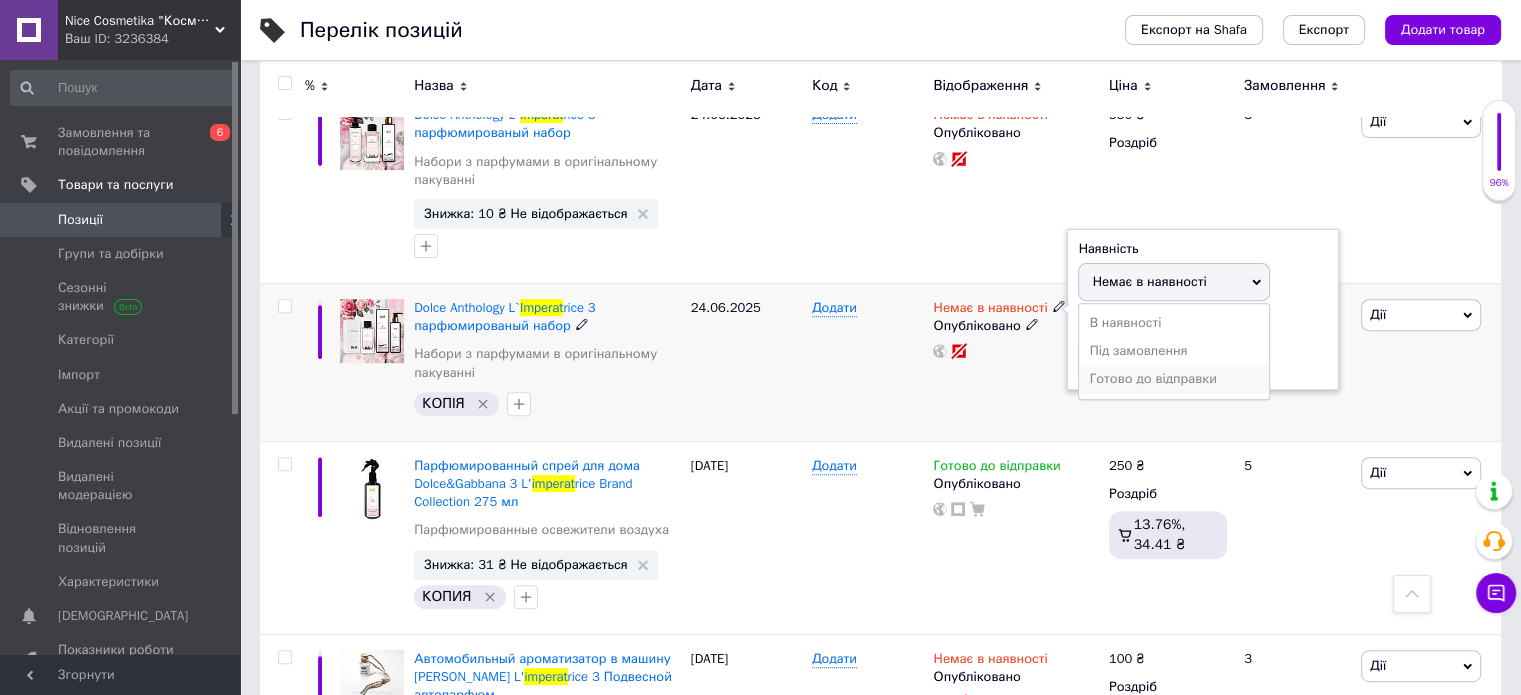 click on "Готово до відправки" at bounding box center (1174, 379) 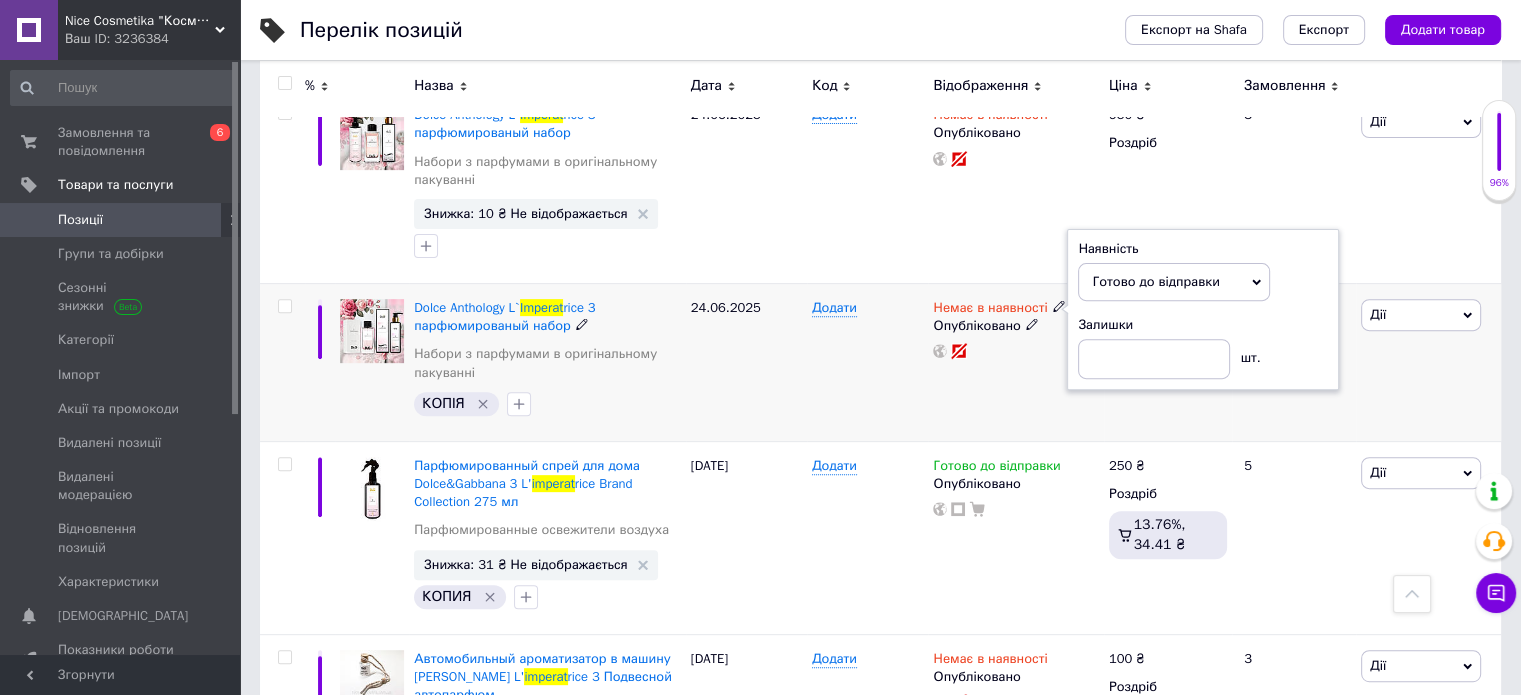 click on "Додати" at bounding box center [867, 363] 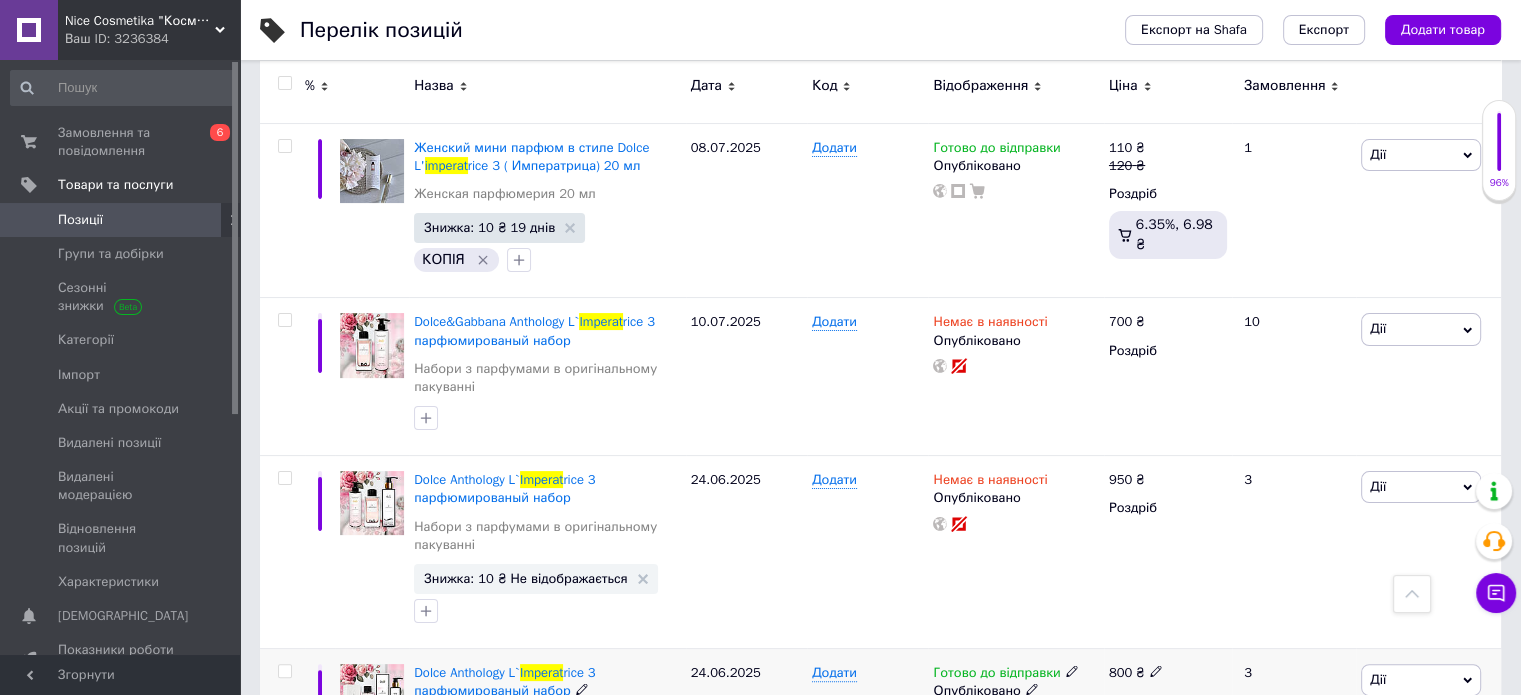 scroll, scrollTop: 273, scrollLeft: 0, axis: vertical 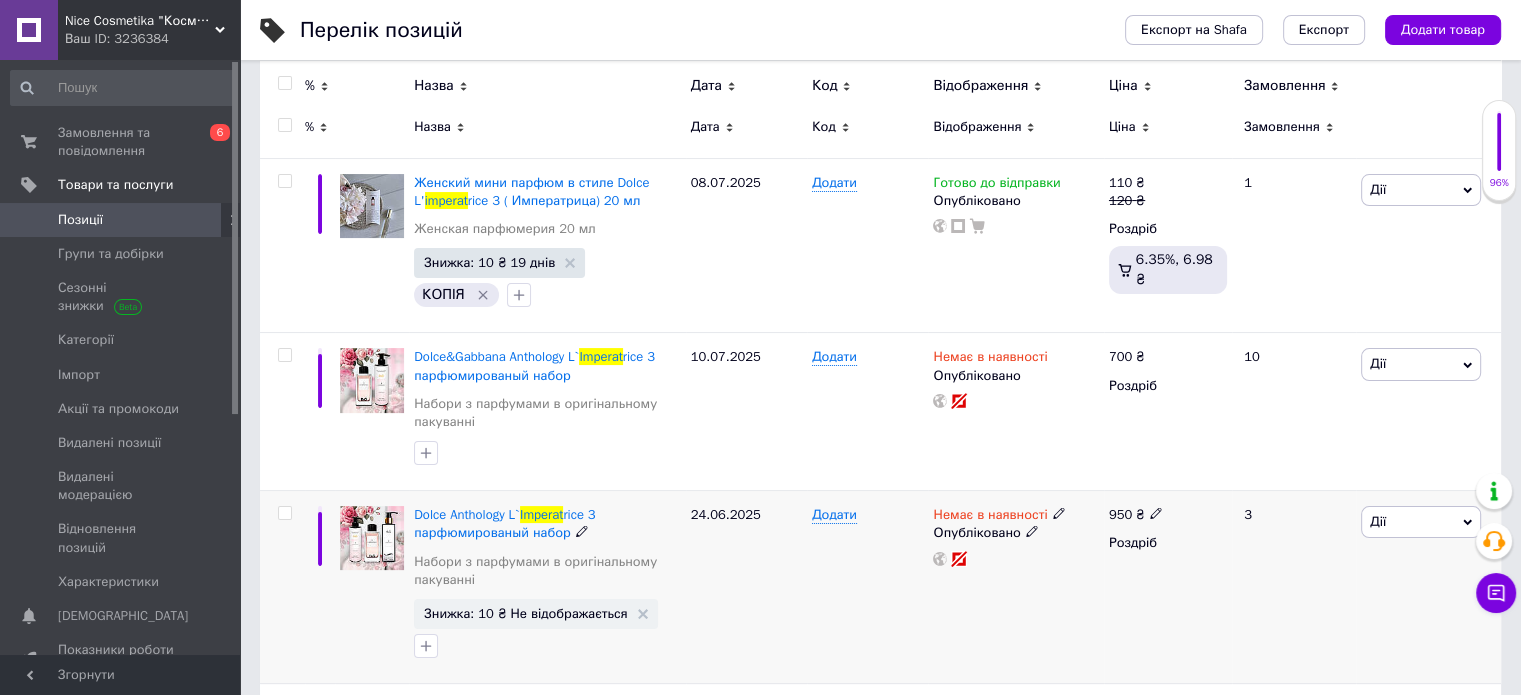 click 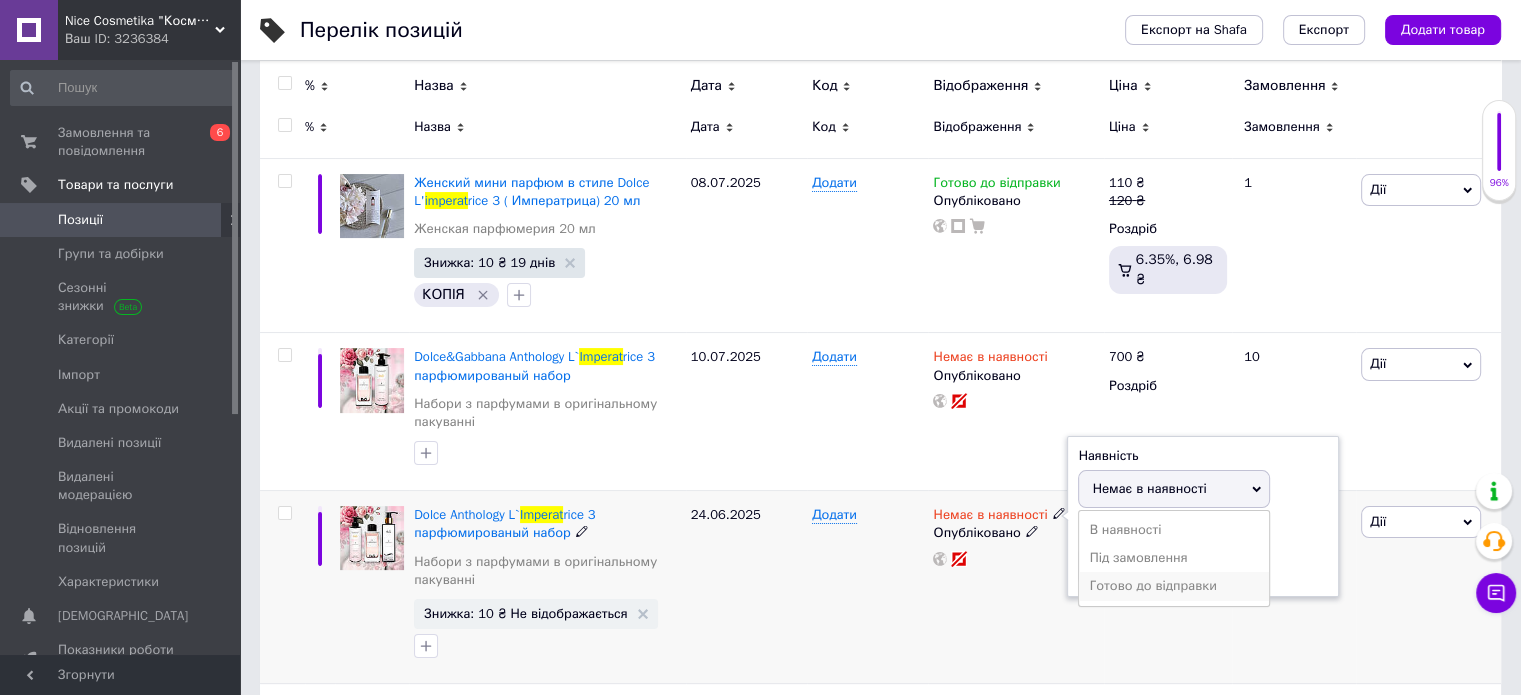 click on "Готово до відправки" at bounding box center (1174, 586) 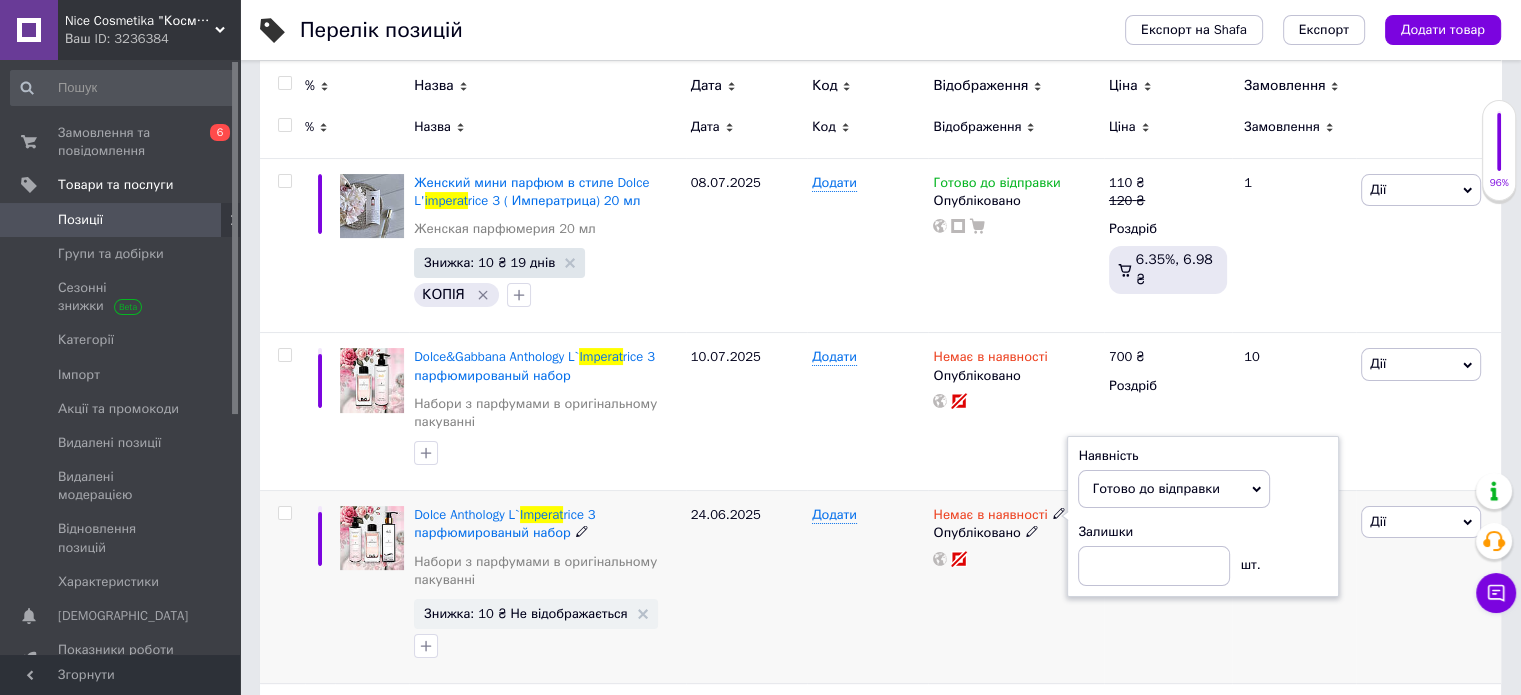 click on "Додати" at bounding box center (867, 587) 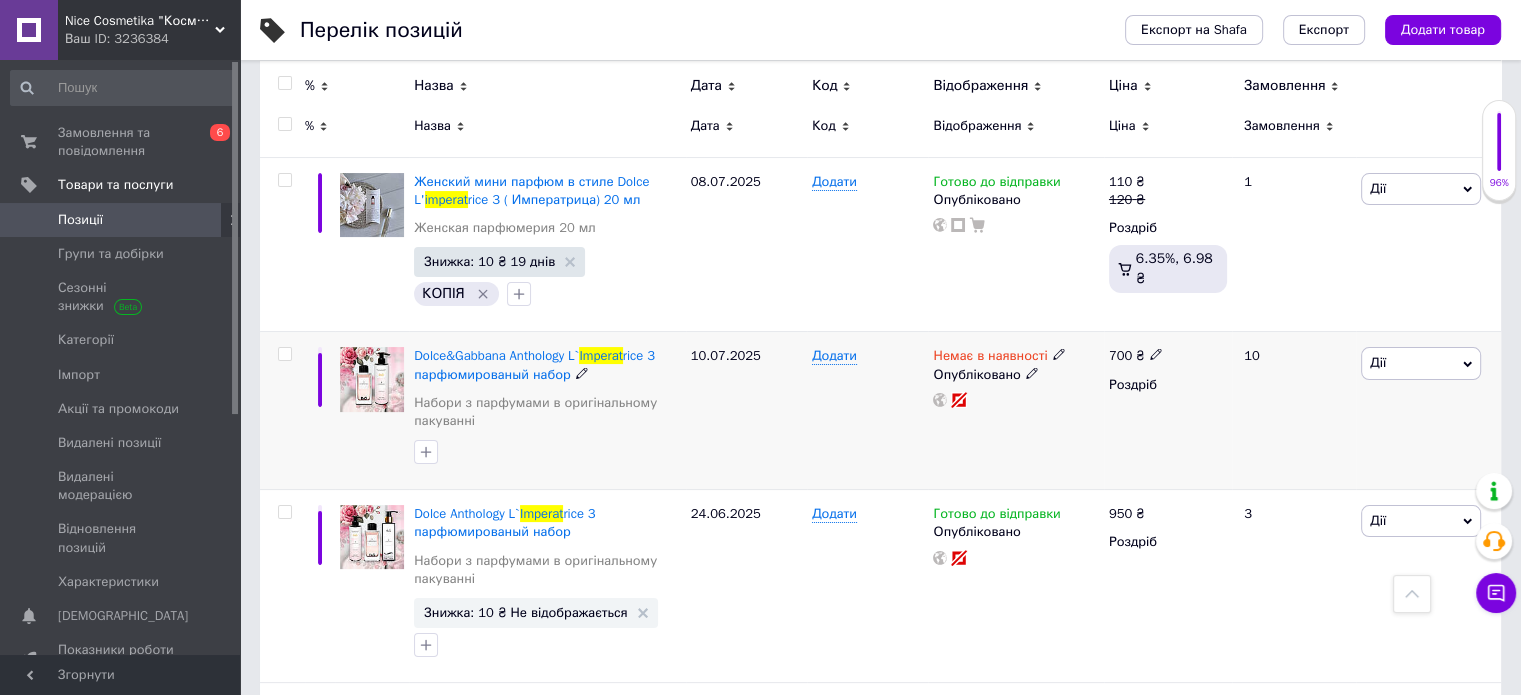 scroll, scrollTop: 273, scrollLeft: 0, axis: vertical 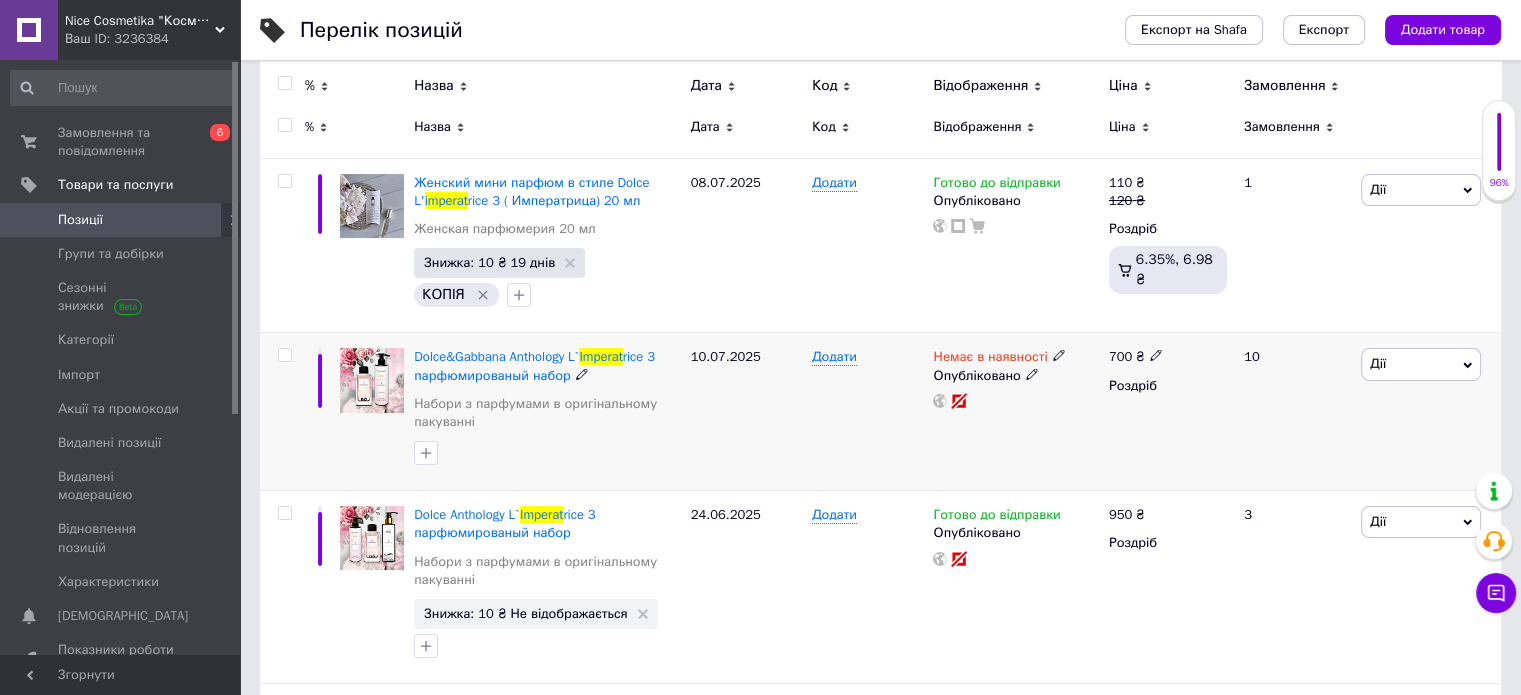 click 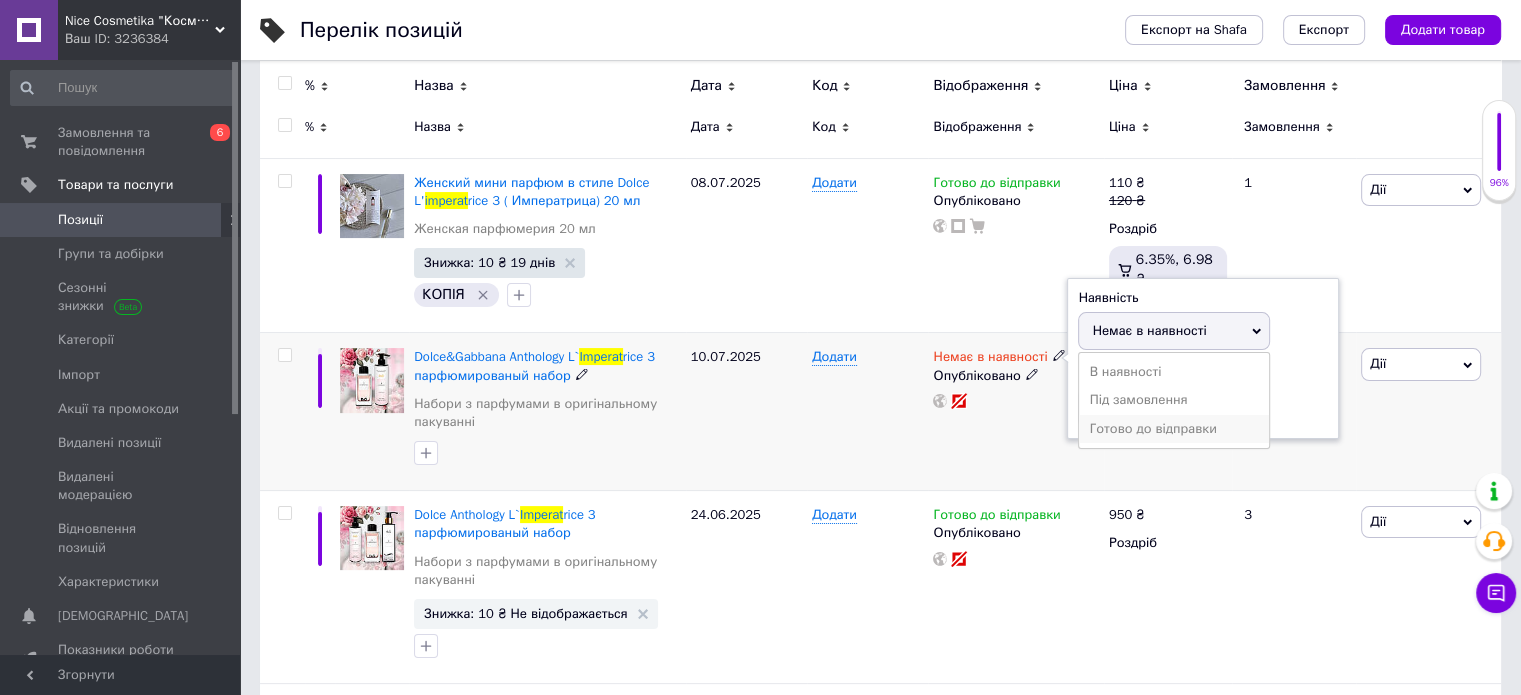 click on "Готово до відправки" at bounding box center [1174, 429] 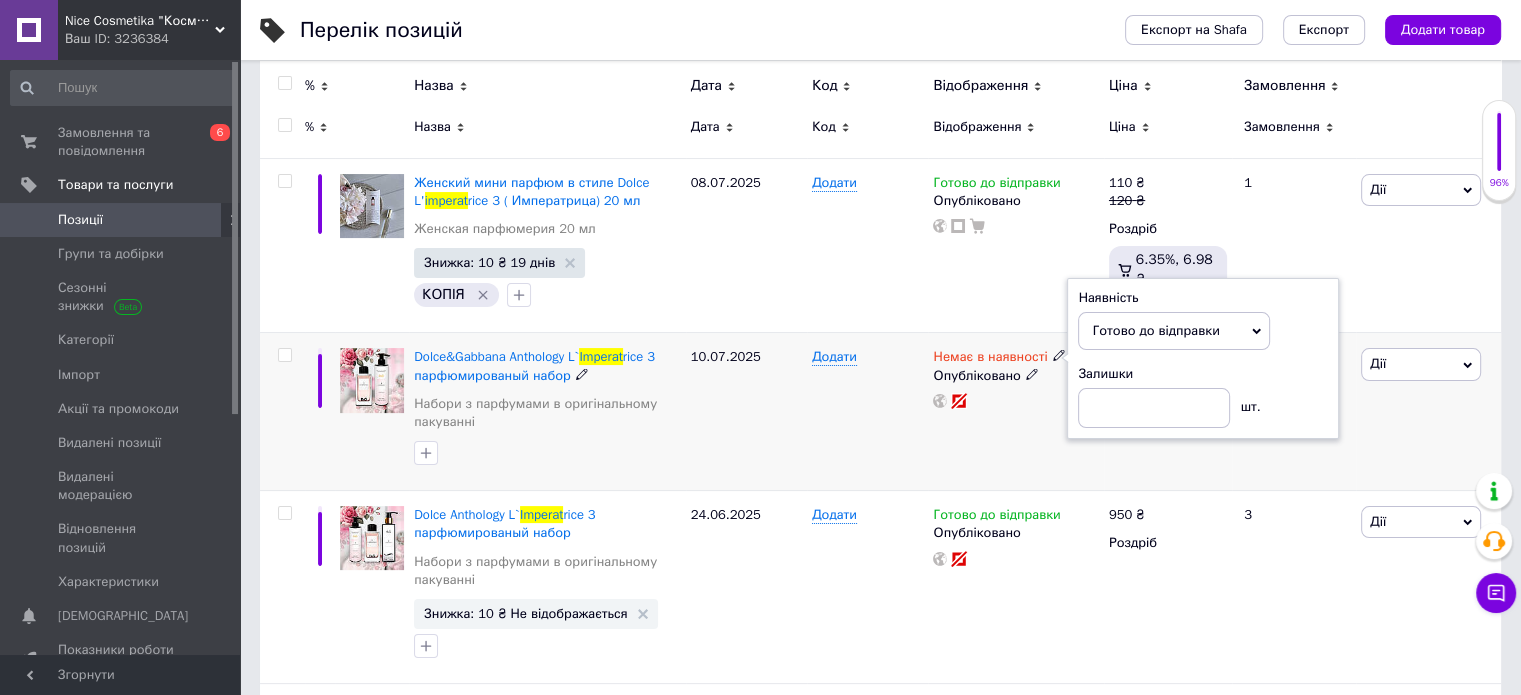 click on "Додати" at bounding box center [867, 412] 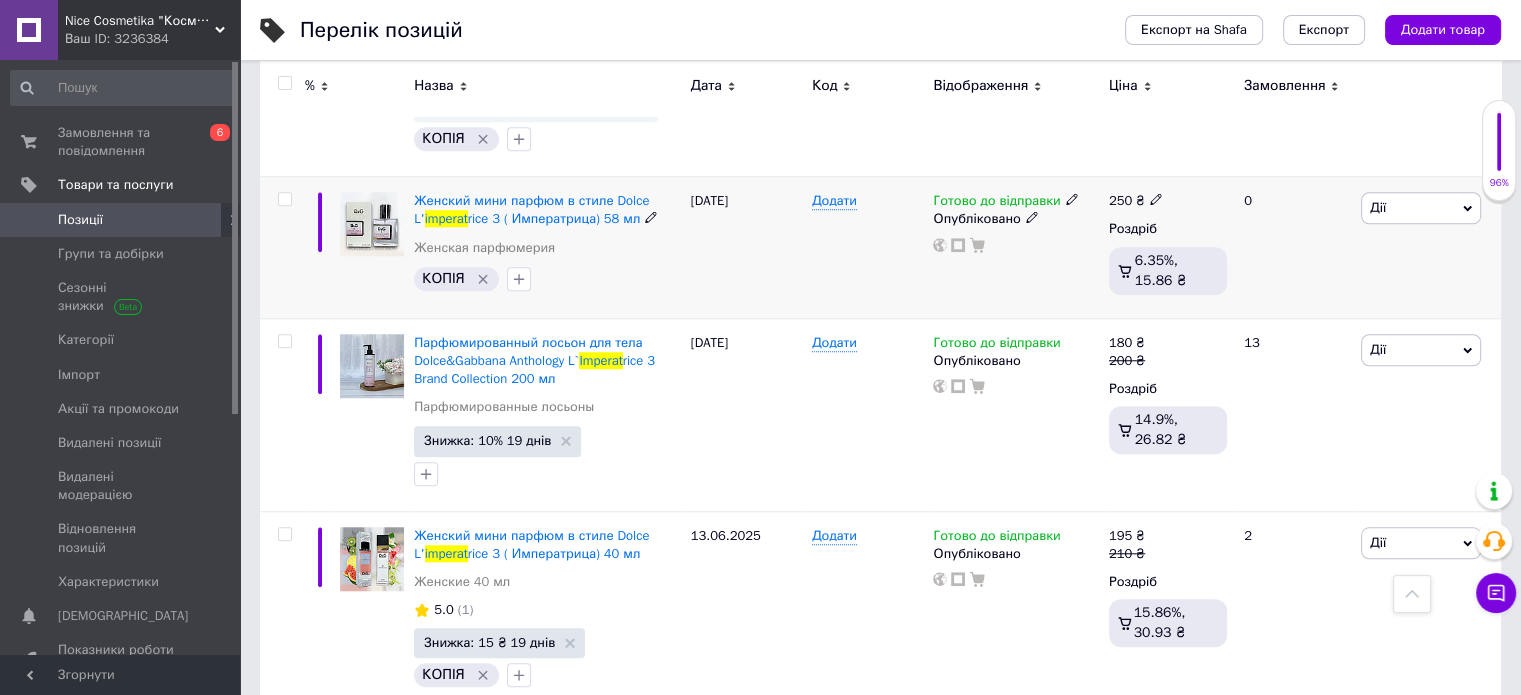 scroll, scrollTop: 1673, scrollLeft: 0, axis: vertical 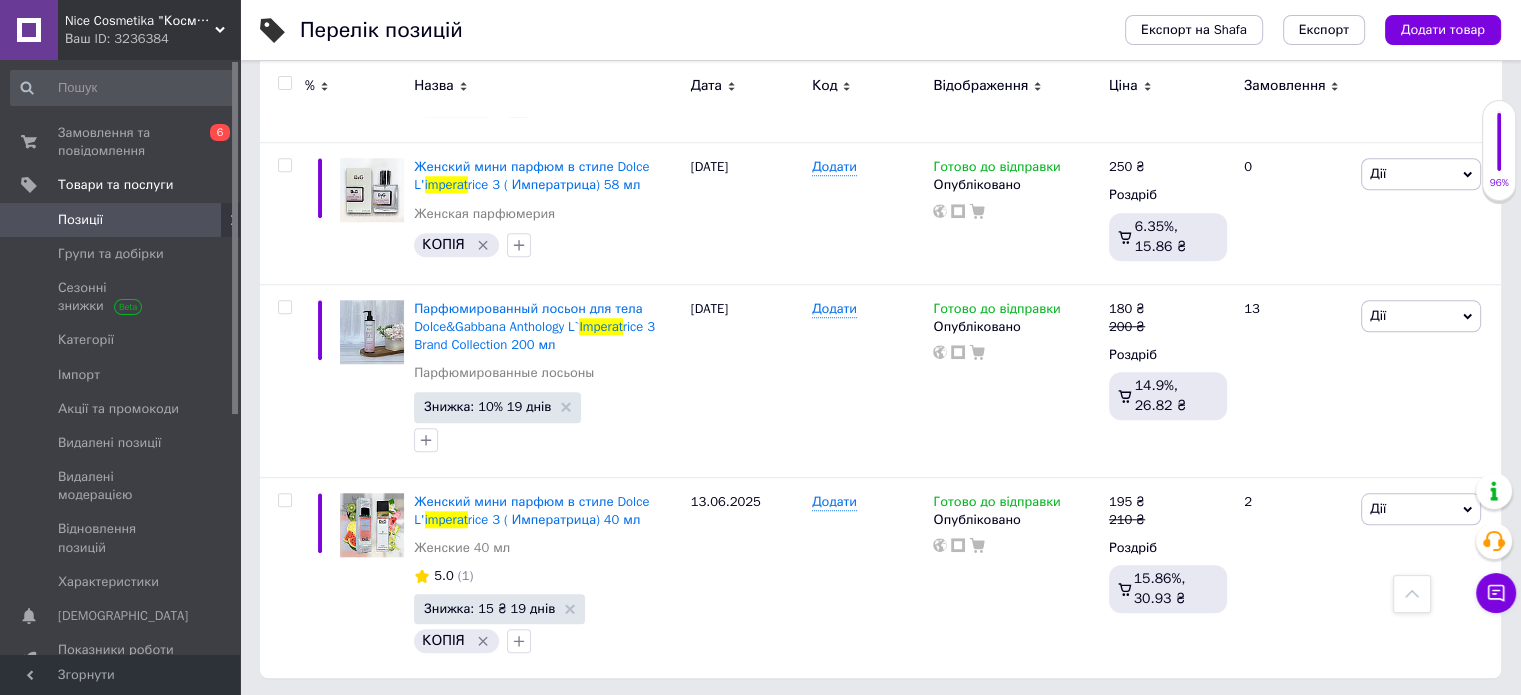 click on "Позиції" at bounding box center (80, 220) 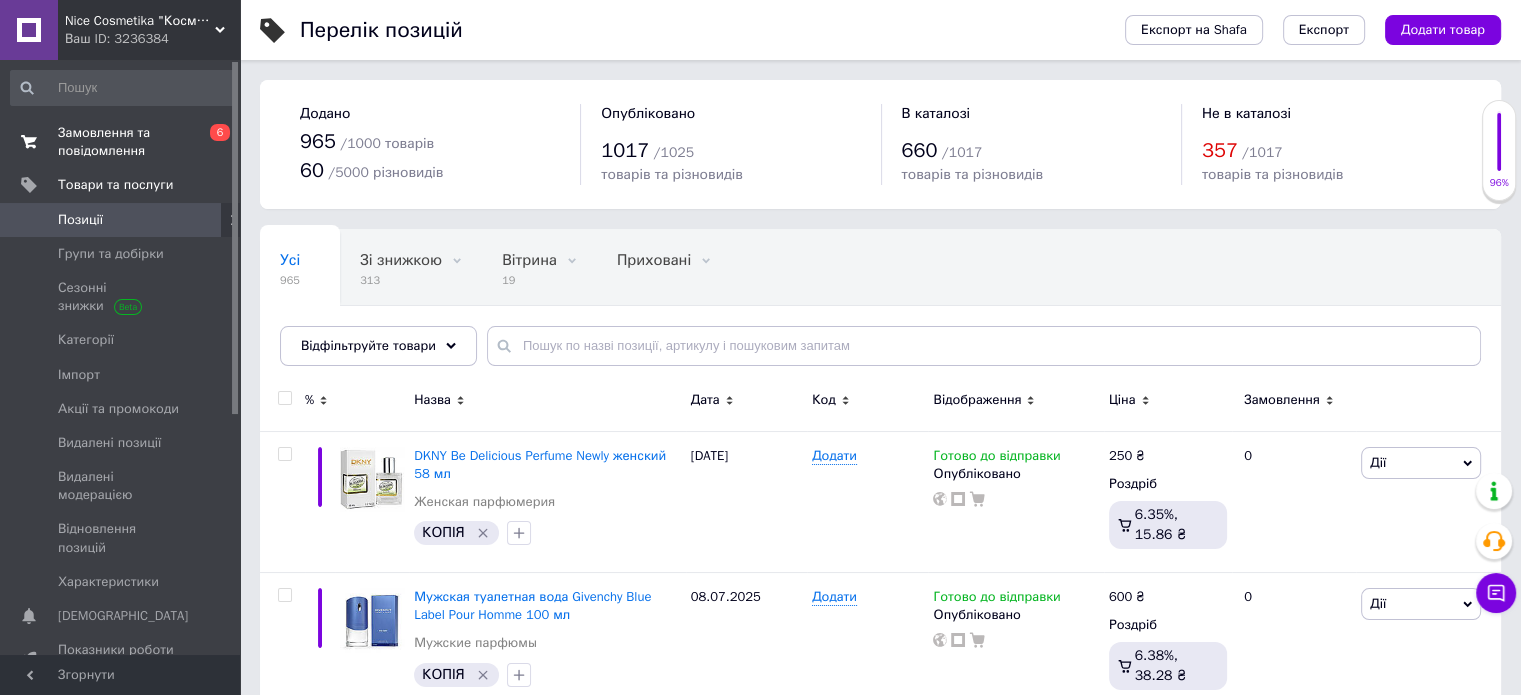 click on "Замовлення та повідомлення" at bounding box center [121, 142] 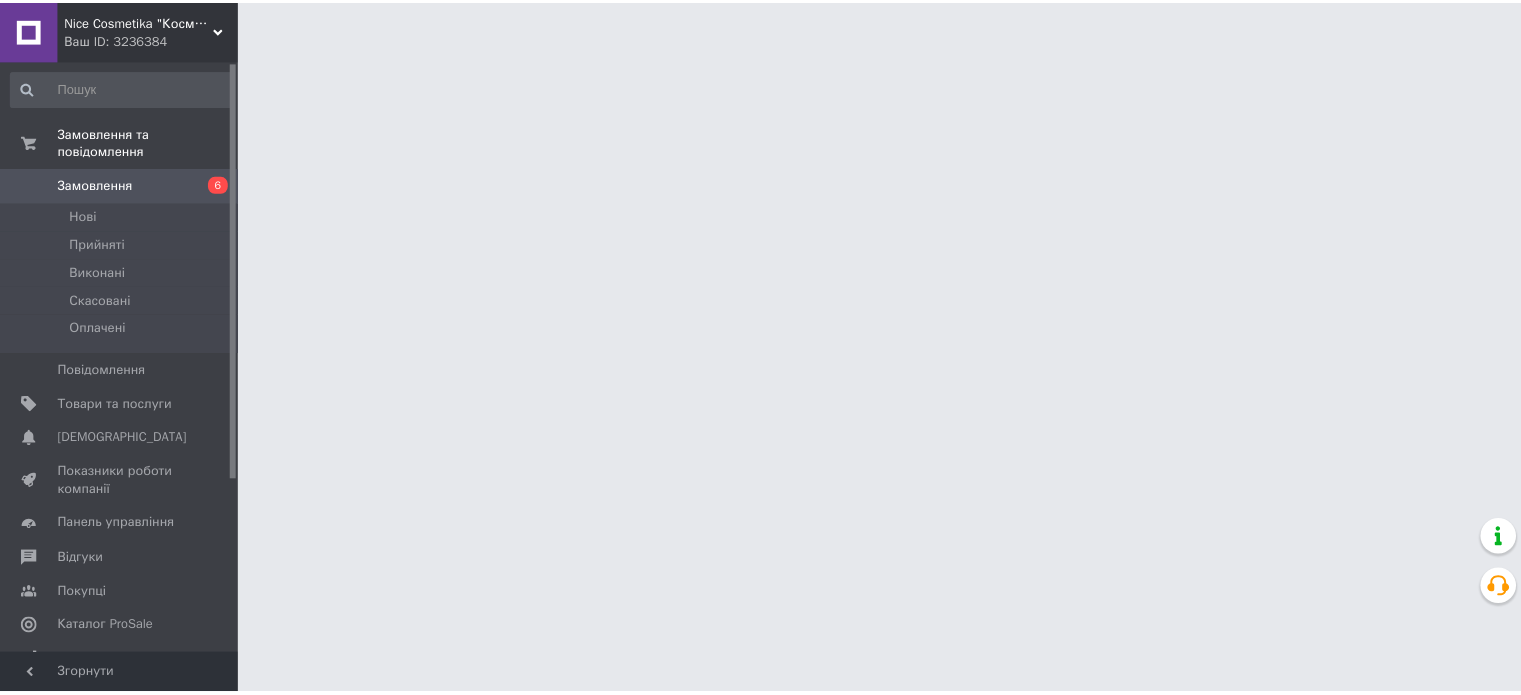 scroll, scrollTop: 0, scrollLeft: 0, axis: both 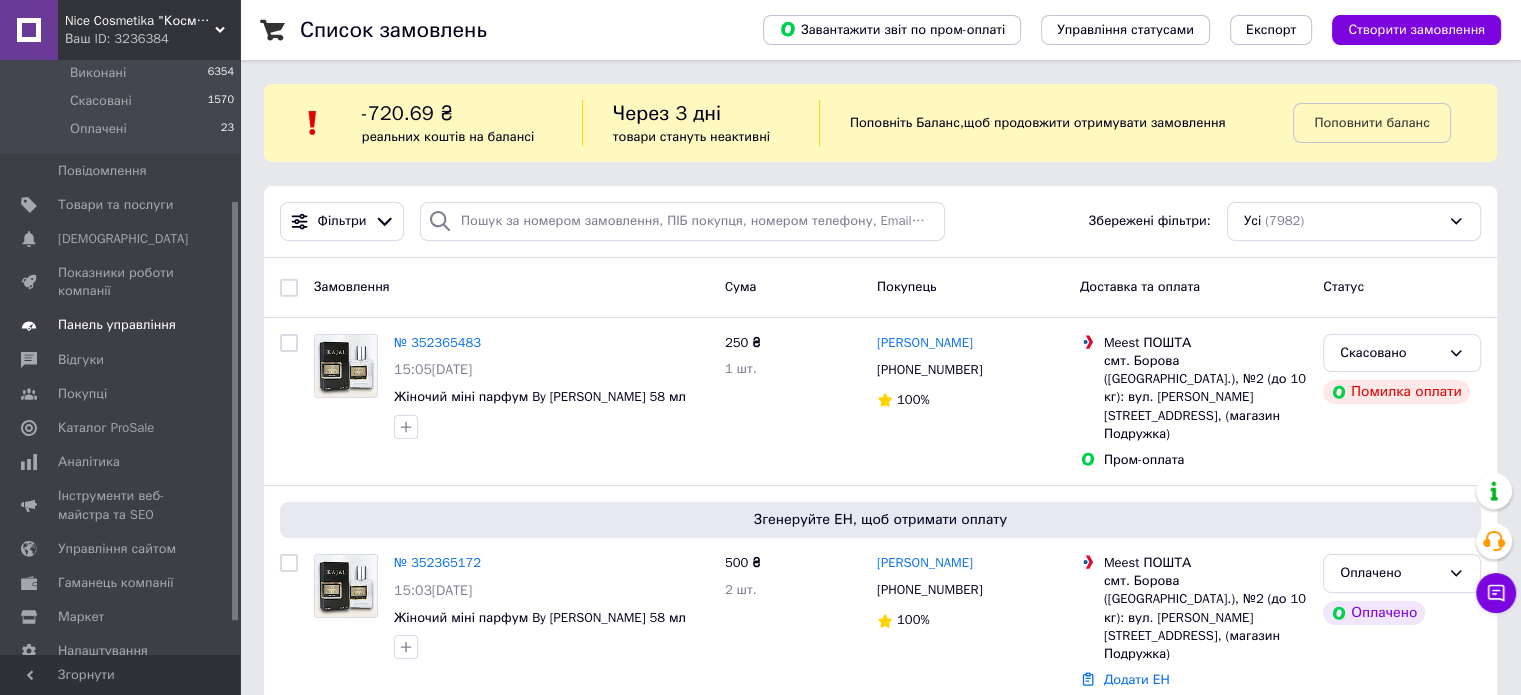 click on "Панель управління" at bounding box center (117, 325) 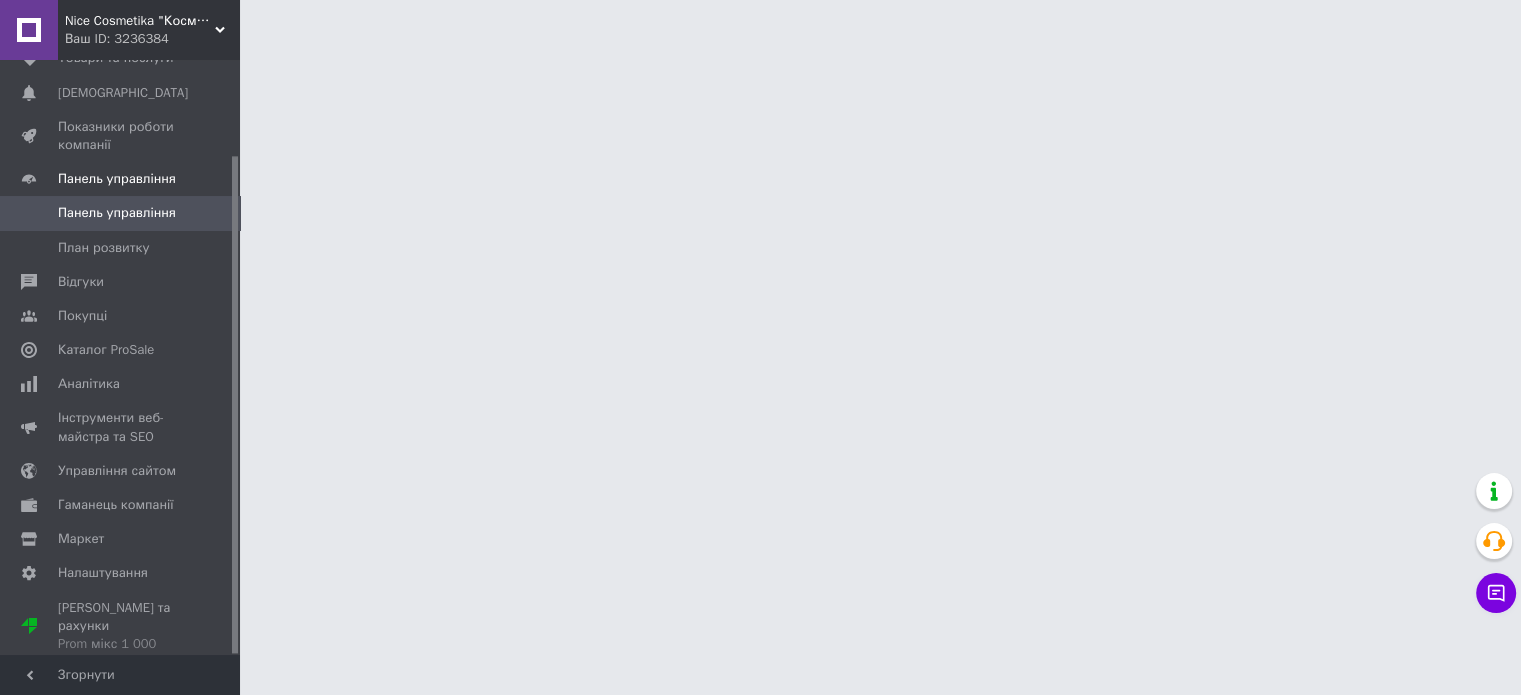 scroll, scrollTop: 114, scrollLeft: 0, axis: vertical 